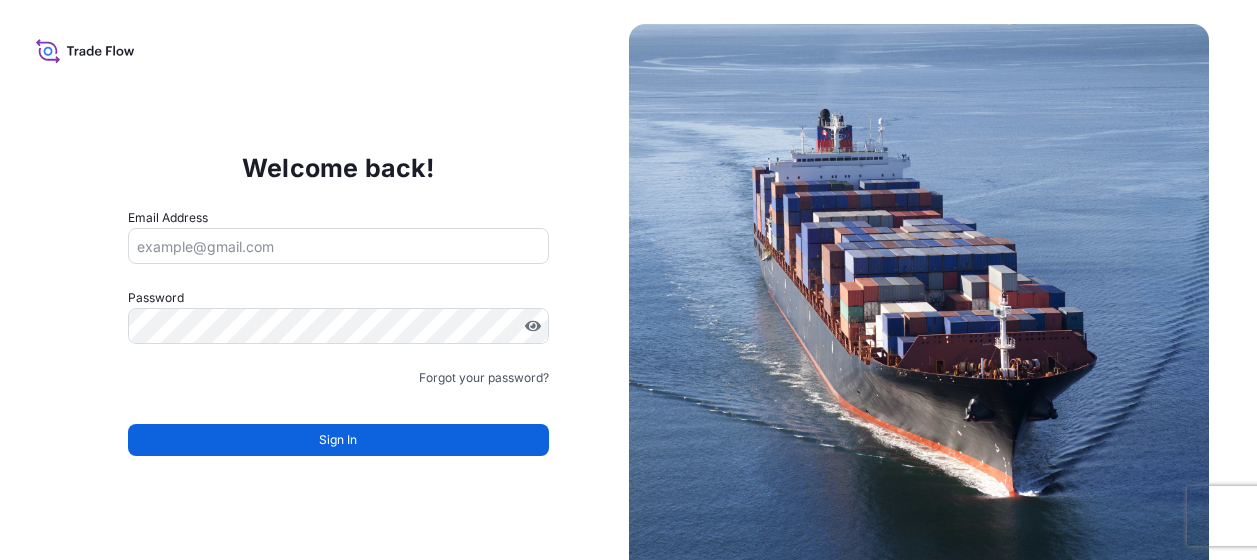 scroll, scrollTop: 0, scrollLeft: 0, axis: both 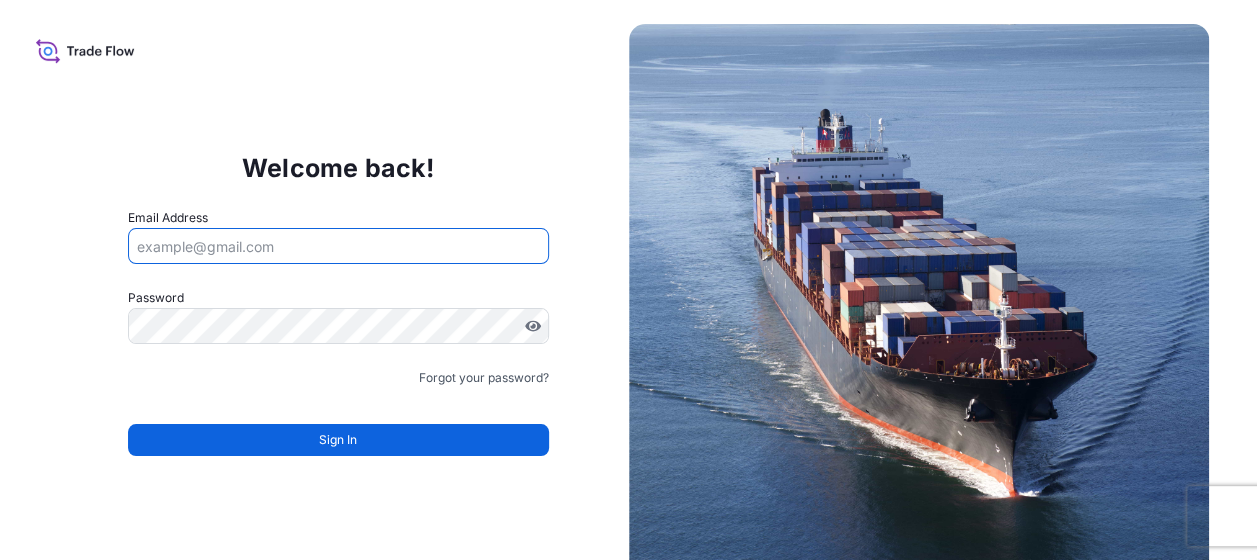 click on "Email Address" at bounding box center (338, 246) 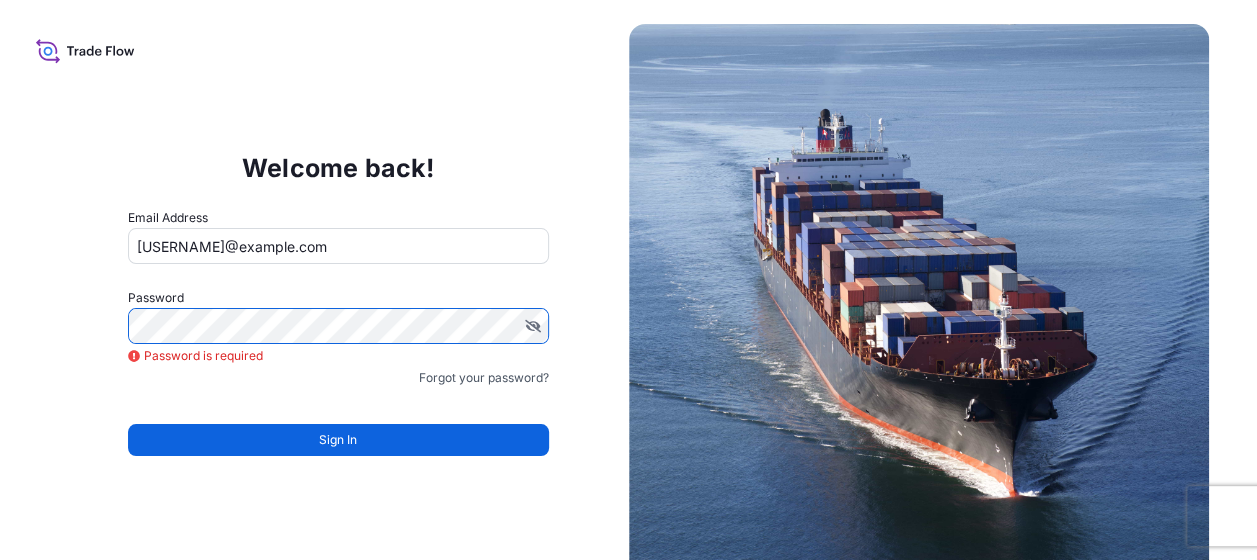 type 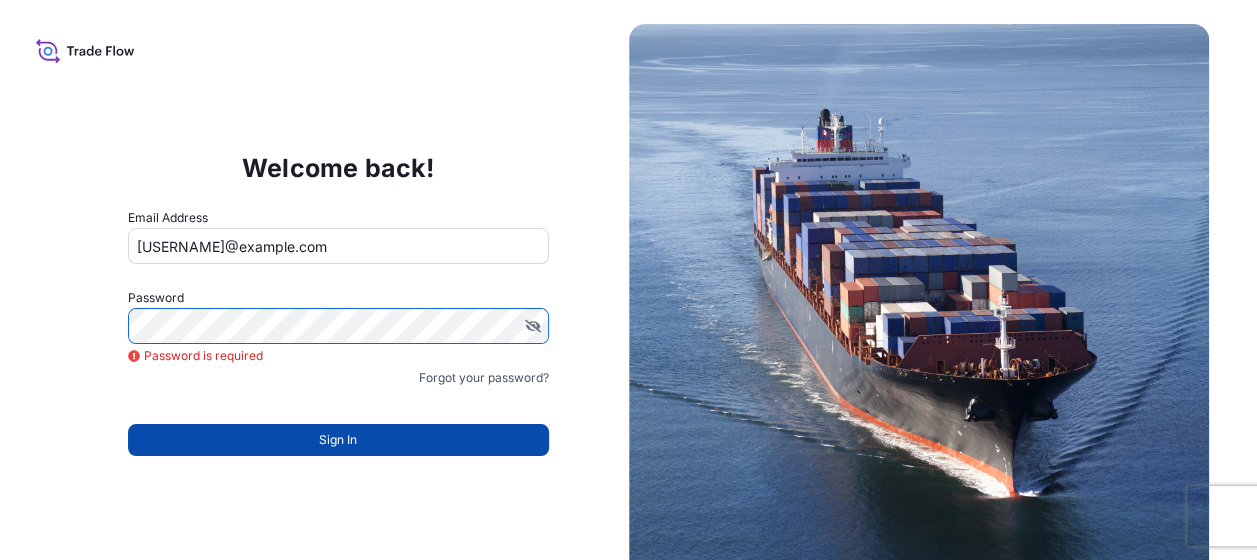 click on "Sign In" at bounding box center [338, 440] 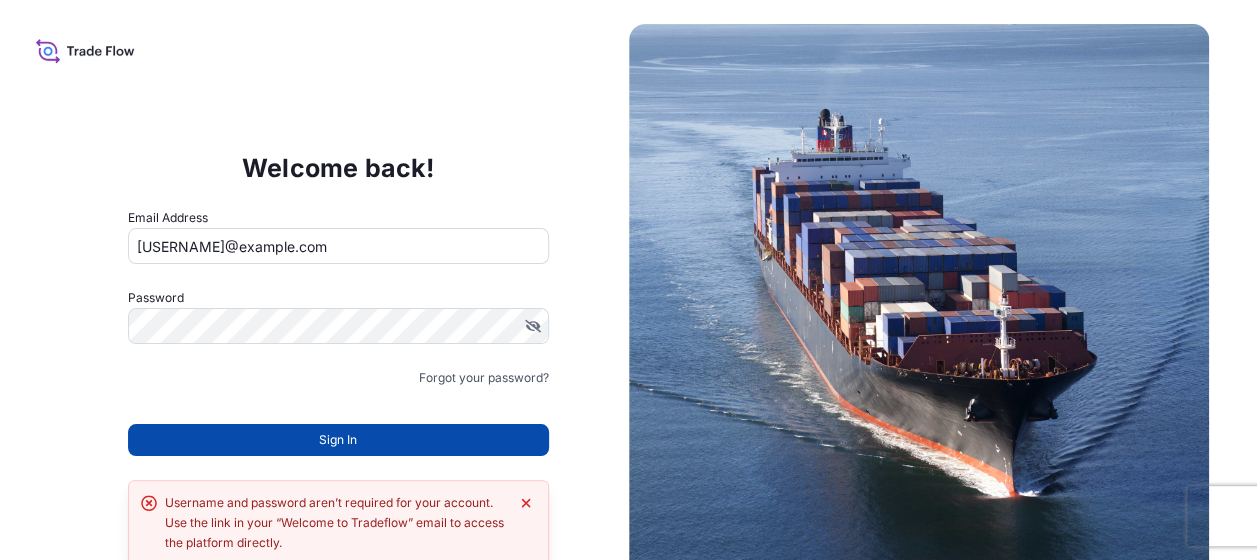 click on "Sign In" at bounding box center (338, 440) 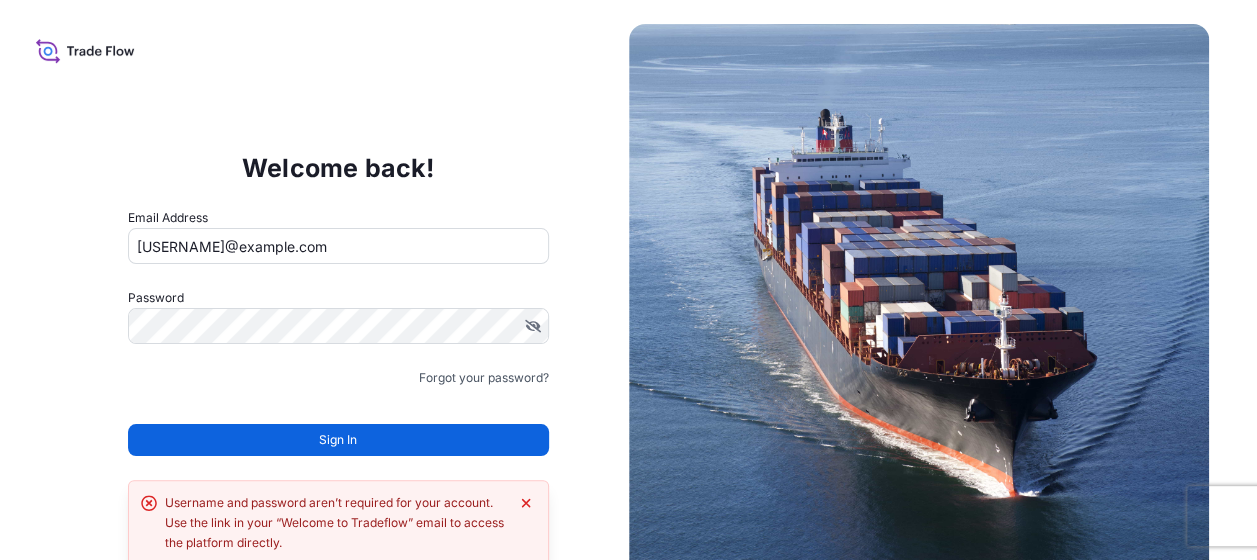 click 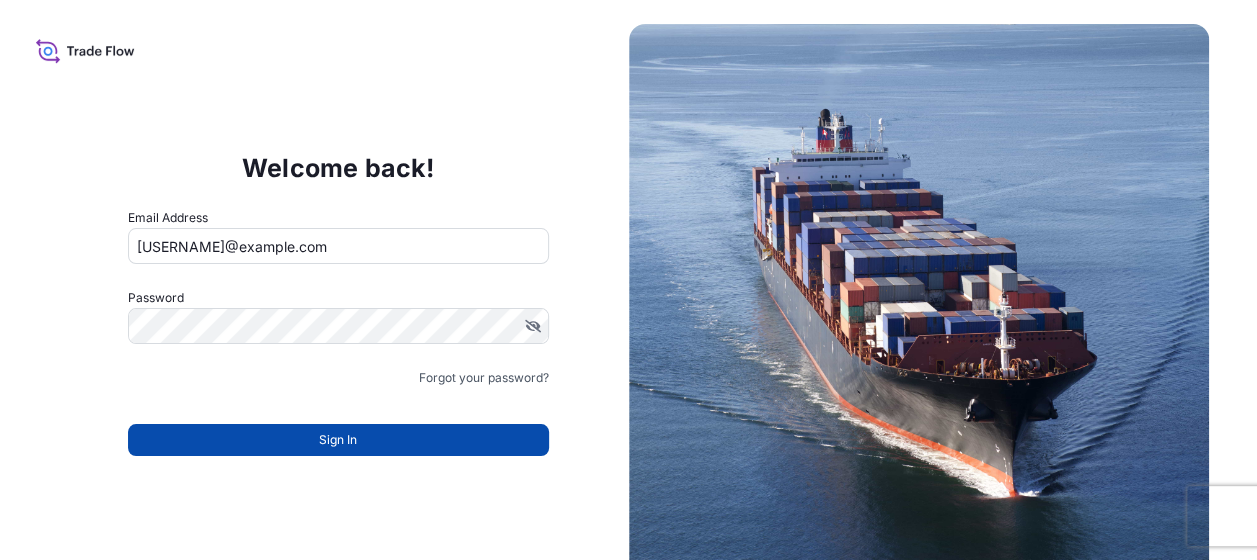 click on "Sign In" at bounding box center [338, 440] 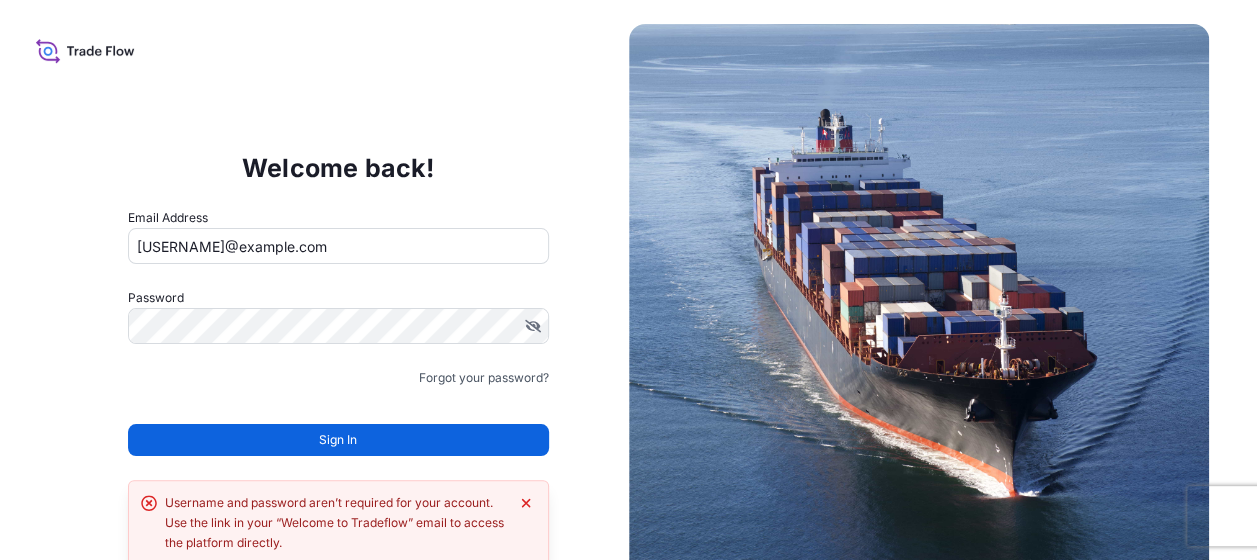 click on "Username and password aren’t required for your account. Use the link in your “Welcome to Tradeflow” email to access the platform directly." at bounding box center (338, 523) 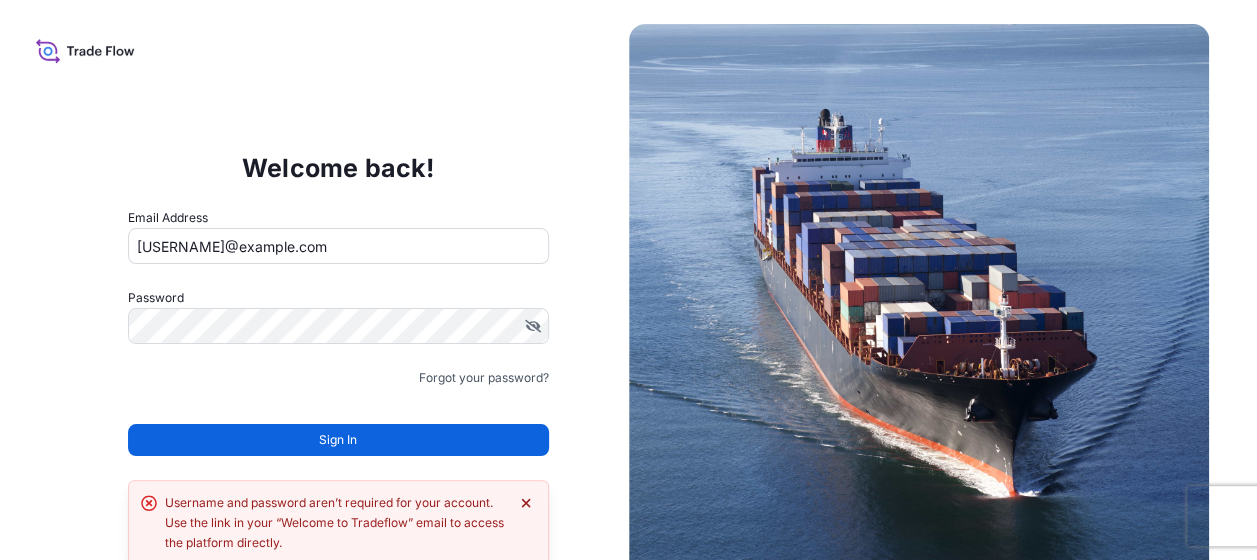 click 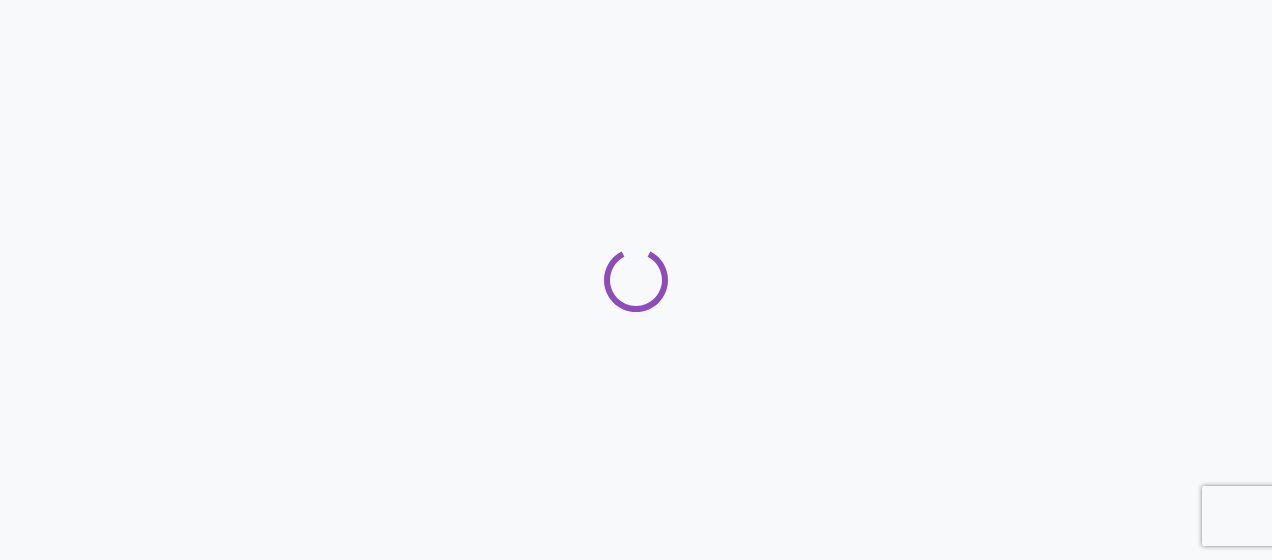 scroll, scrollTop: 0, scrollLeft: 0, axis: both 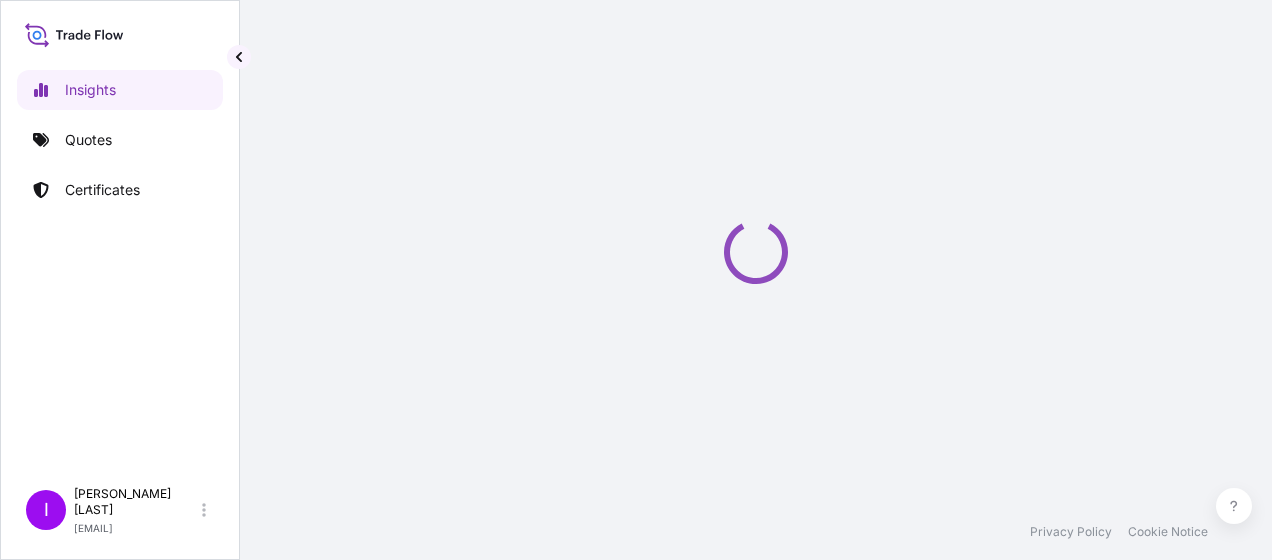 select on "2025" 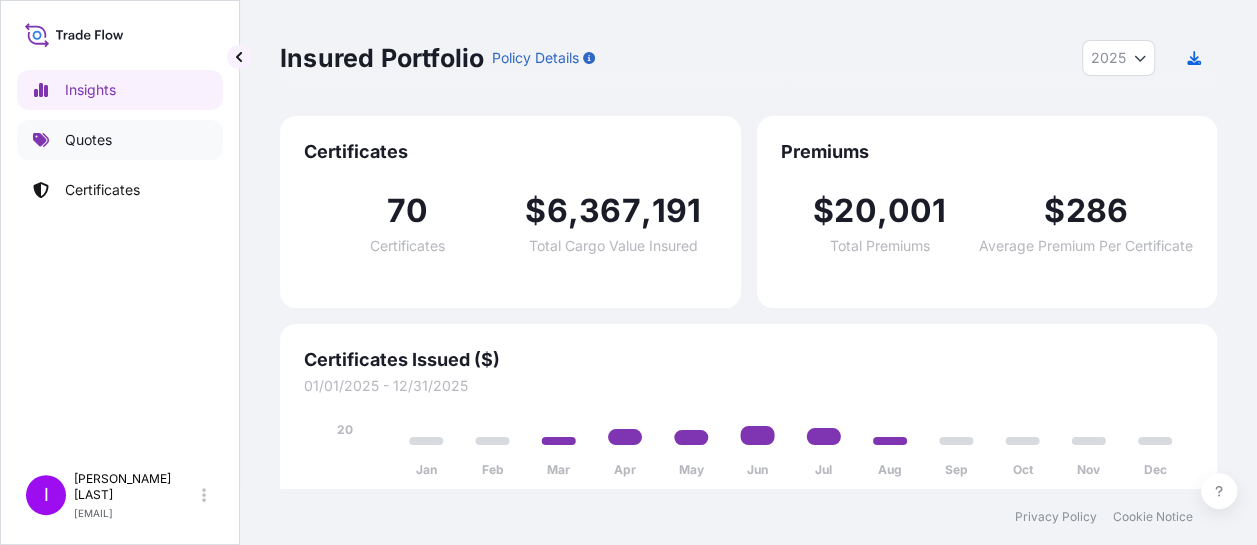 click on "Quotes" at bounding box center [88, 140] 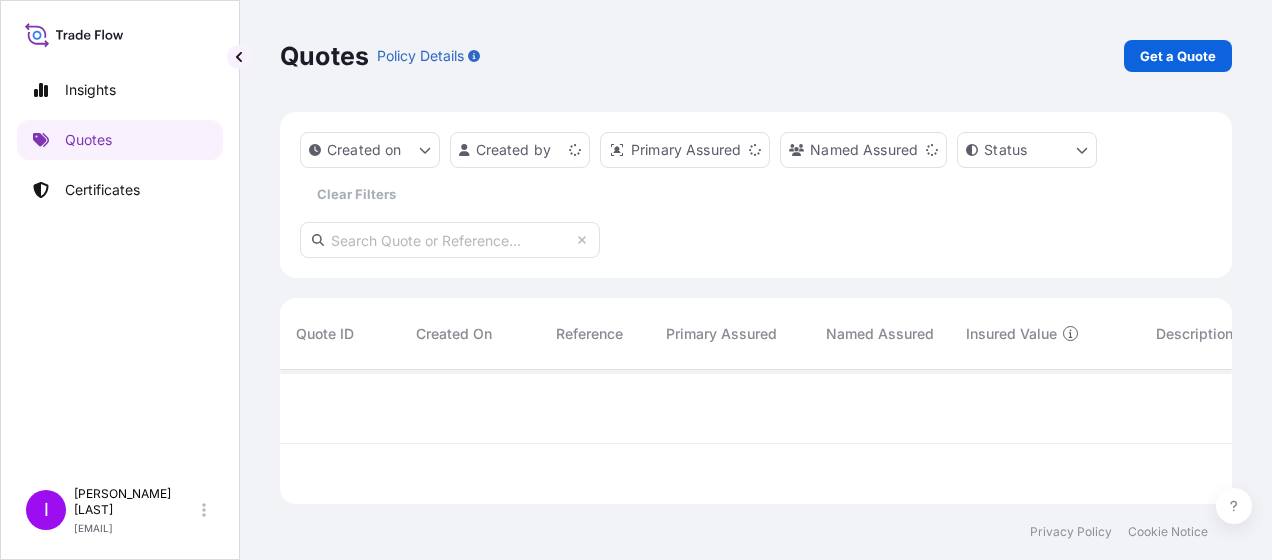 scroll, scrollTop: 16, scrollLeft: 16, axis: both 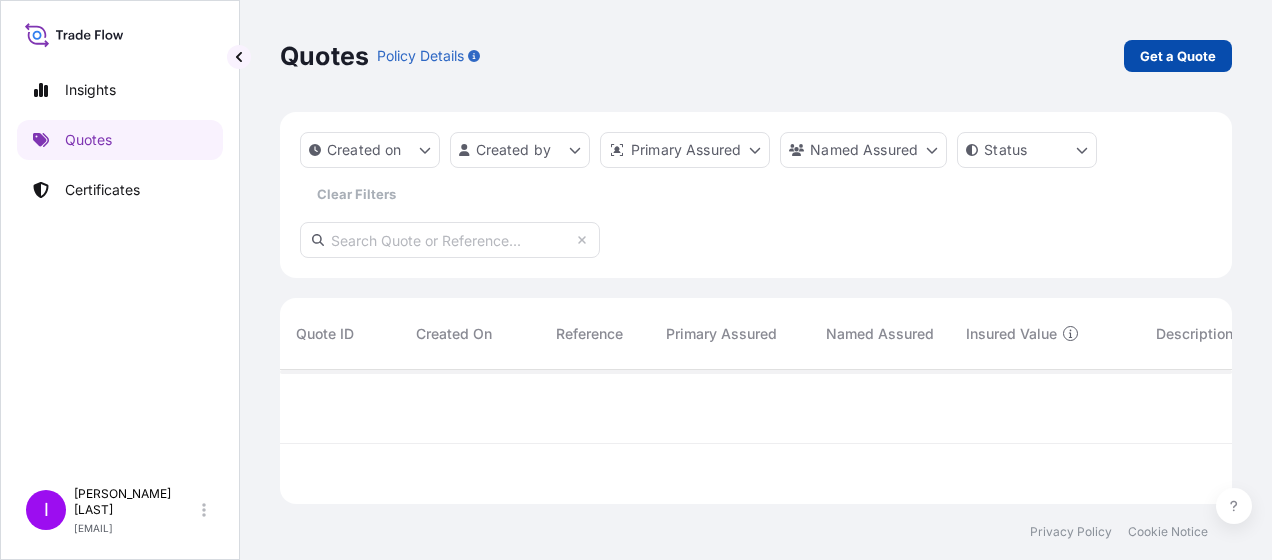 click on "Get a Quote" at bounding box center (1178, 56) 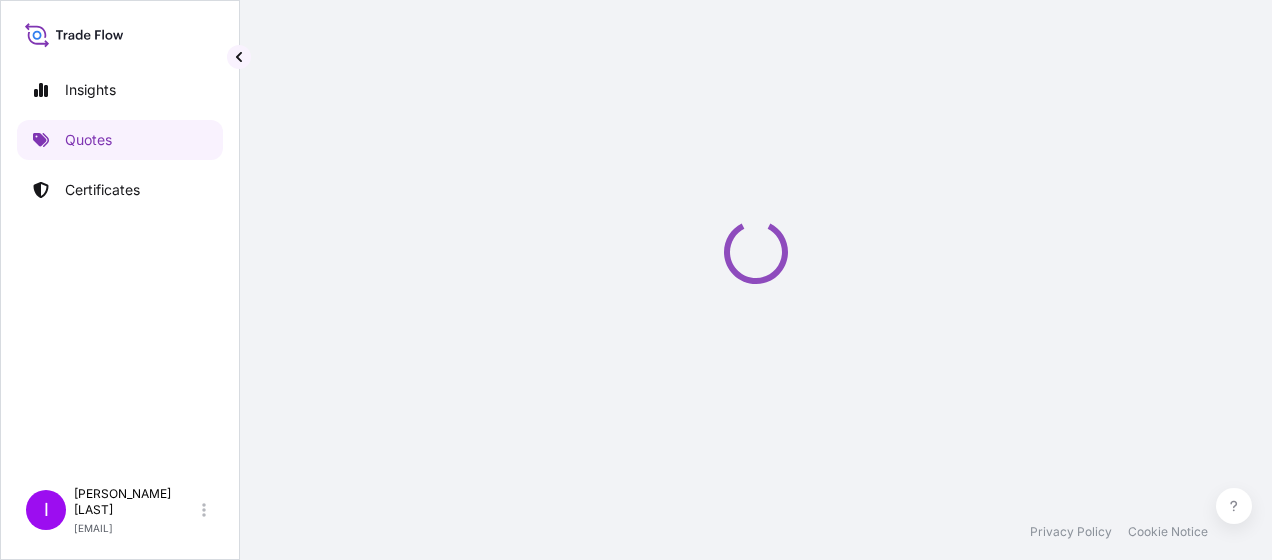 scroll, scrollTop: 32, scrollLeft: 0, axis: vertical 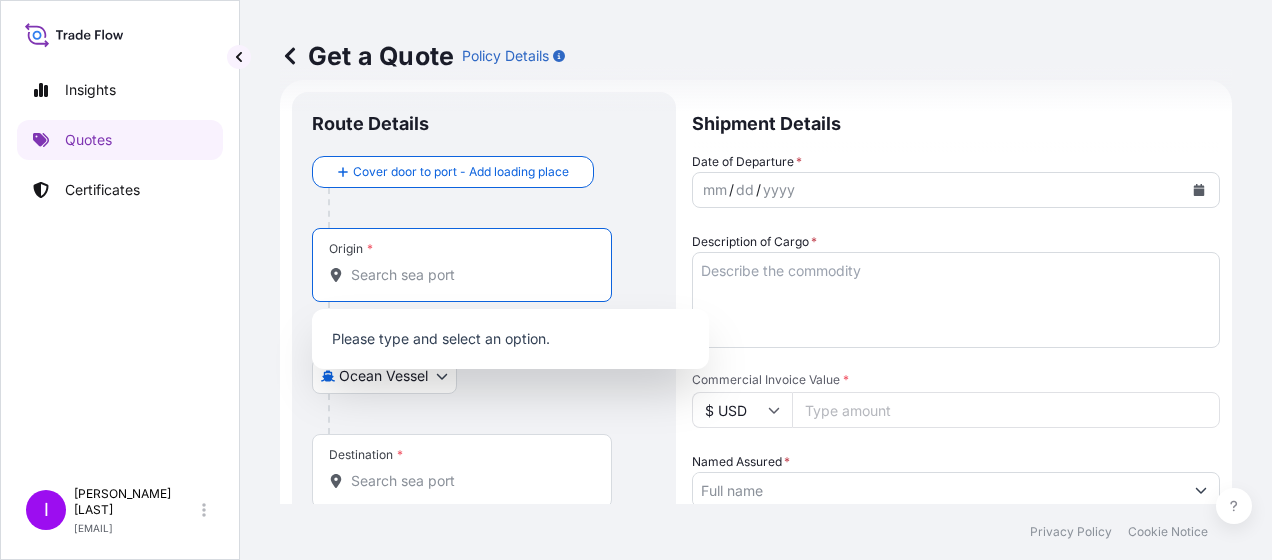 click on "Origin *" at bounding box center [469, 275] 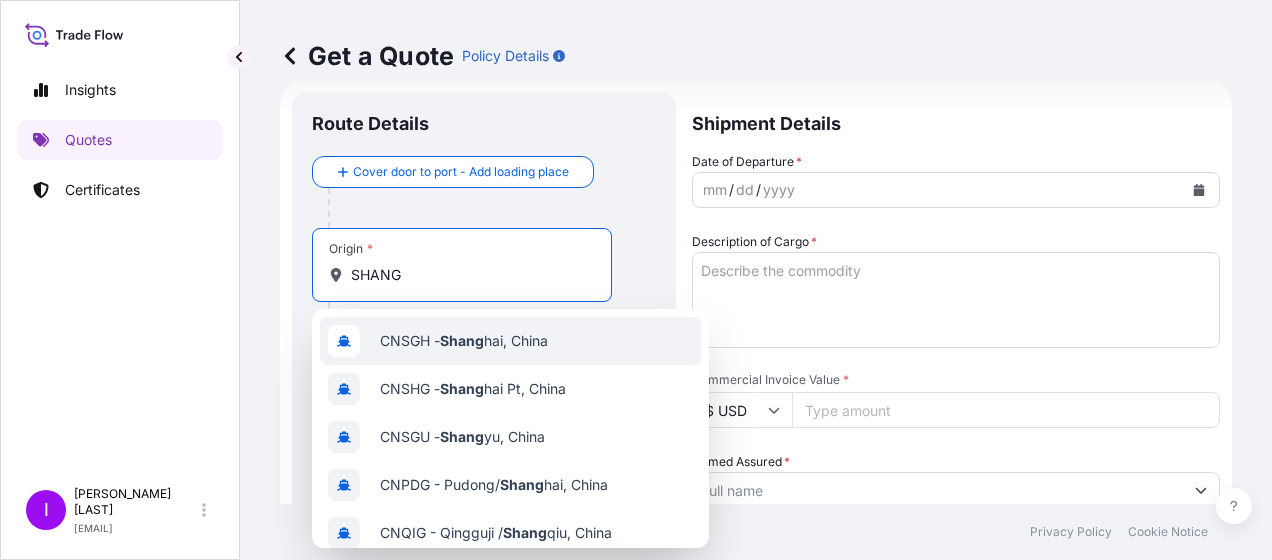 click on "CNSGH - [CITY], [COUNTRY]" at bounding box center (464, 341) 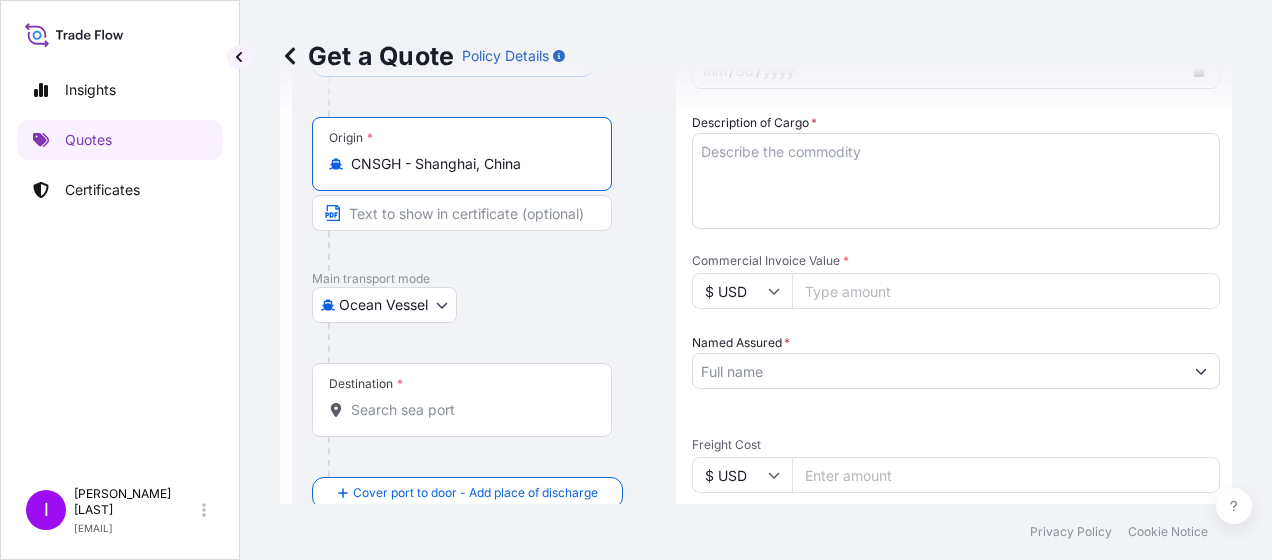 scroll, scrollTop: 178, scrollLeft: 0, axis: vertical 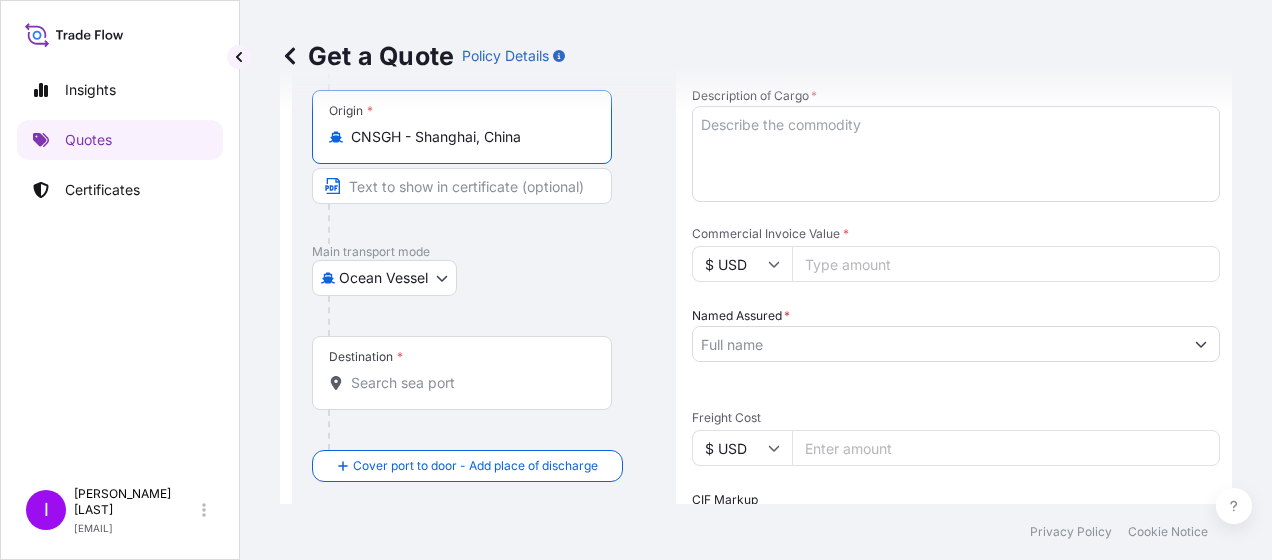 type on "CNSGH - Shanghai, China" 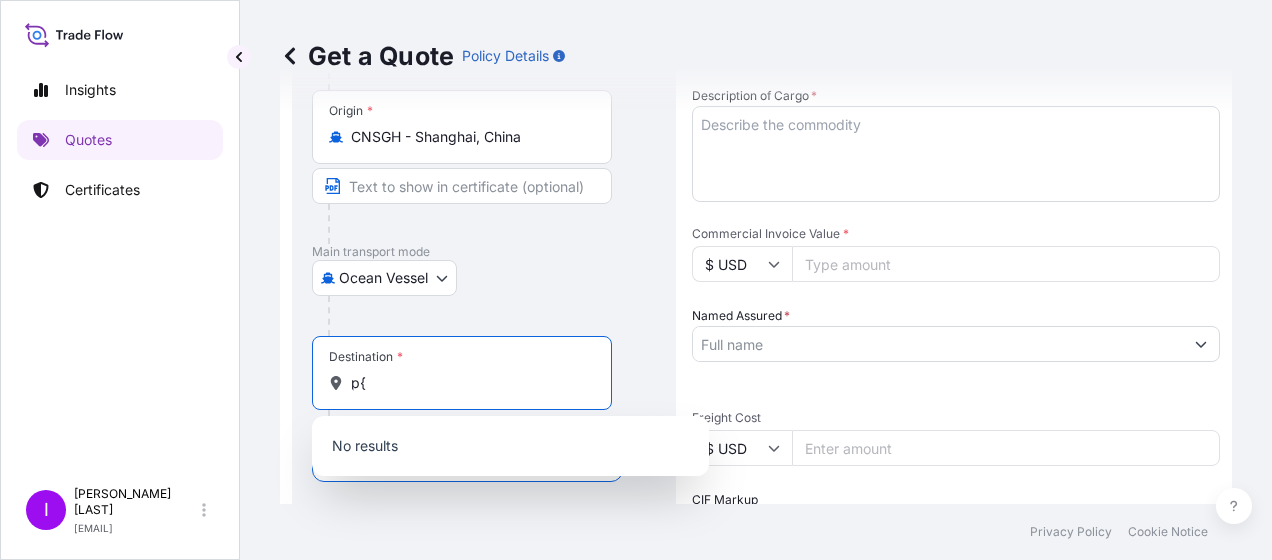 type on "p" 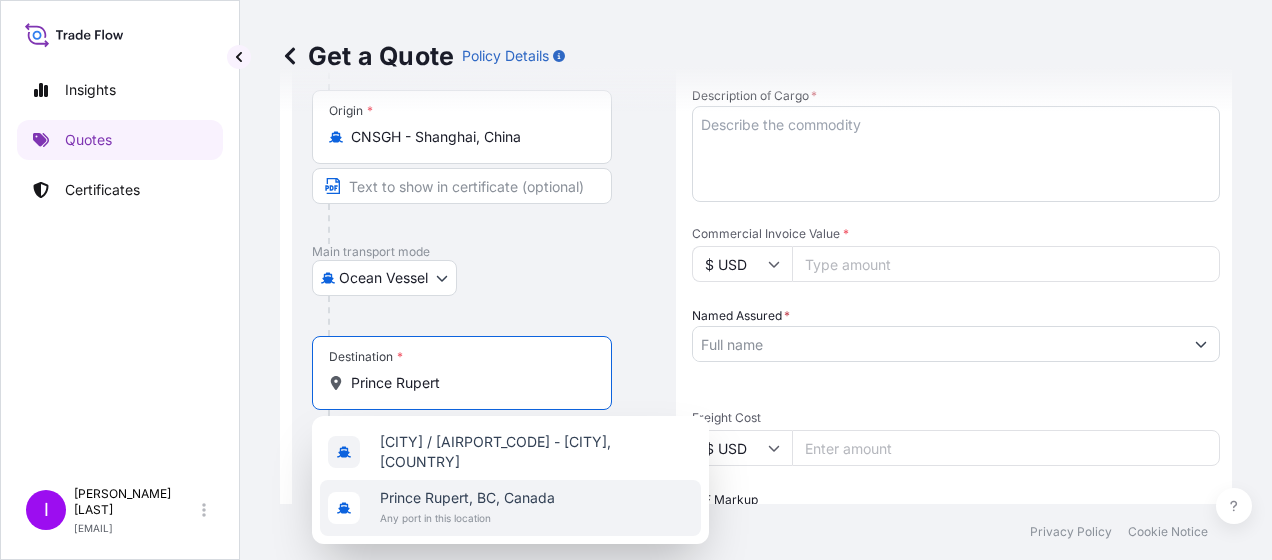 click on "Prince Rupert, BC, Canada" at bounding box center [467, 498] 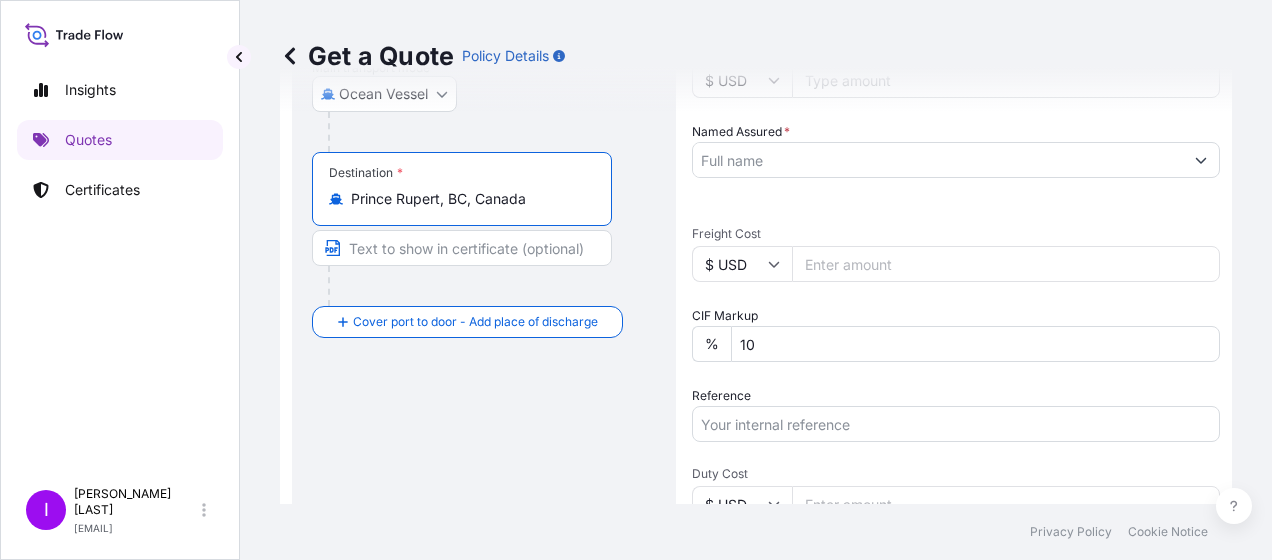 scroll, scrollTop: 360, scrollLeft: 0, axis: vertical 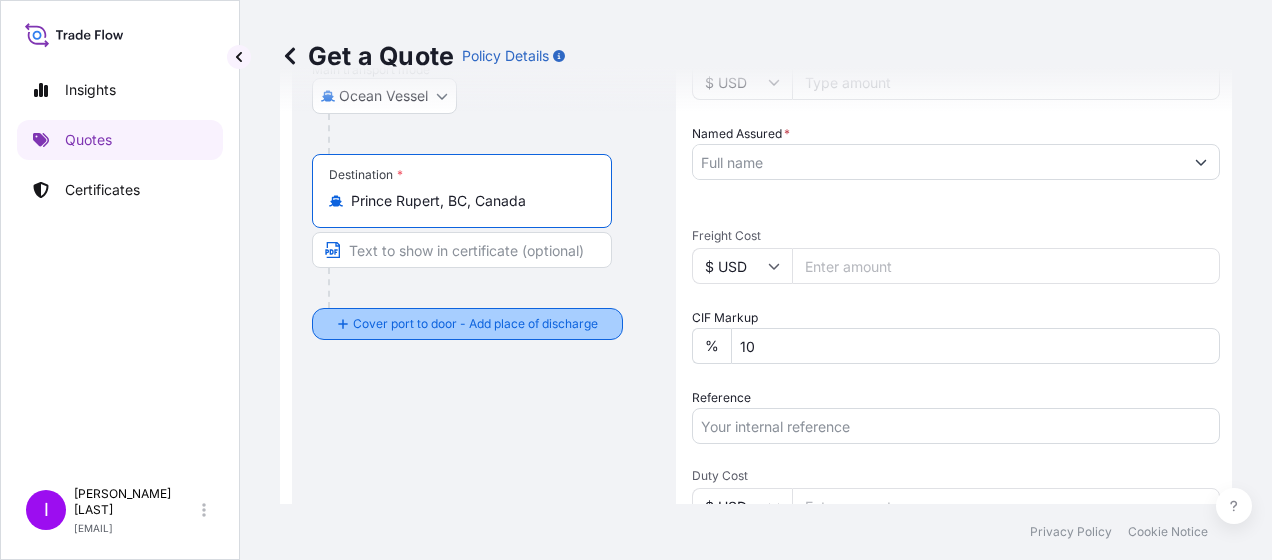 type on "Prince Rupert, BC, Canada" 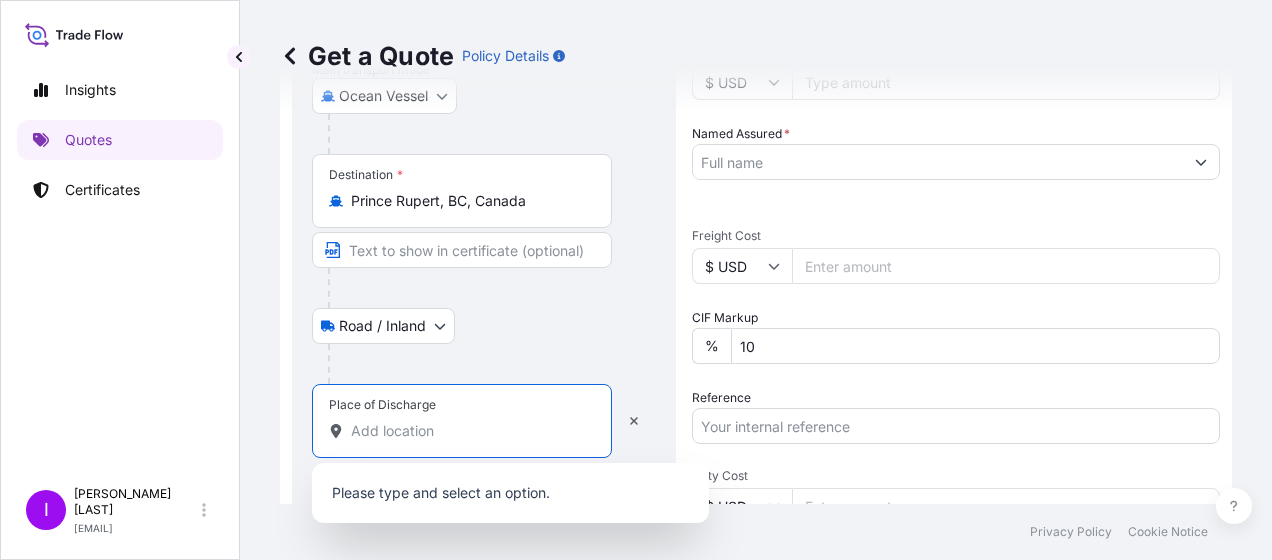 click on "Place of Discharge" at bounding box center [469, 431] 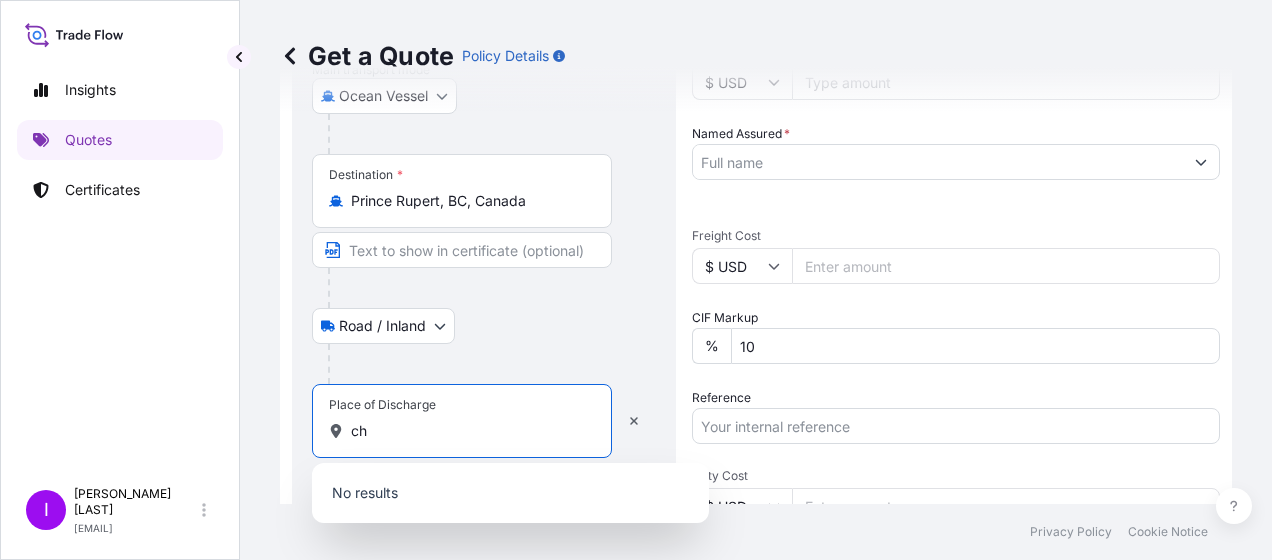 type on "c" 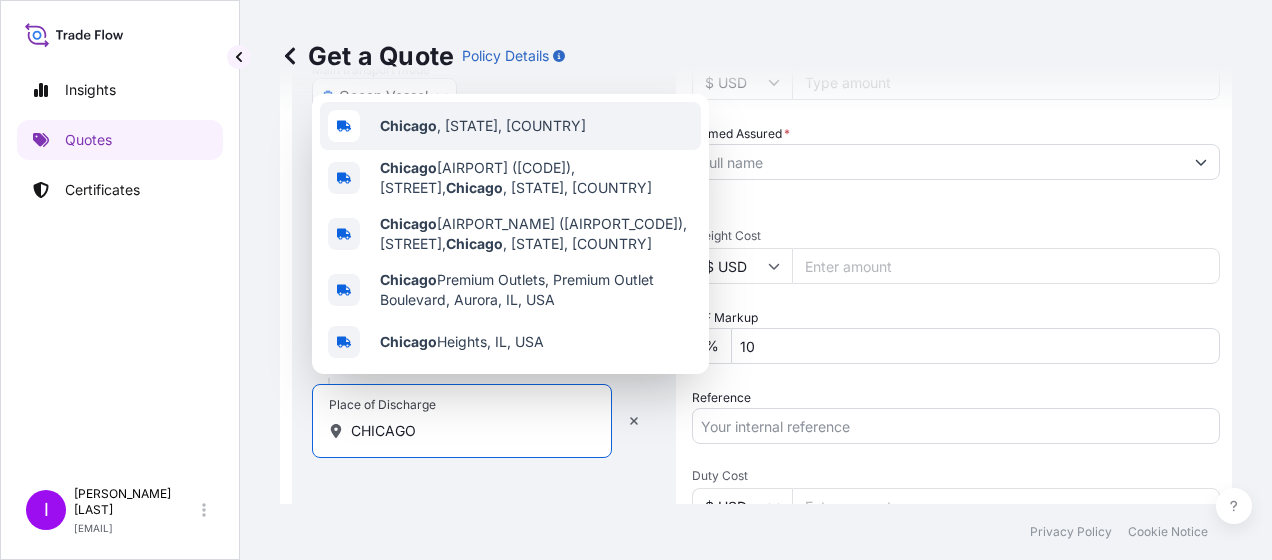 click on "Chicago , IL, USA" at bounding box center (483, 126) 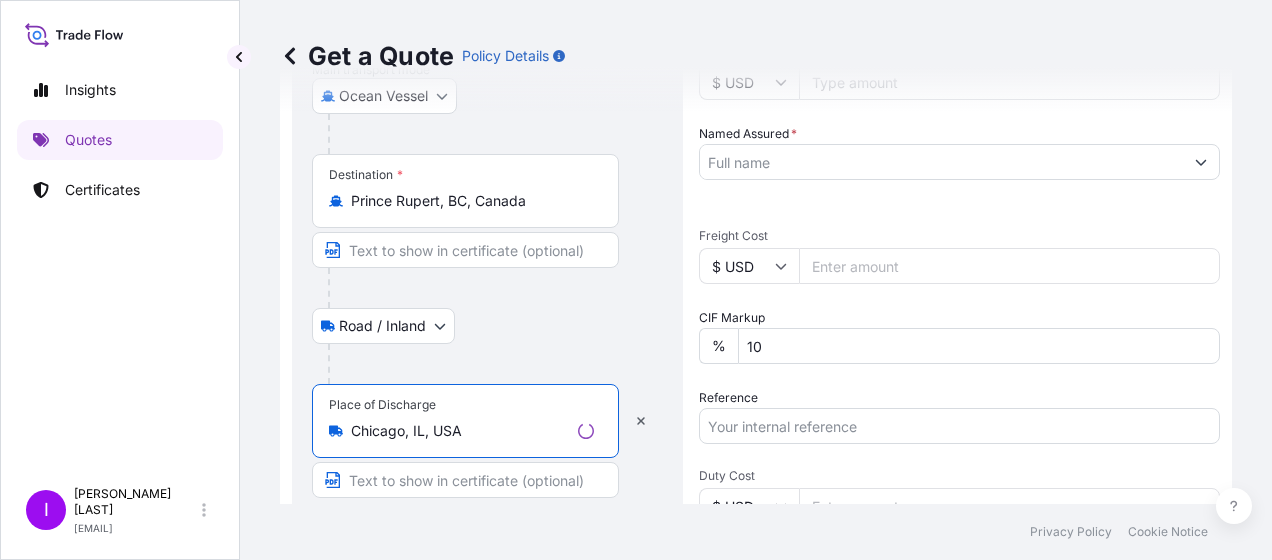 type on "Chicago, IL, USA" 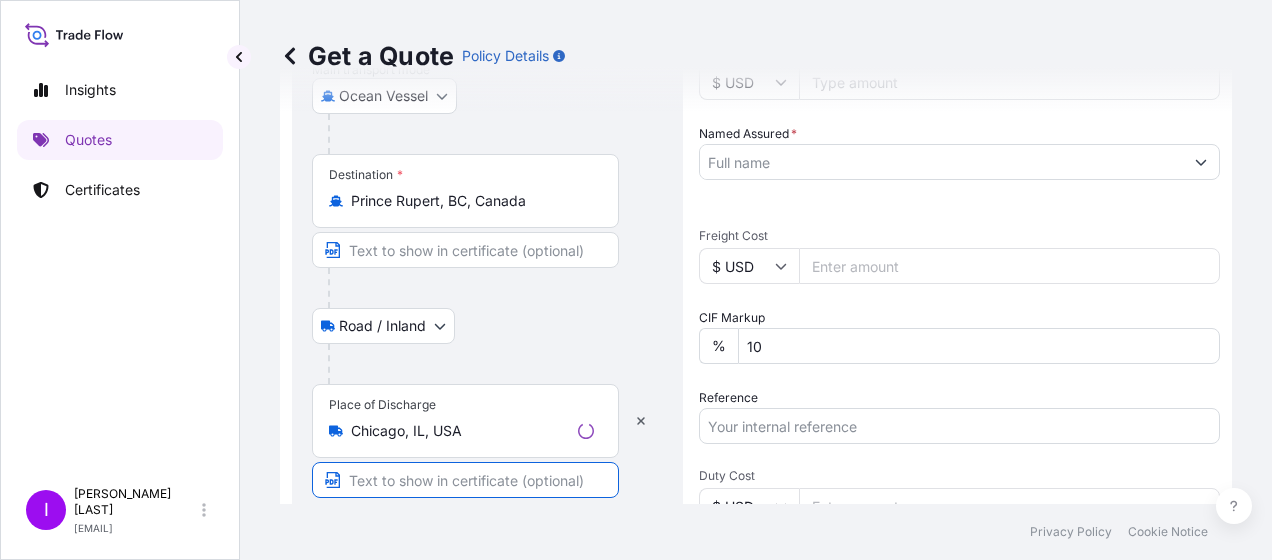 click at bounding box center (465, 480) 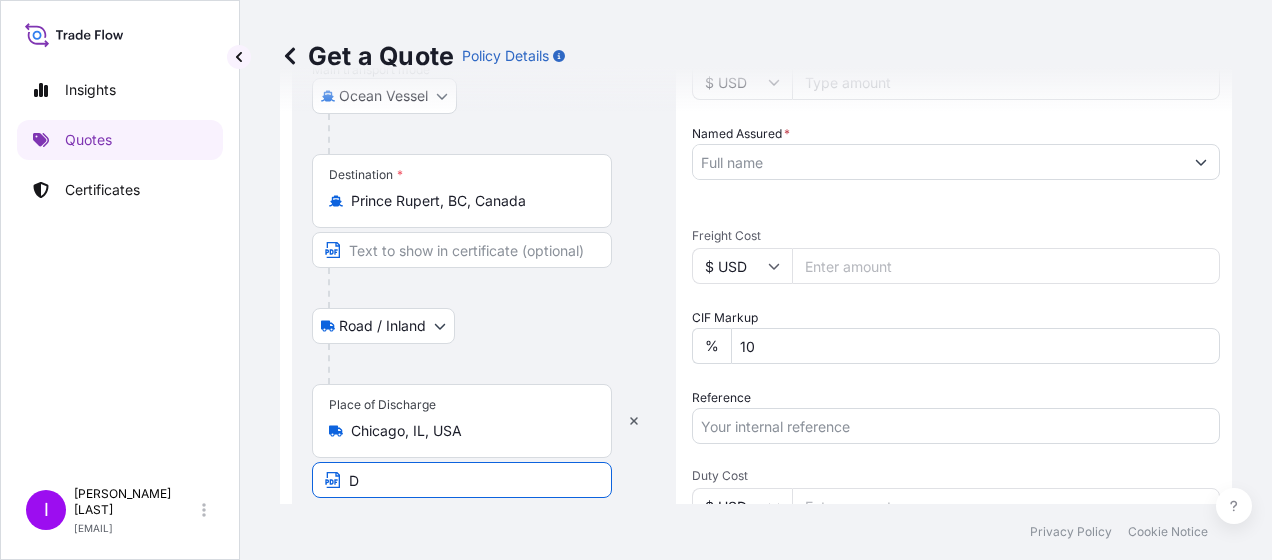 type on "DELIVERY to ROMEOVILLE, IL" 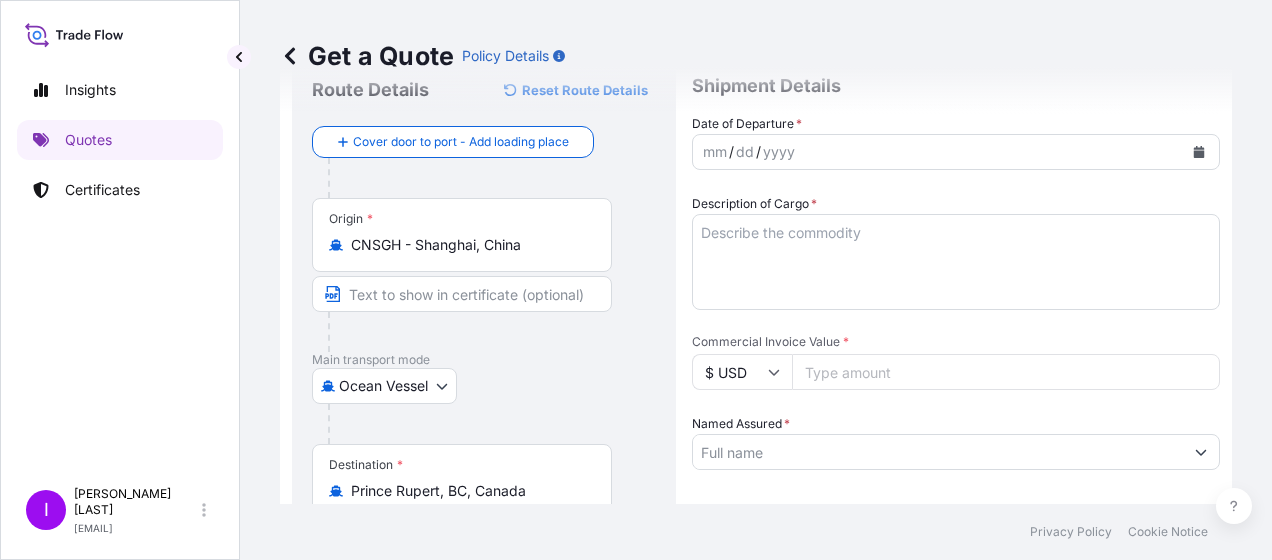 scroll, scrollTop: 44, scrollLeft: 0, axis: vertical 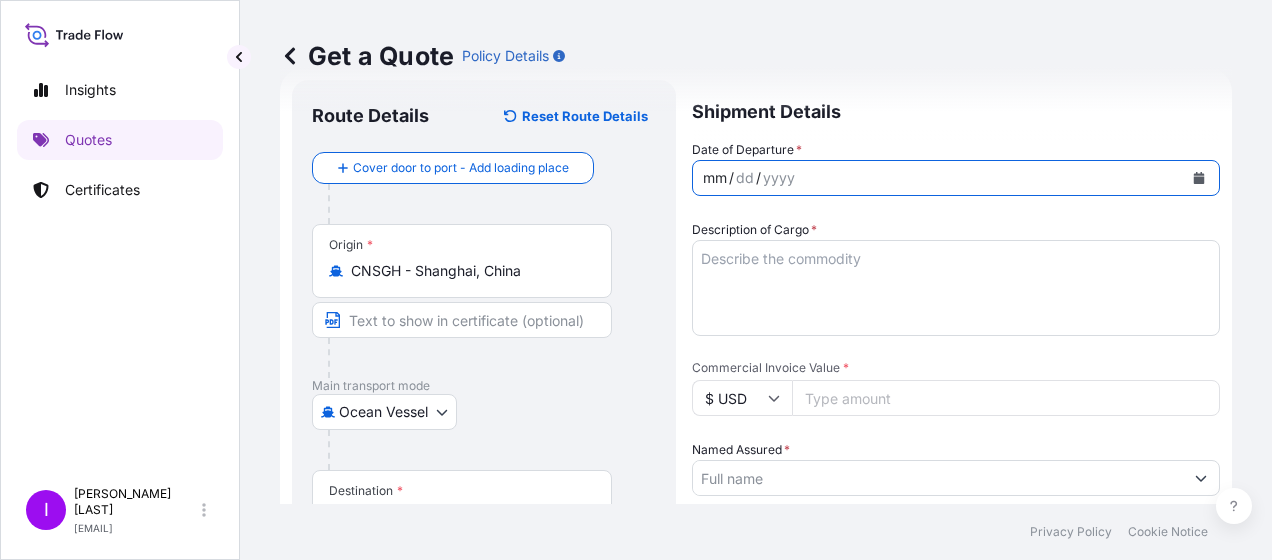 click on "mm / dd / yyyy" at bounding box center [938, 178] 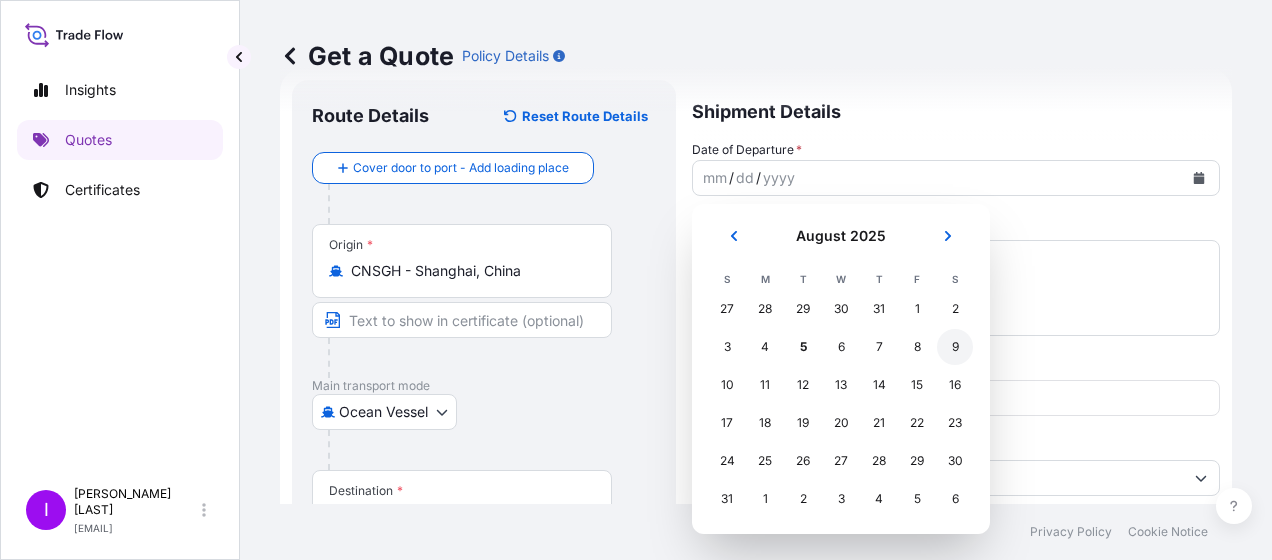click on "9" at bounding box center (955, 347) 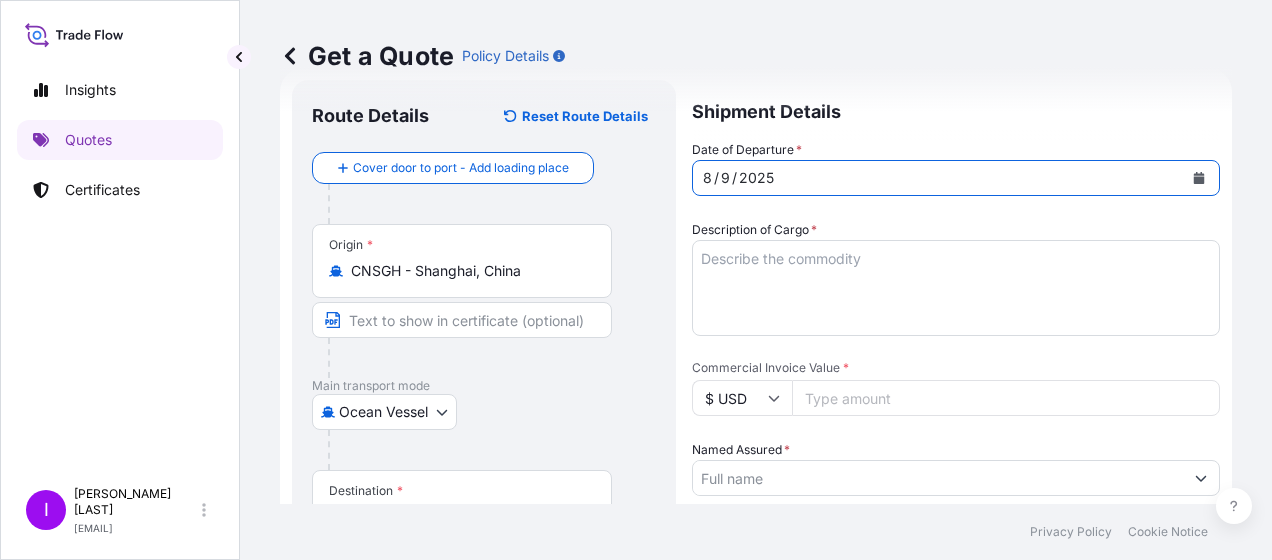 click on "Description of Cargo *" at bounding box center (956, 288) 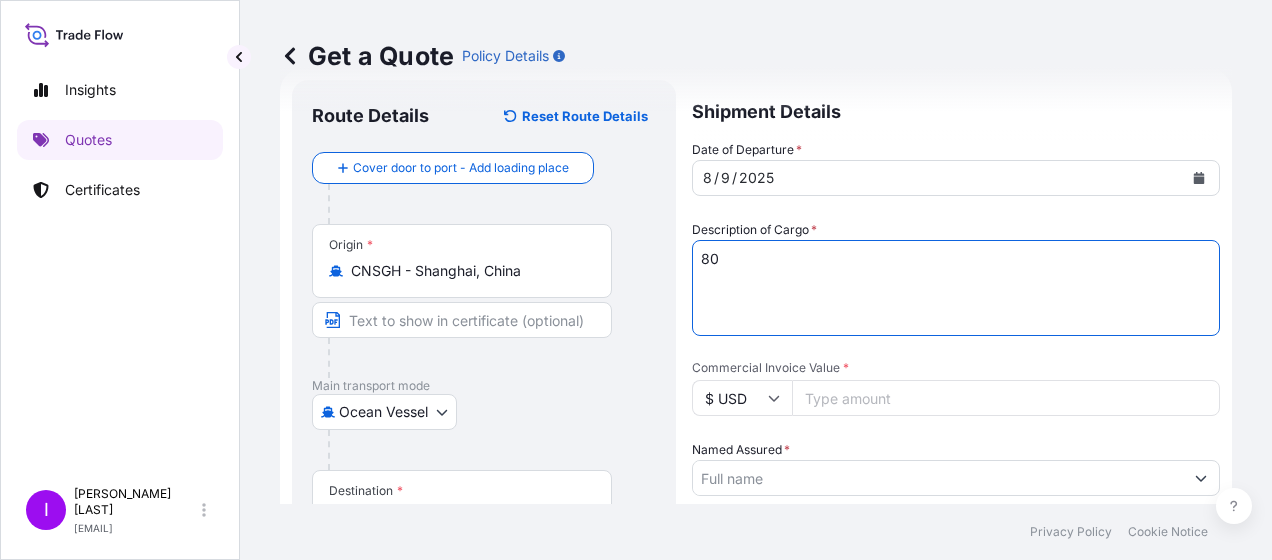 type on "8" 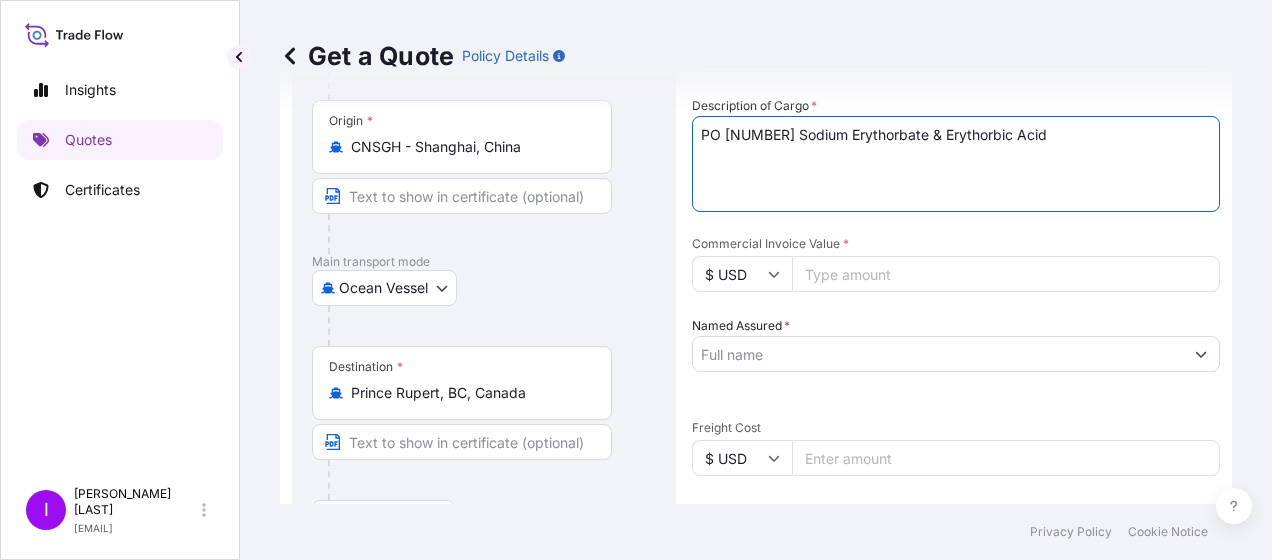scroll, scrollTop: 167, scrollLeft: 0, axis: vertical 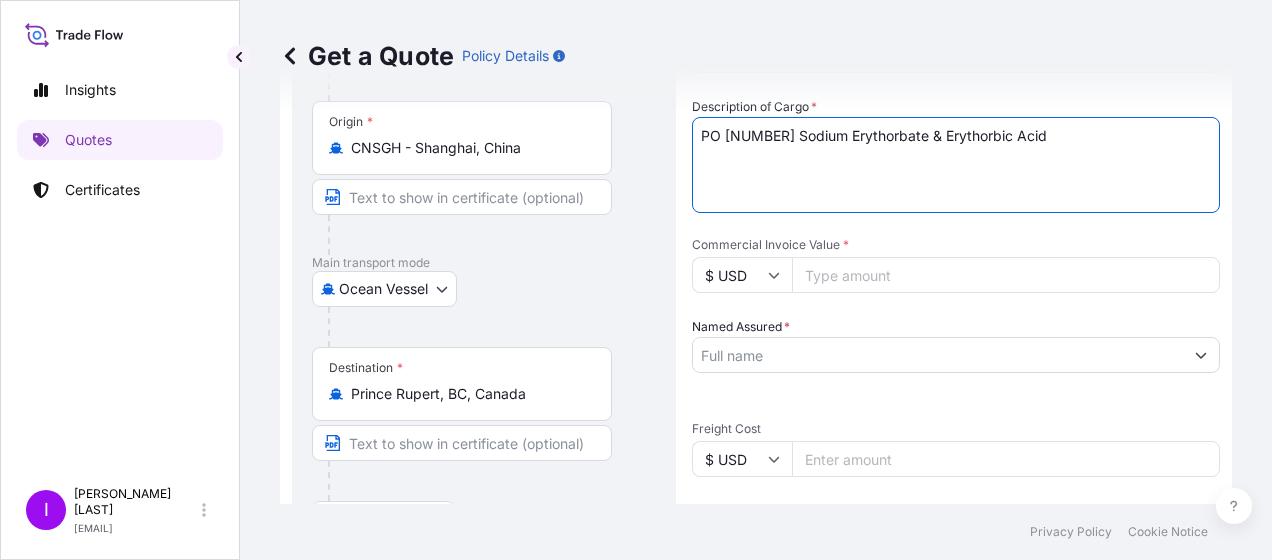 type on "PO [NUMBER] Sodium Erythorbate & Erythorbic Acid" 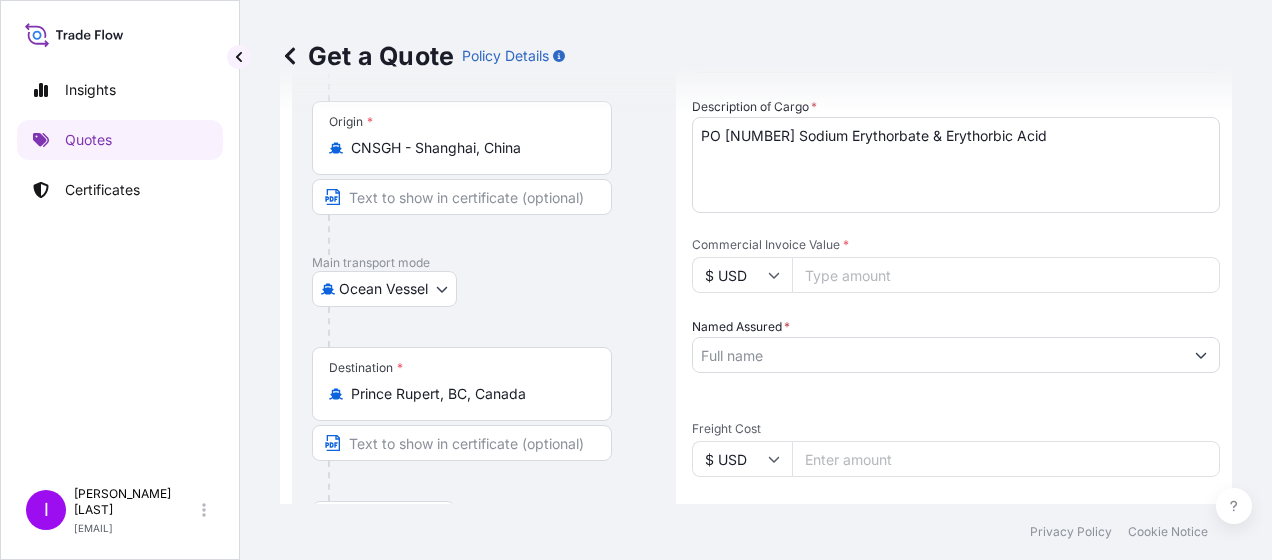 click on "Commercial Invoice Value   *" at bounding box center (1006, 275) 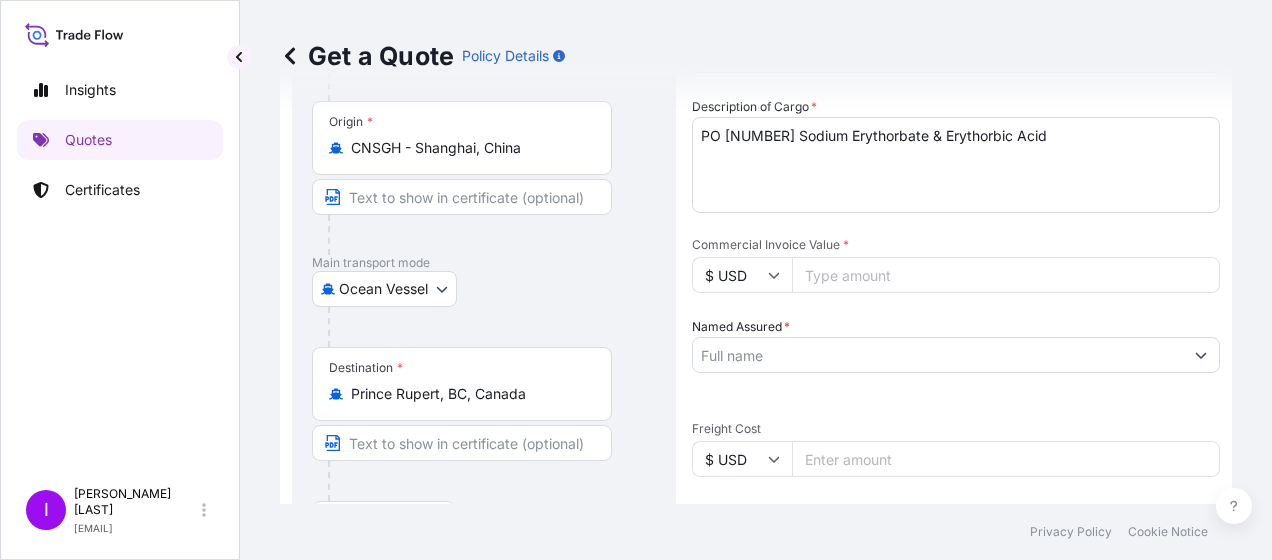 type on "[PRICE]" 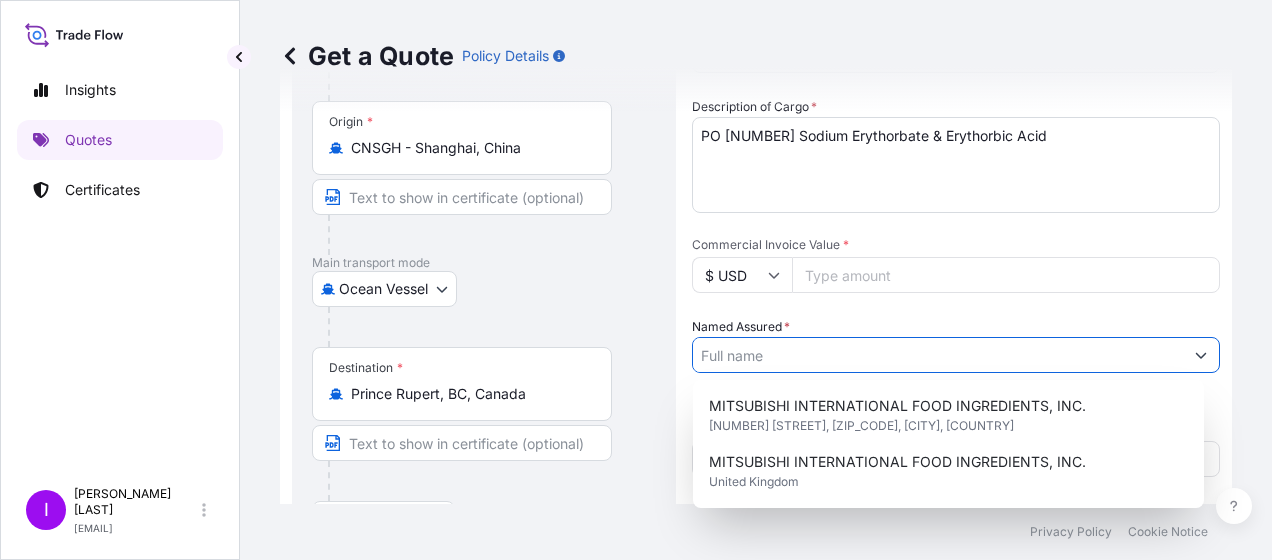 click on "Named Assured *" at bounding box center (938, 355) 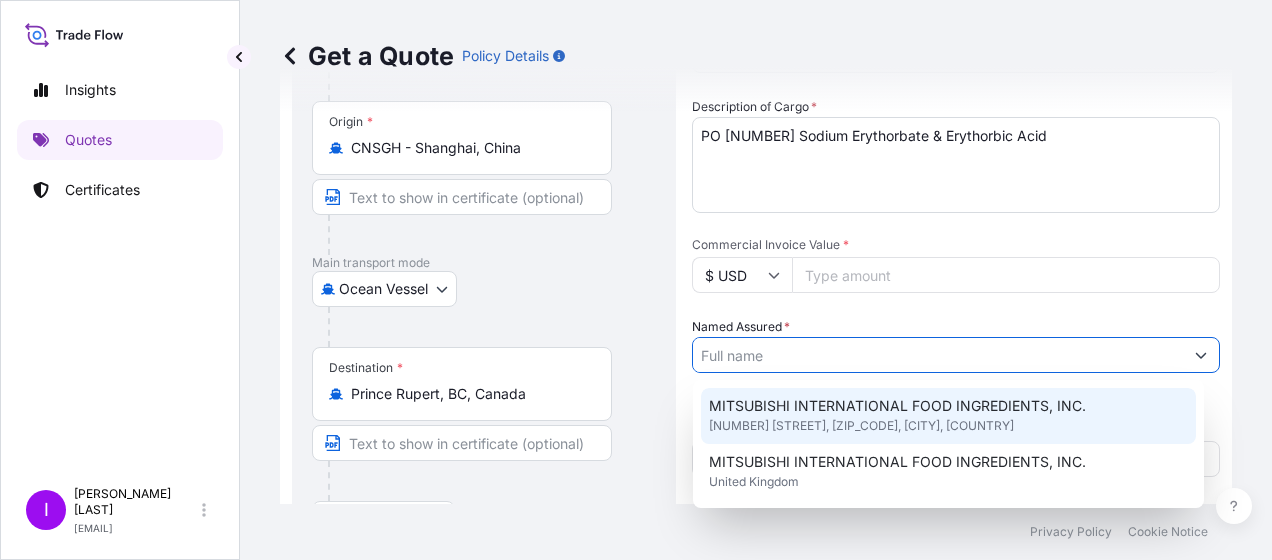 click on "MITSUBISHI INTERNATIONAL FOOD INGREDIENTS, INC." at bounding box center [897, 406] 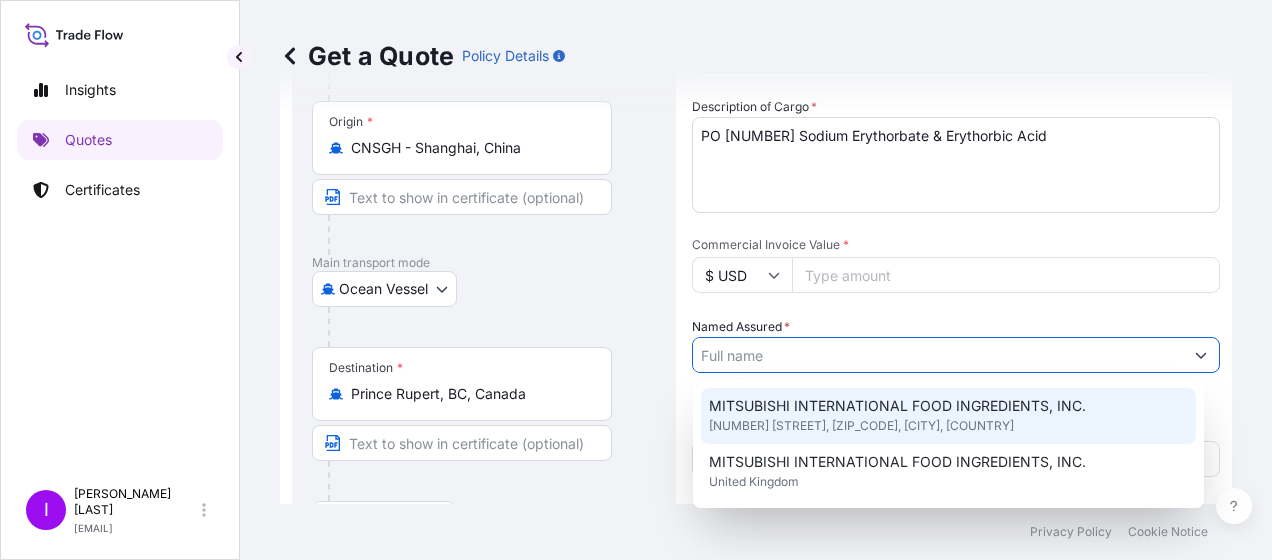 type on "MITSUBISHI INTERNATIONAL FOOD INGREDIENTS, INC." 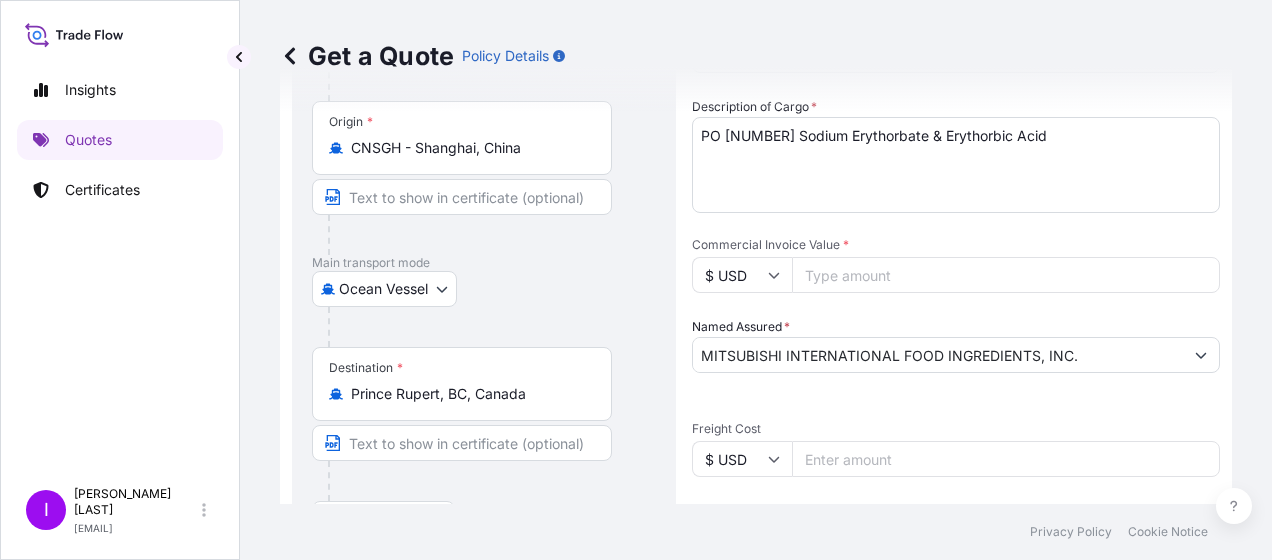 click on "Freight Cost" at bounding box center [1006, 459] 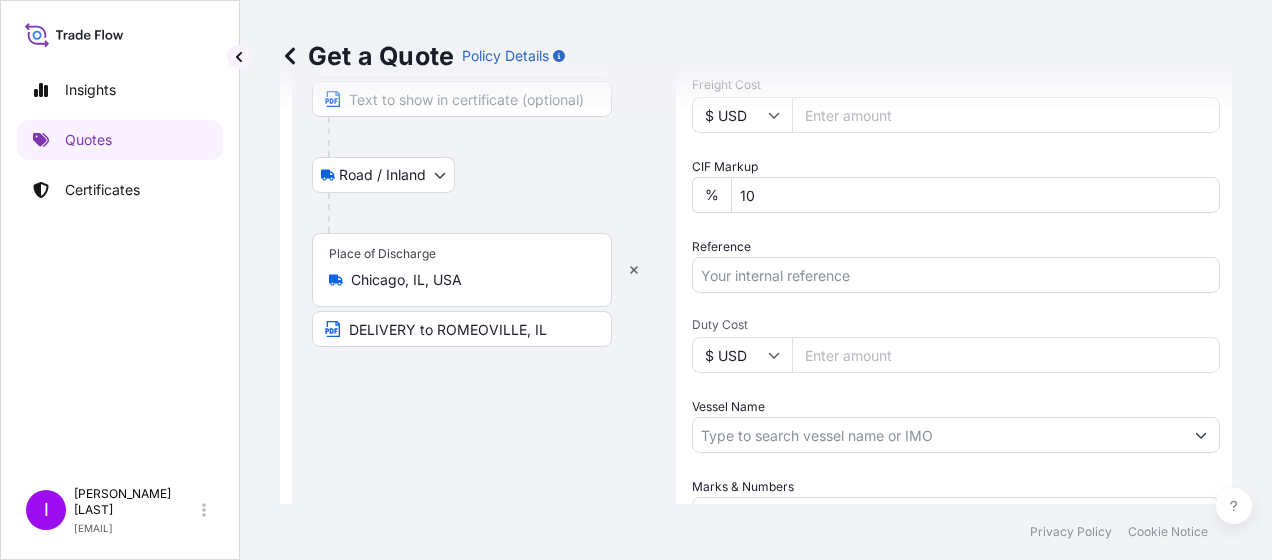 scroll, scrollTop: 553, scrollLeft: 0, axis: vertical 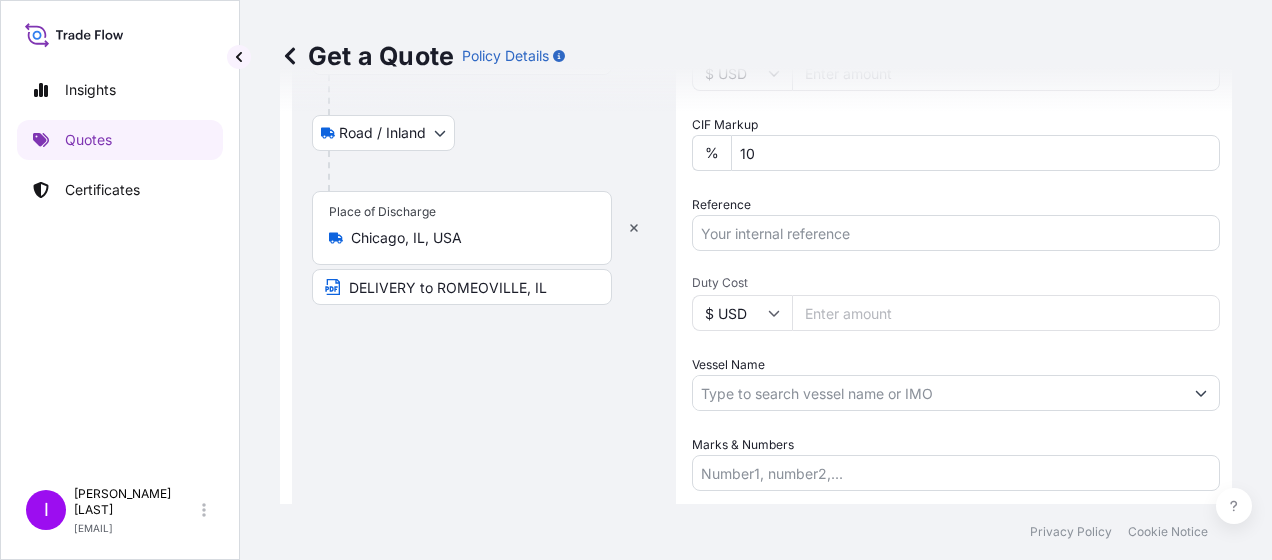 type on "[PRICE]" 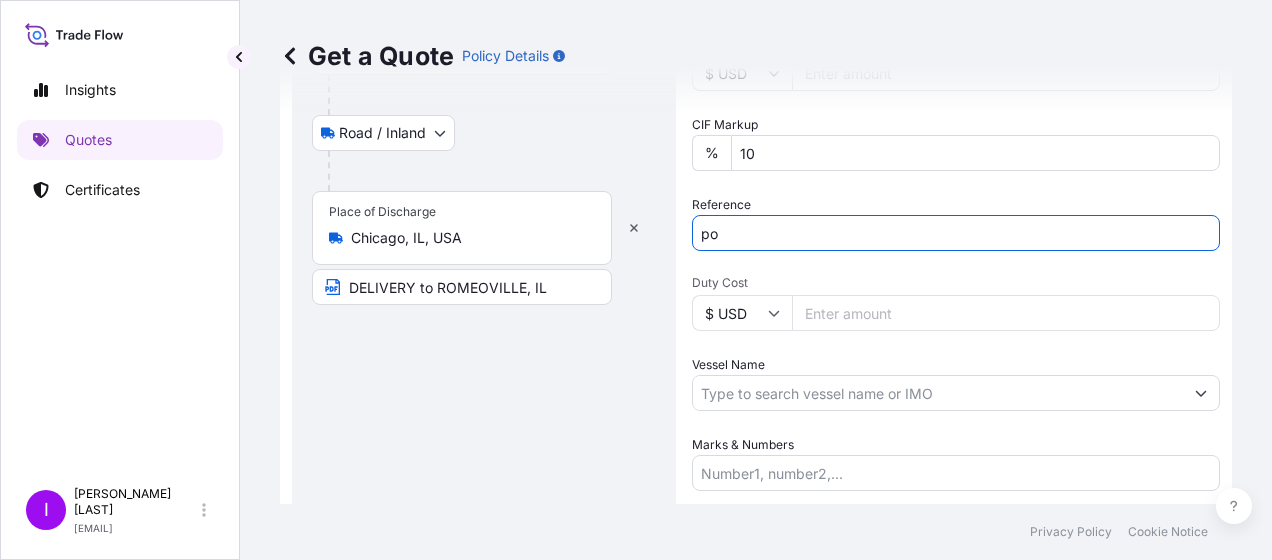 type on "p" 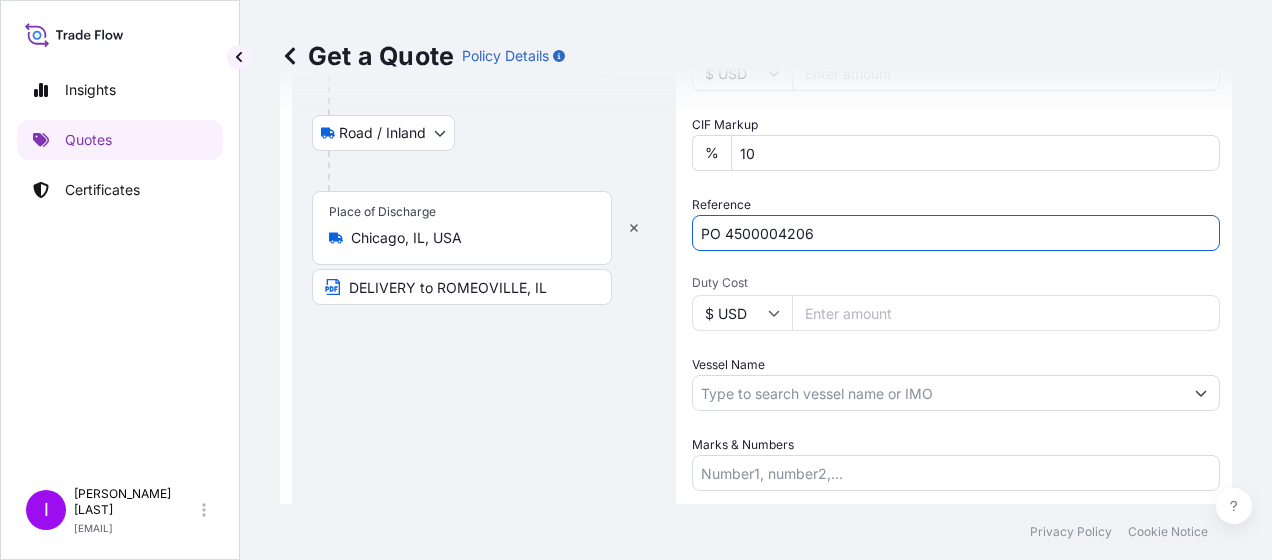 type on "PO 4500004206" 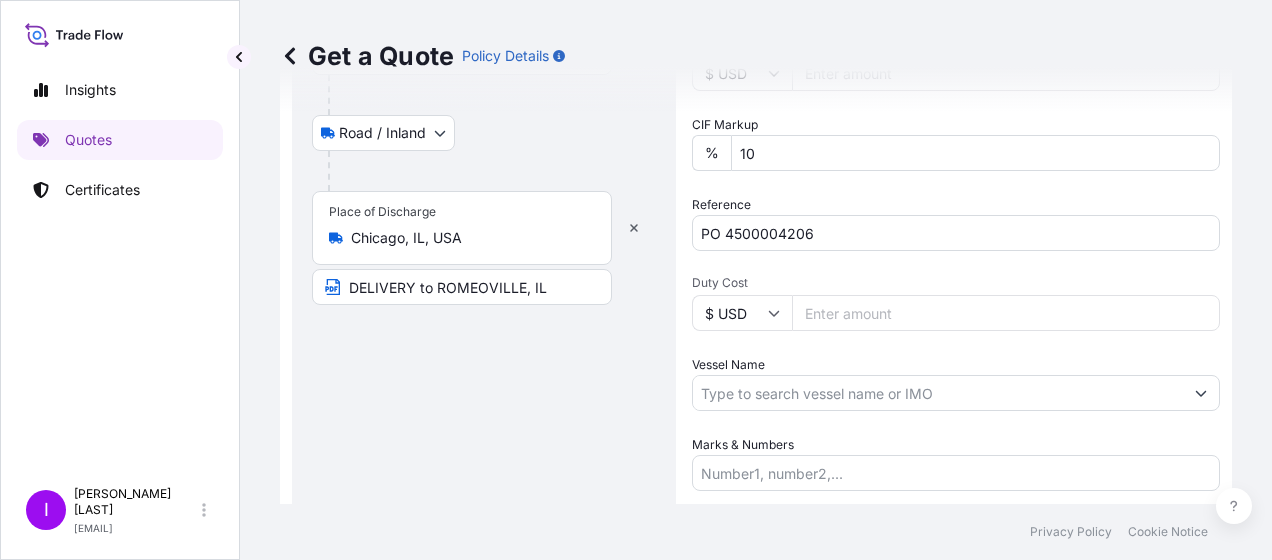 click on "Duty Cost" at bounding box center [1006, 313] 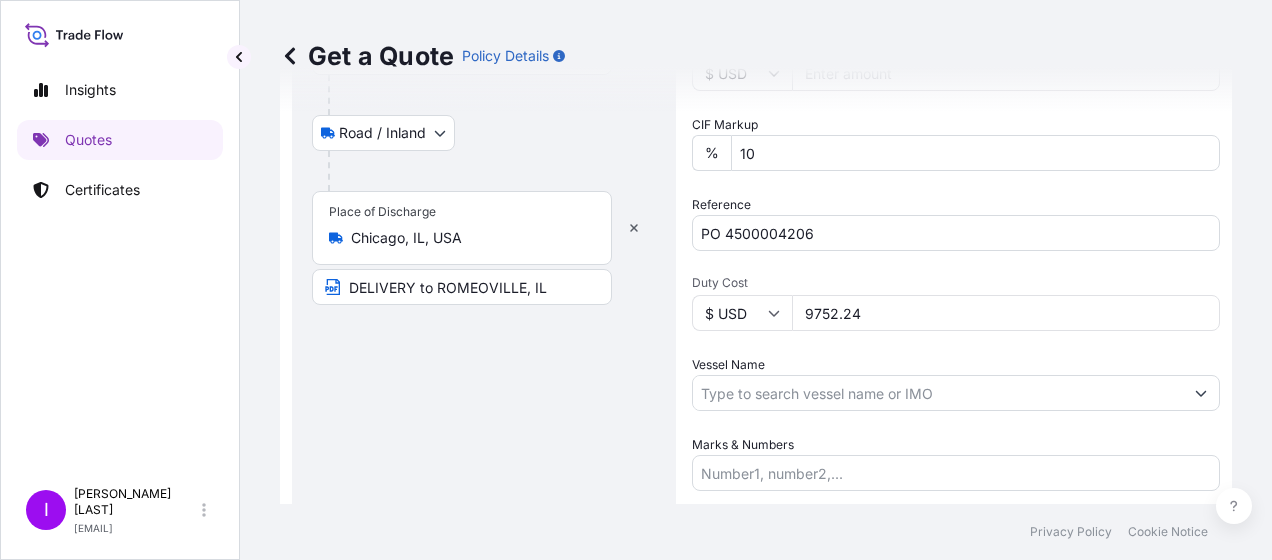 type on "9752.24" 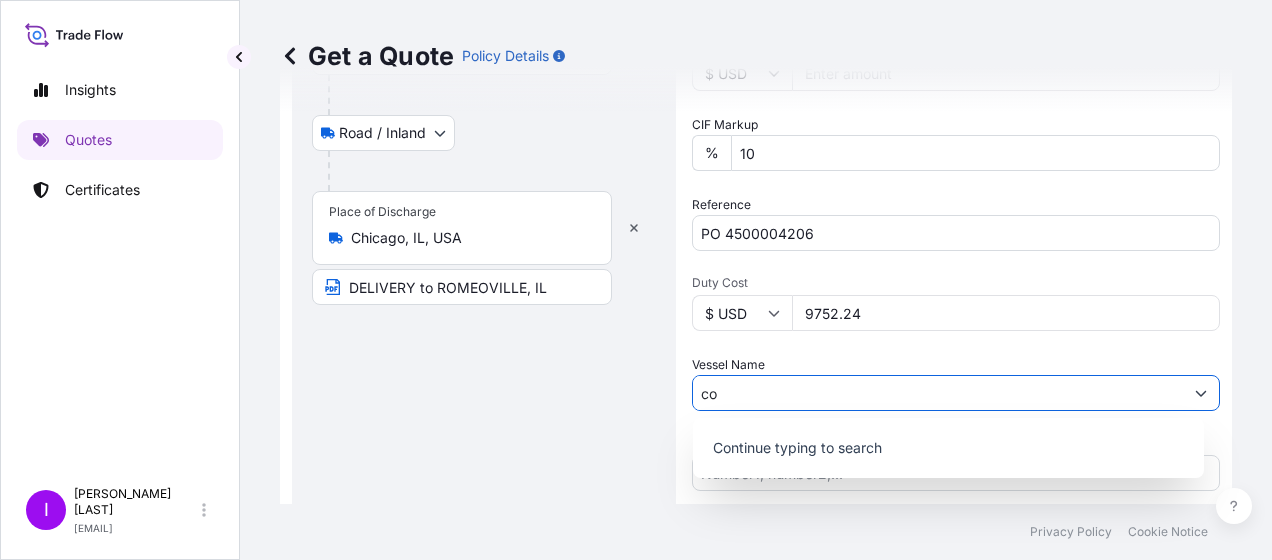 type on "c" 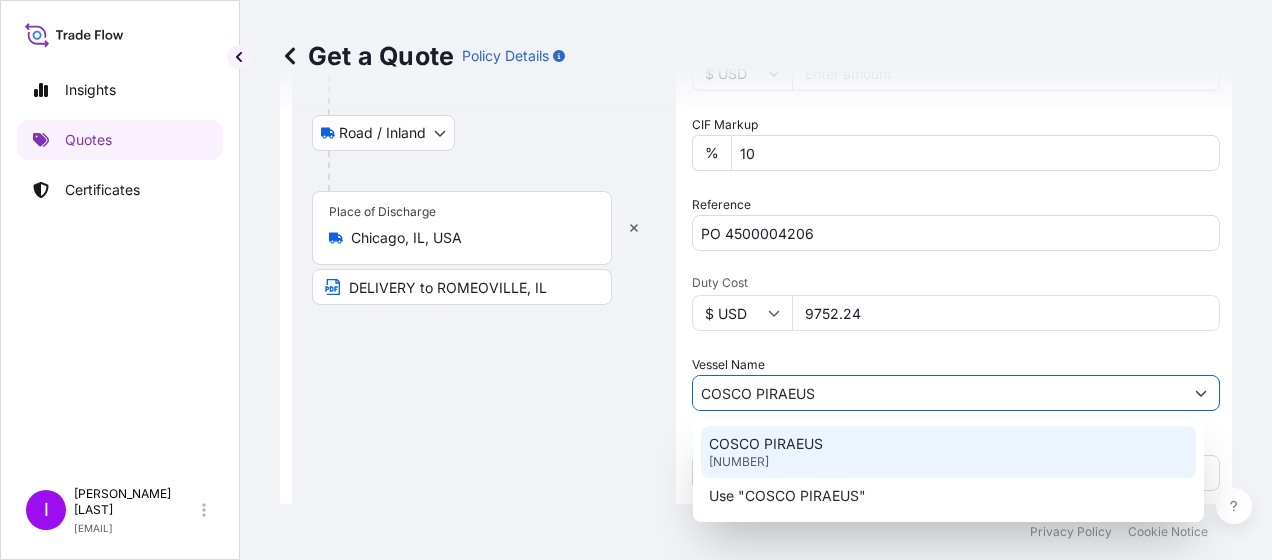 click on "[BRAND] [BRAND] [NUMBER]" at bounding box center (948, 452) 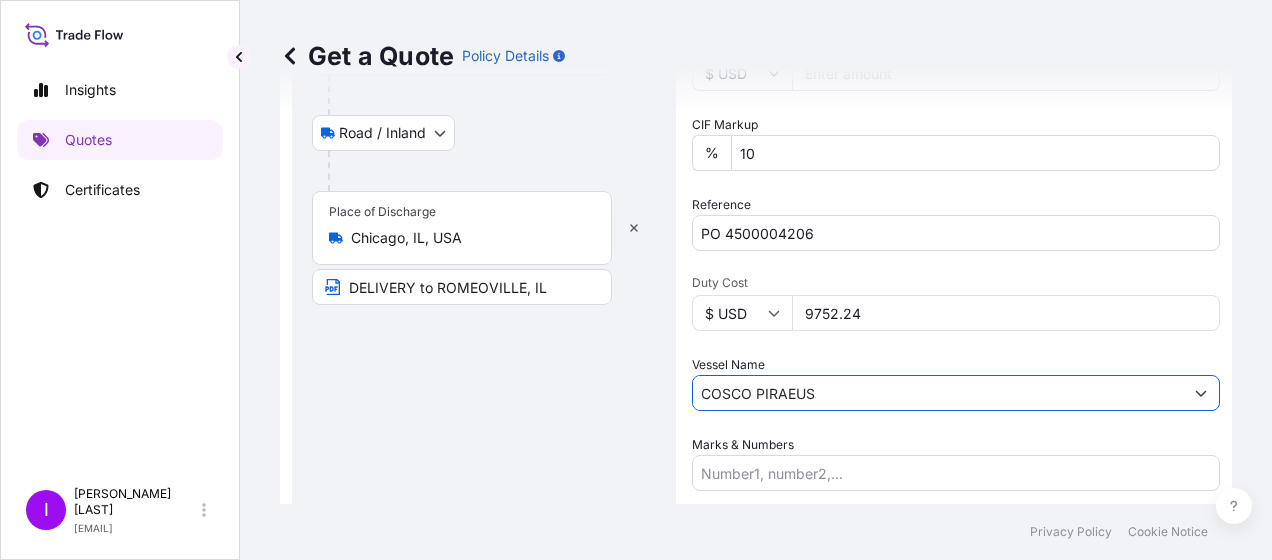type on "COSCO PIRAEUS" 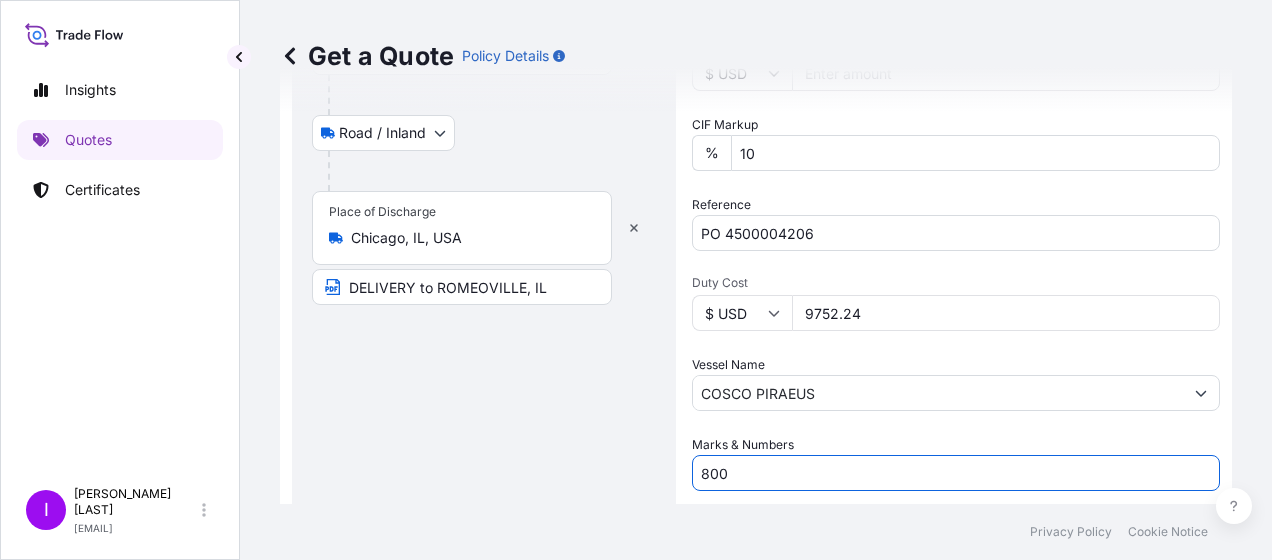 click on "800" at bounding box center (956, 473) 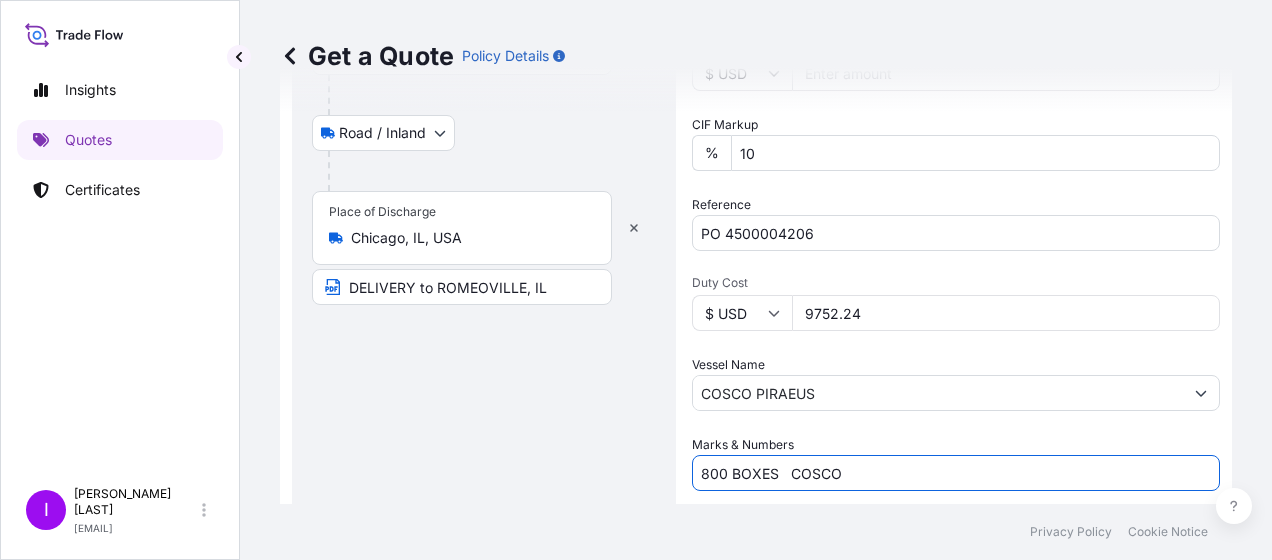 scroll, scrollTop: 700, scrollLeft: 0, axis: vertical 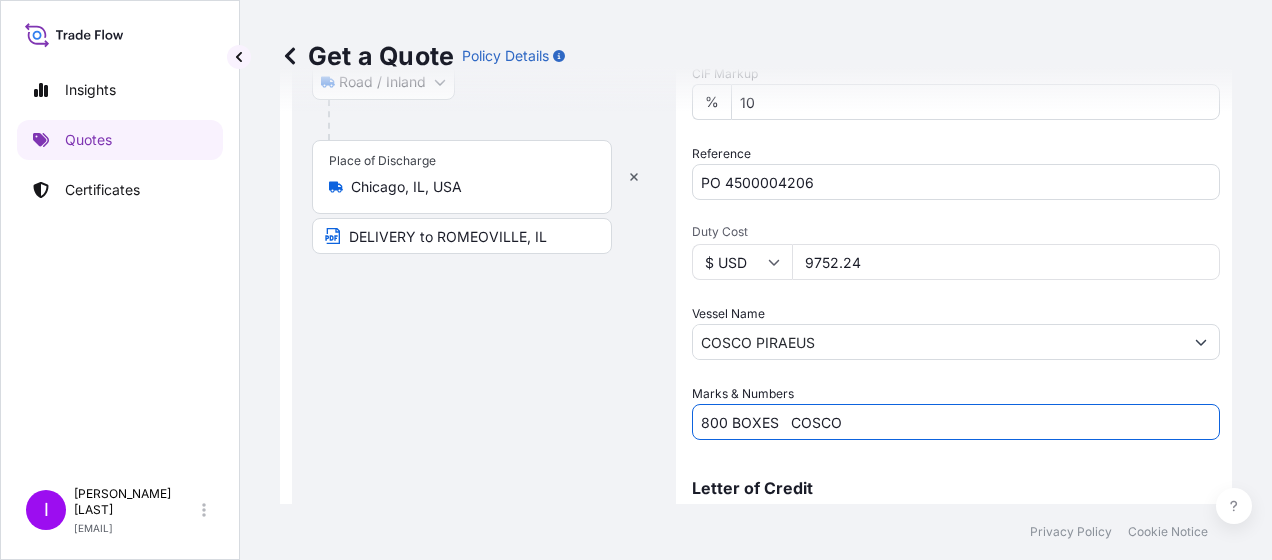 click on "800 BOXES   COSCO" at bounding box center [956, 422] 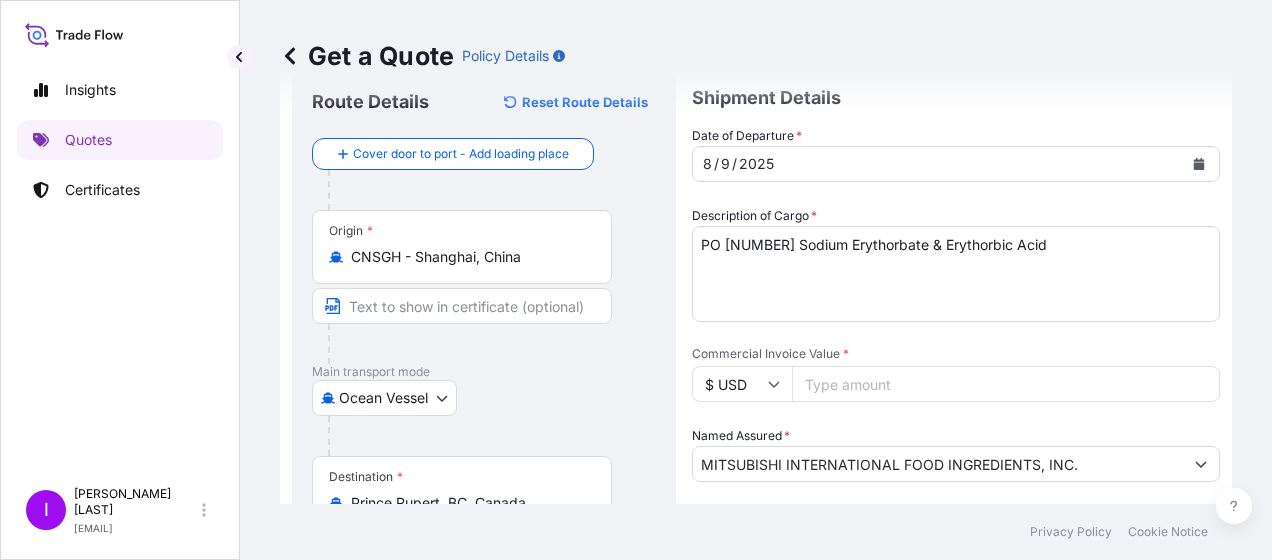 scroll, scrollTop: 24, scrollLeft: 0, axis: vertical 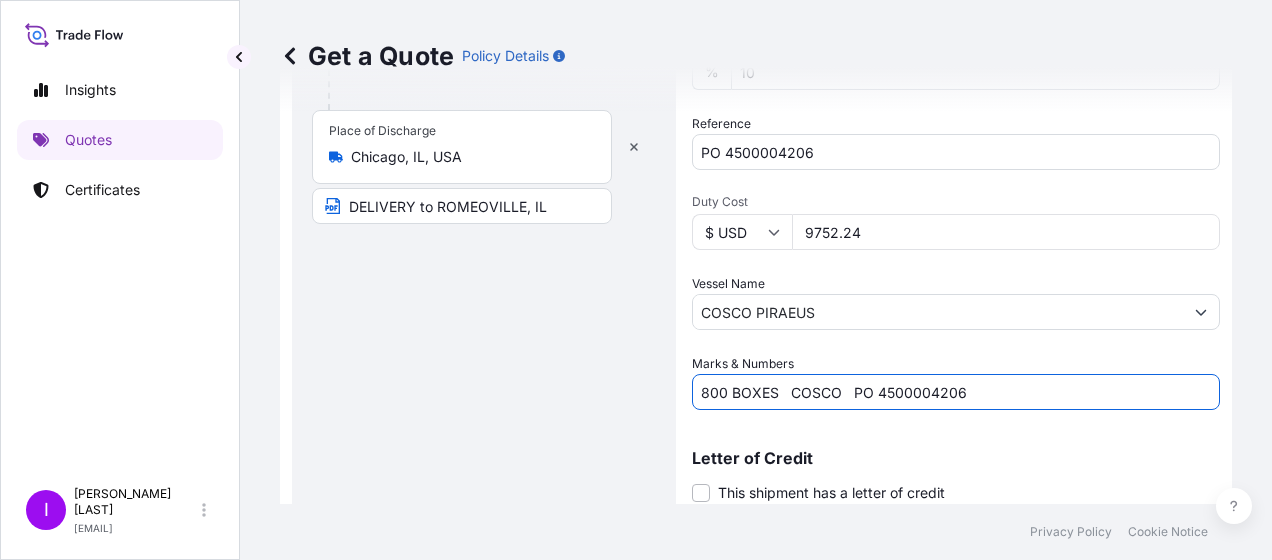 drag, startPoint x: 909, startPoint y: 394, endPoint x: 918, endPoint y: 388, distance: 10.816654 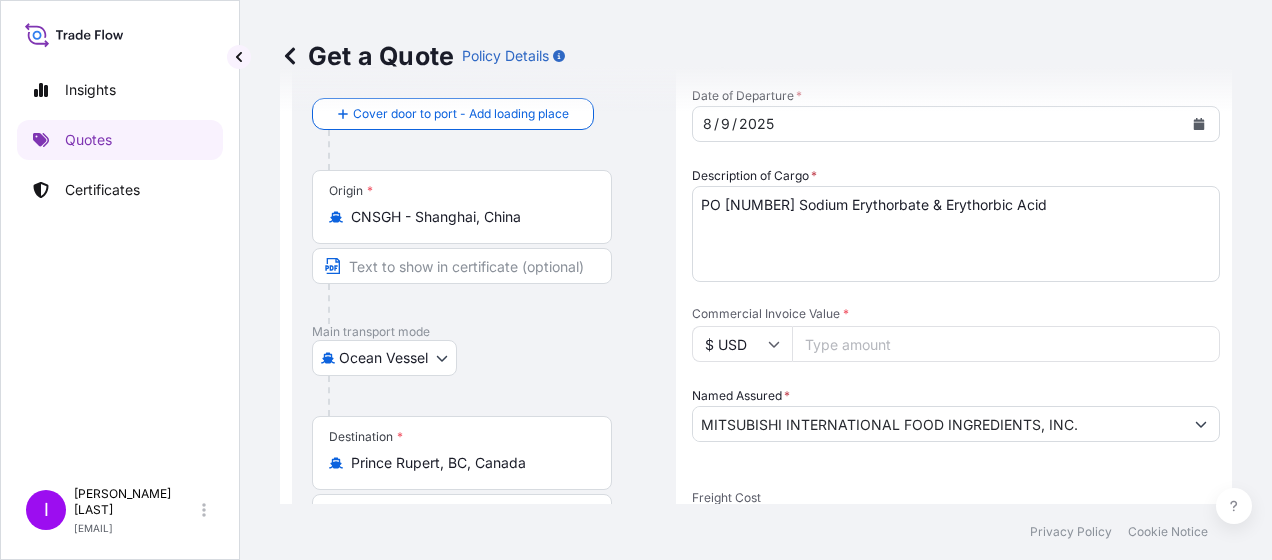 scroll, scrollTop: 107, scrollLeft: 0, axis: vertical 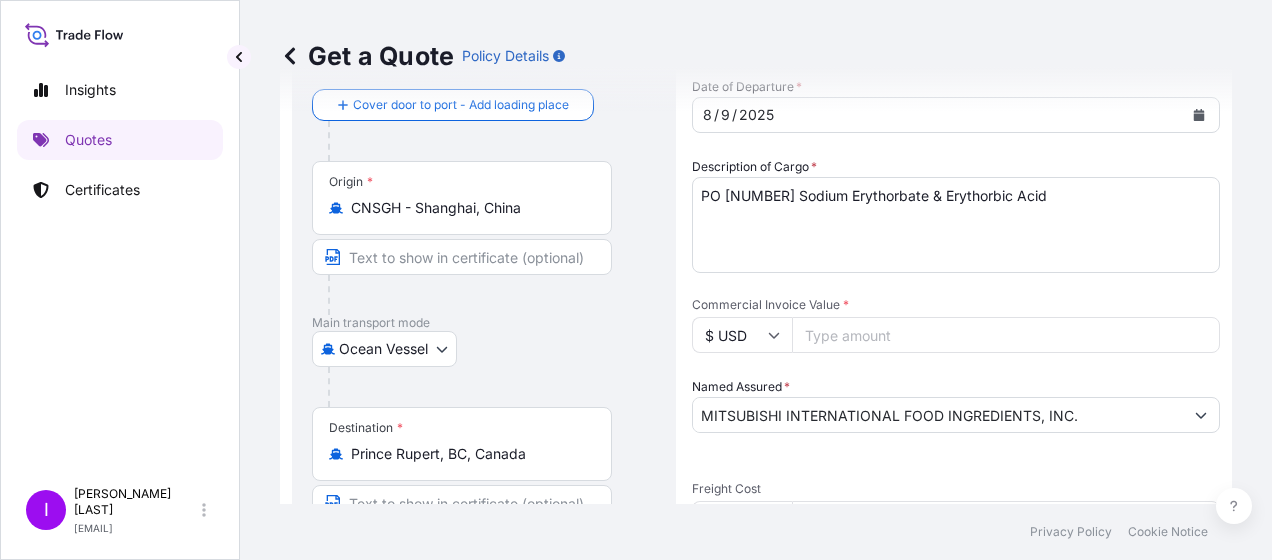 type on "800 BOXES   COSCO   PO 4500004206" 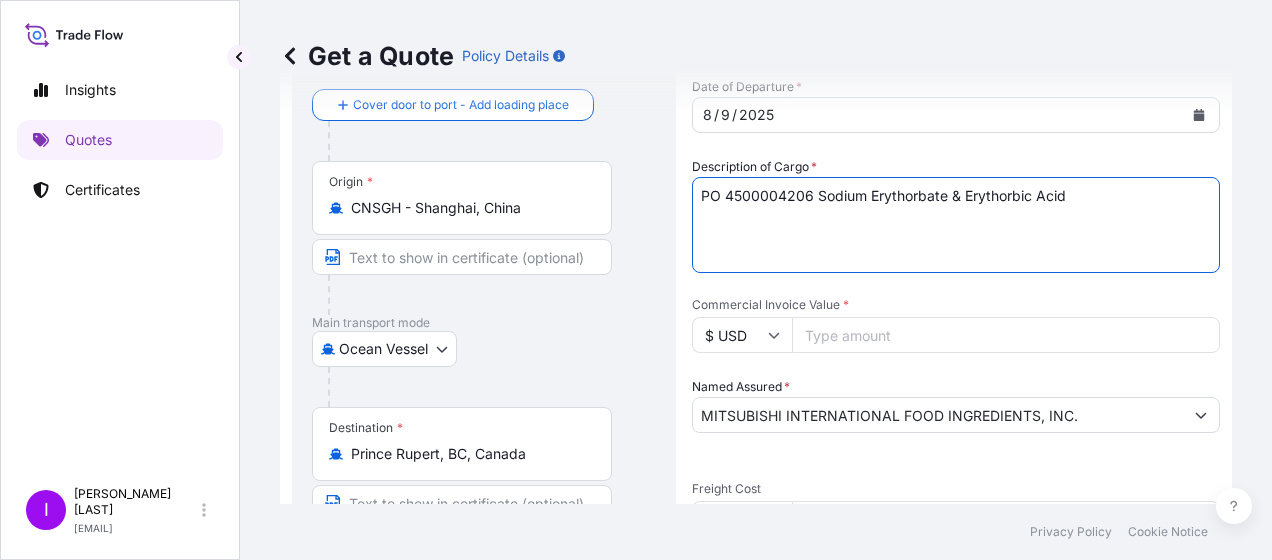 click on "PO 4500004206 Sodium Erythorbate & Erythorbic Acid" at bounding box center [956, 225] 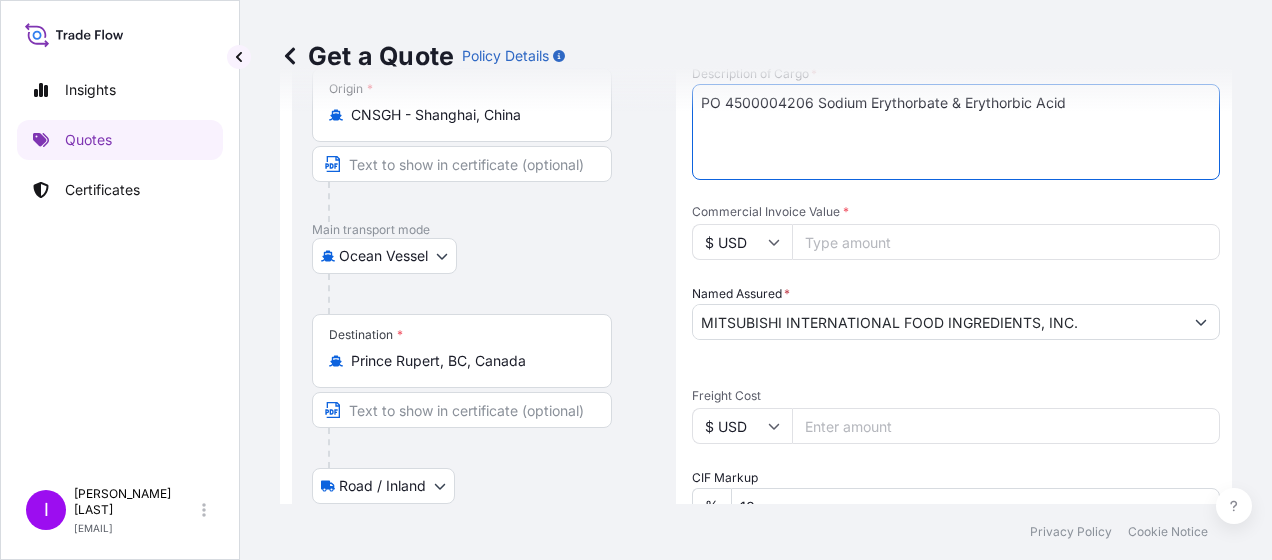 scroll, scrollTop: 79, scrollLeft: 0, axis: vertical 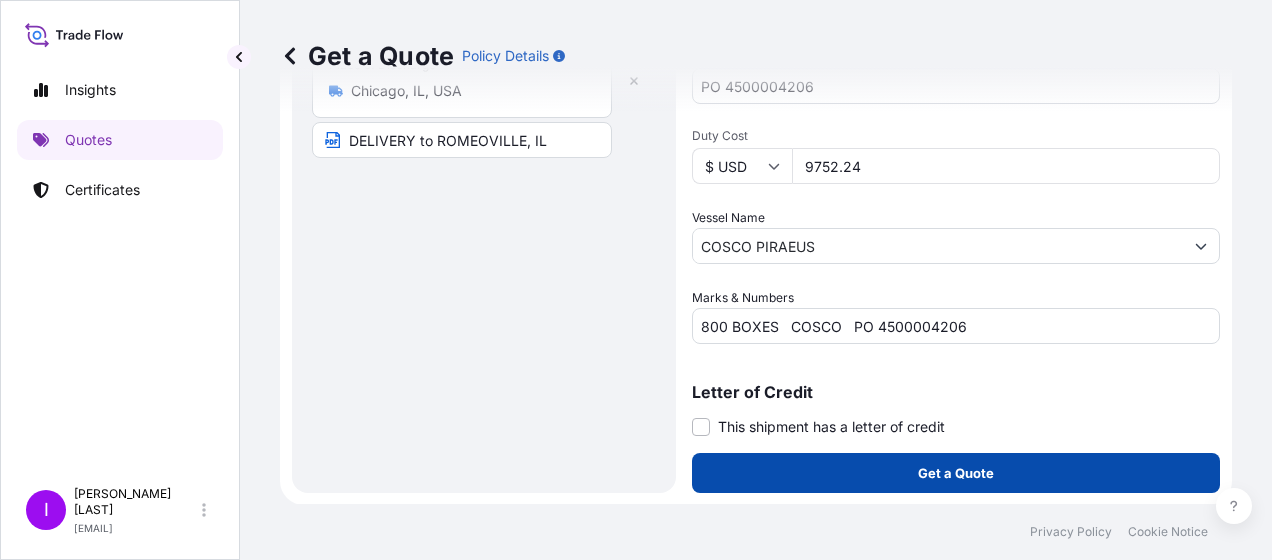 type on "PO 4500004206 Sodium Erythorbate & Erythorbic Acid" 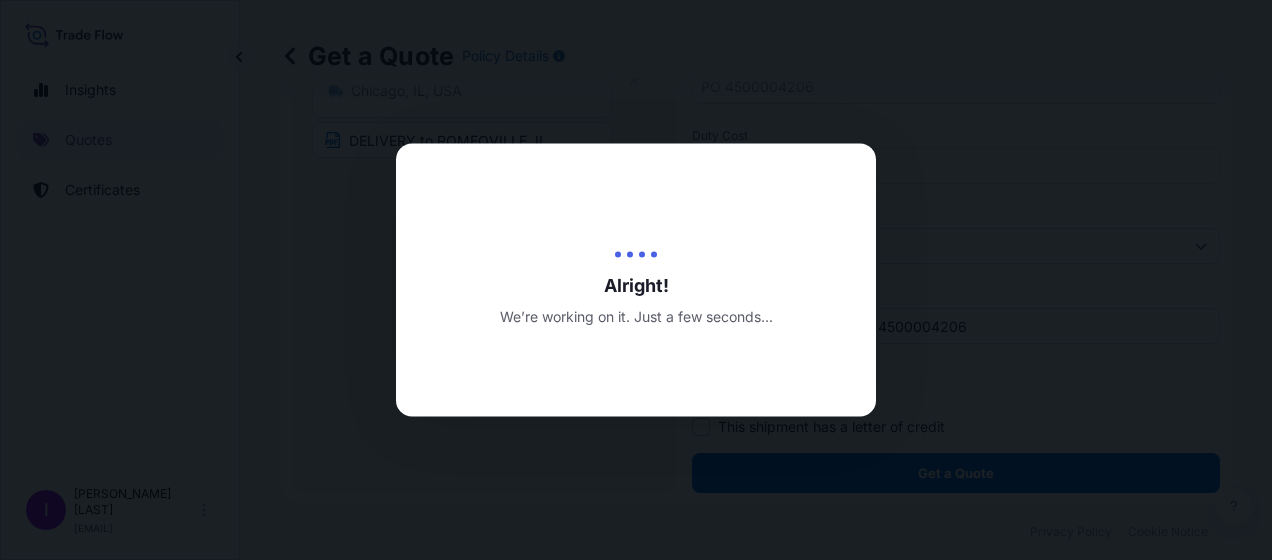 scroll, scrollTop: 0, scrollLeft: 0, axis: both 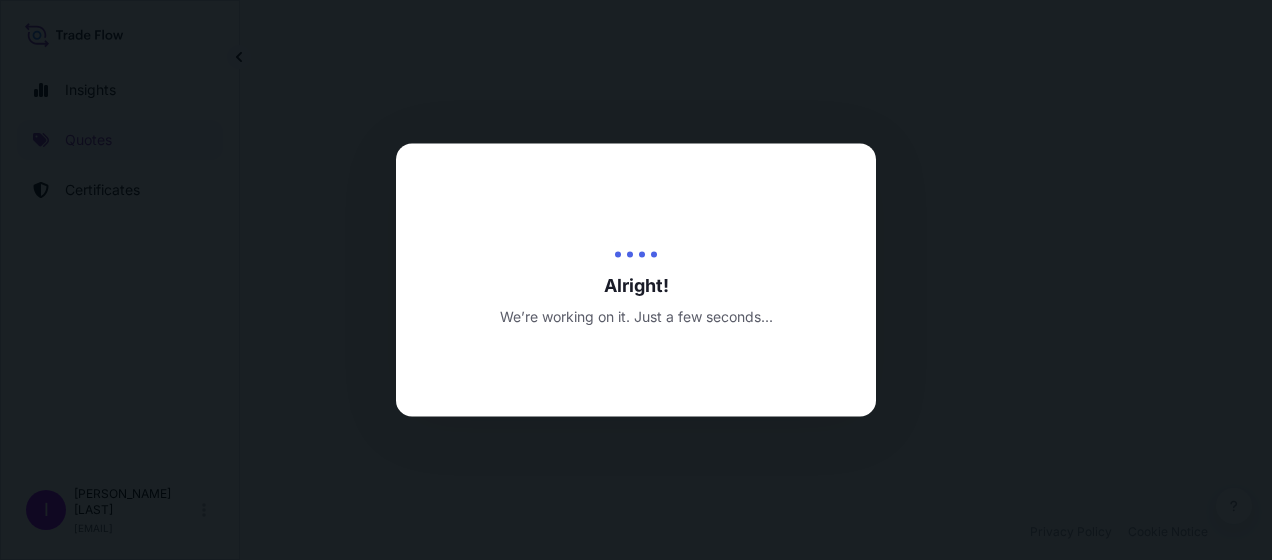 select on "Ocean Vessel" 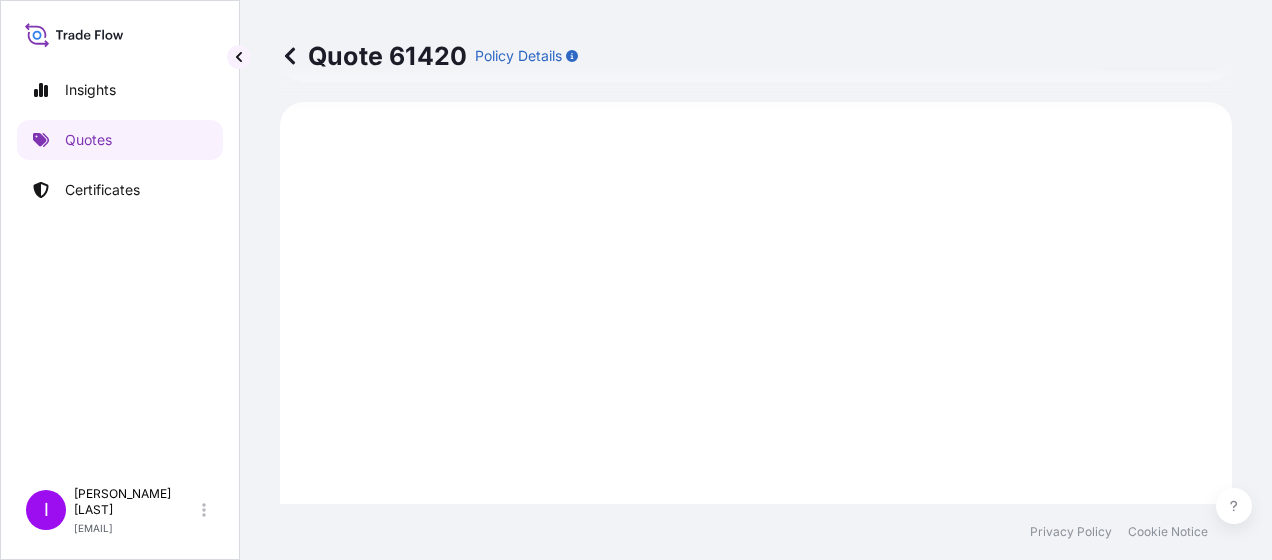 scroll, scrollTop: 1124, scrollLeft: 0, axis: vertical 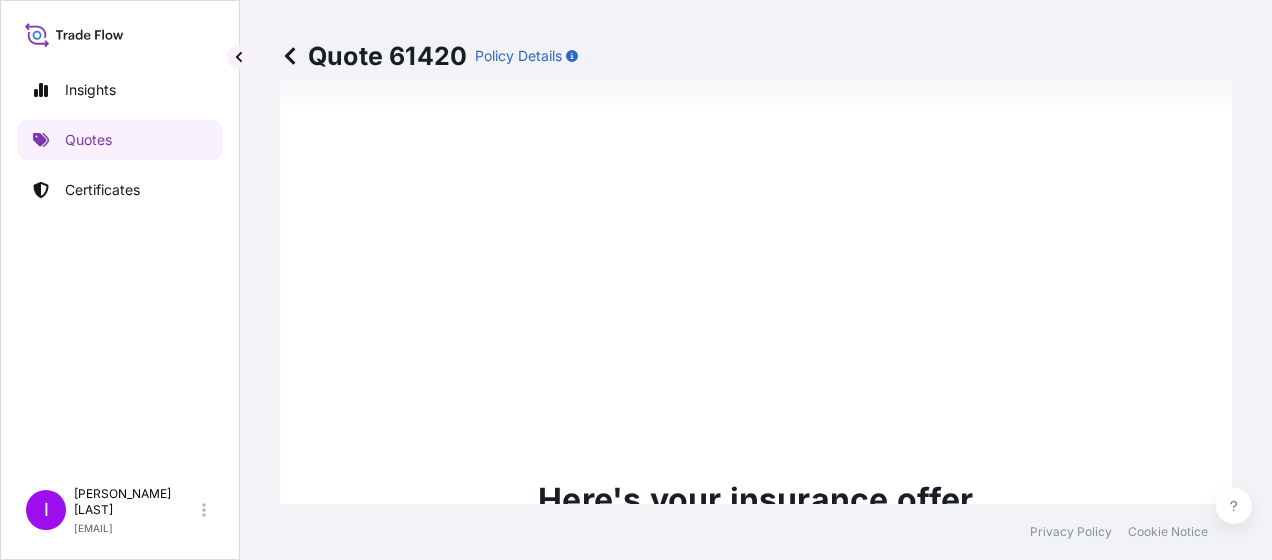 type on "08/05/2025" 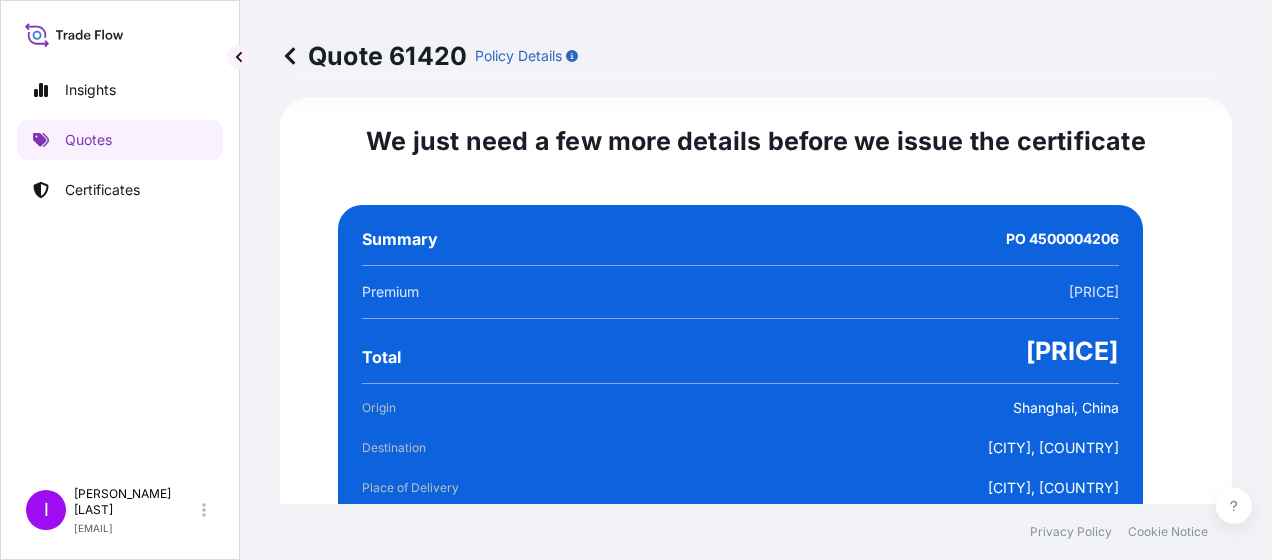 scroll, scrollTop: 3721, scrollLeft: 0, axis: vertical 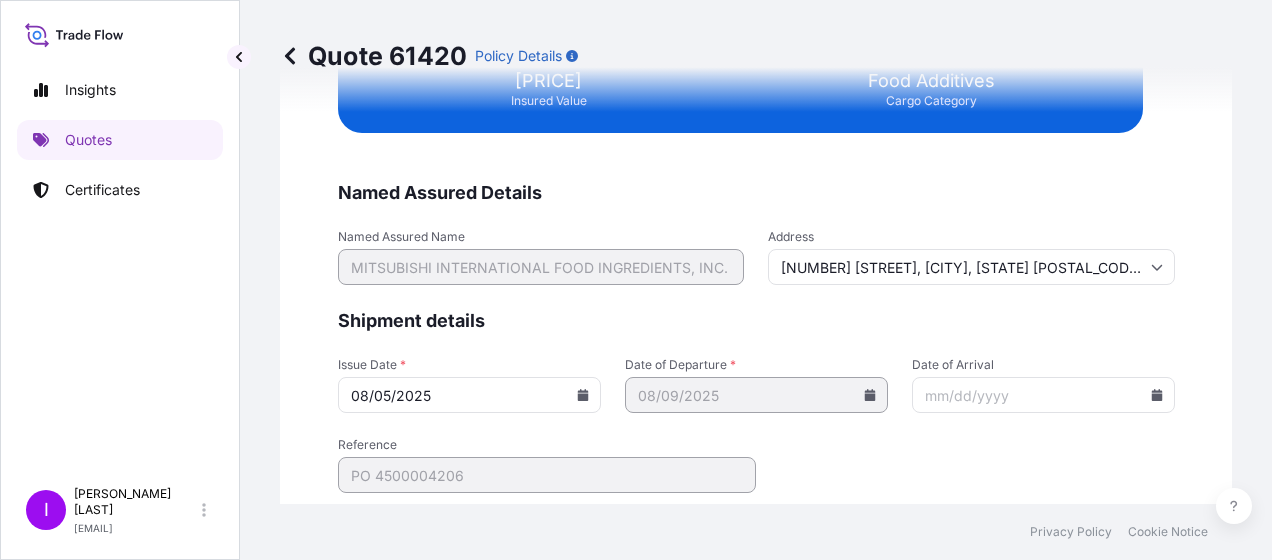 click on "Date of Arrival" at bounding box center (1043, 395) 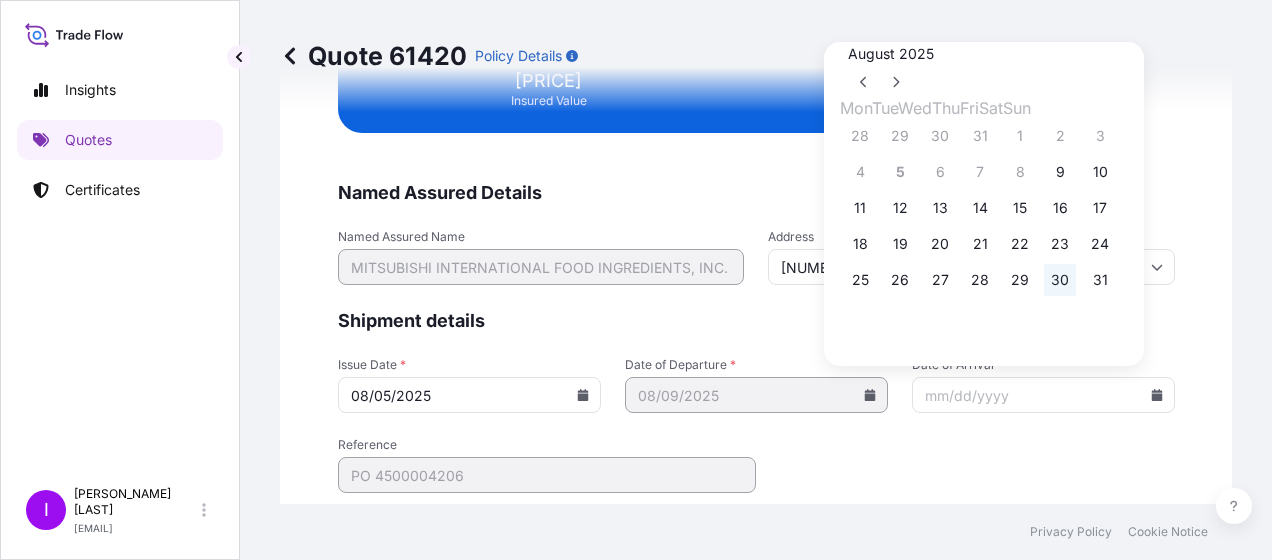 click on "30" at bounding box center [1060, 280] 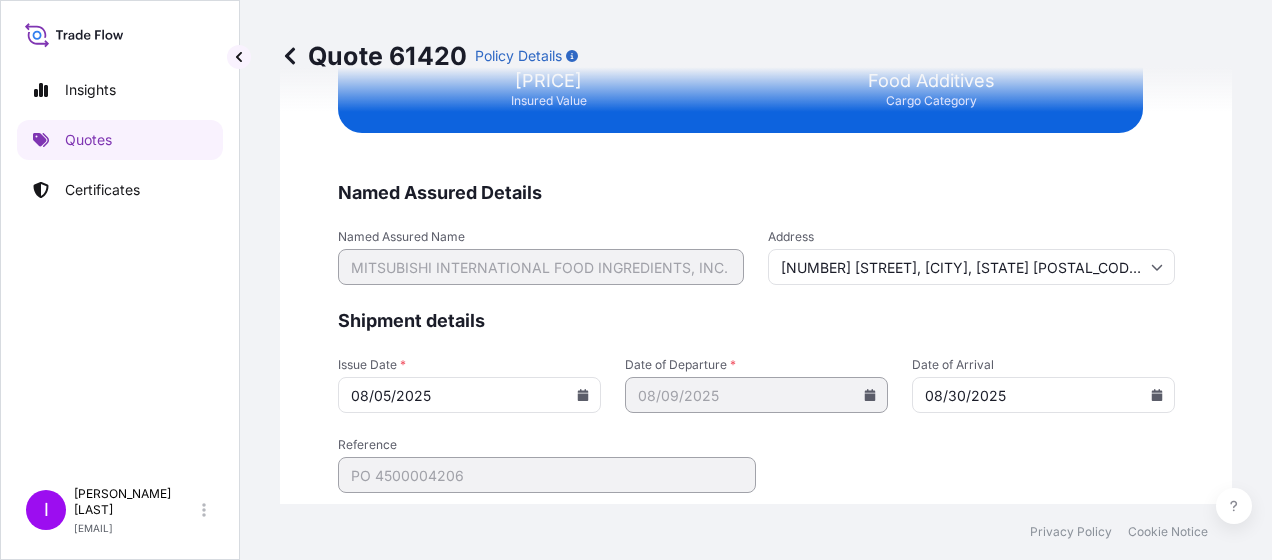 scroll, scrollTop: 4225, scrollLeft: 0, axis: vertical 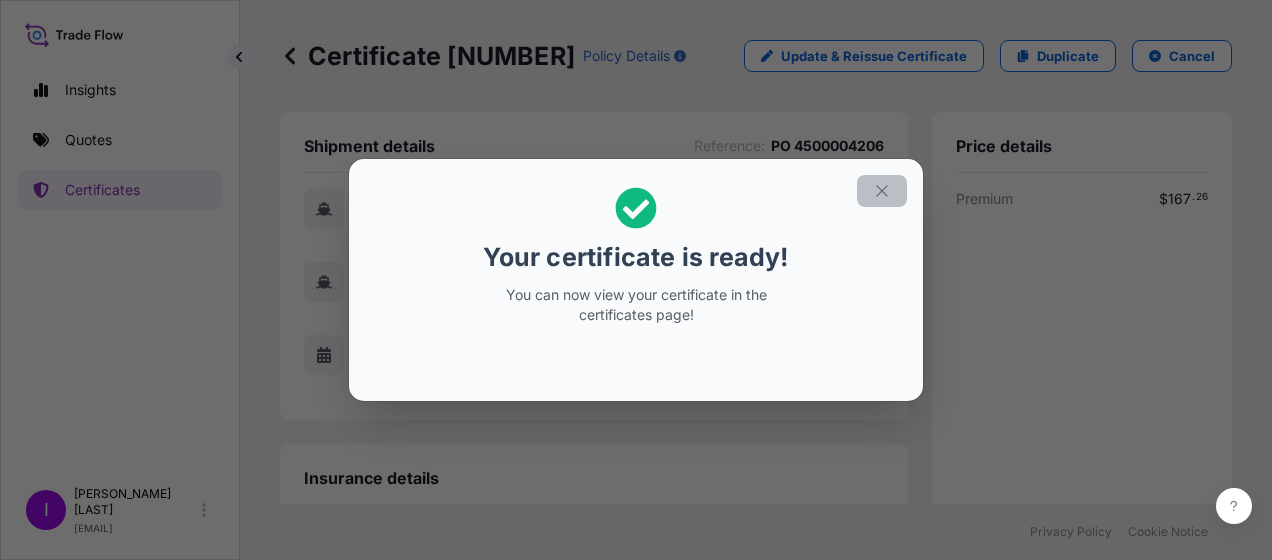 click 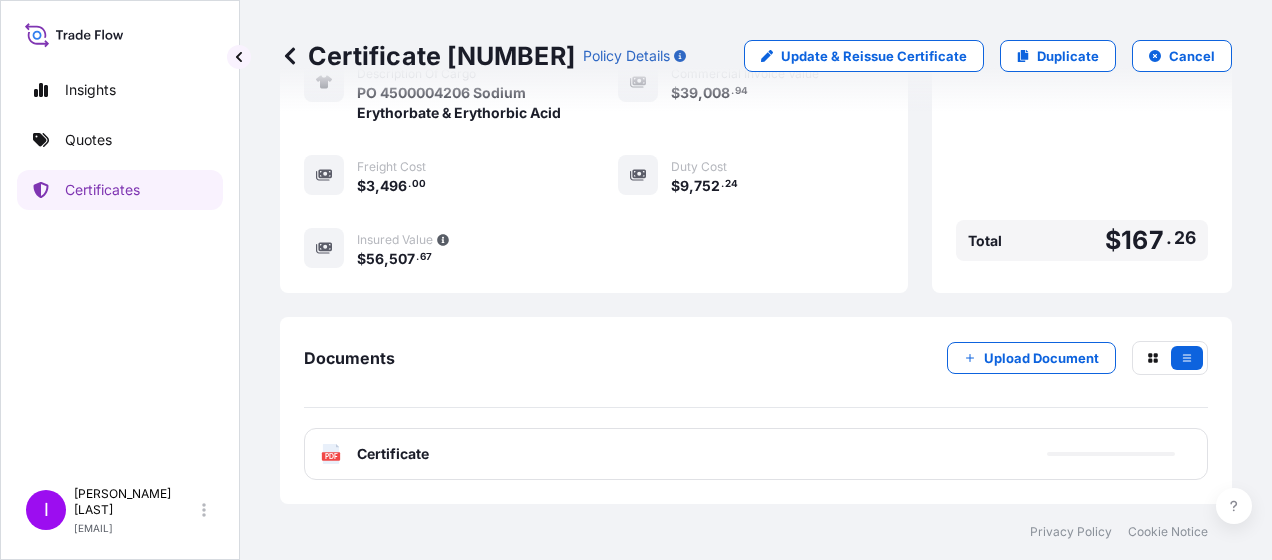 scroll, scrollTop: 588, scrollLeft: 0, axis: vertical 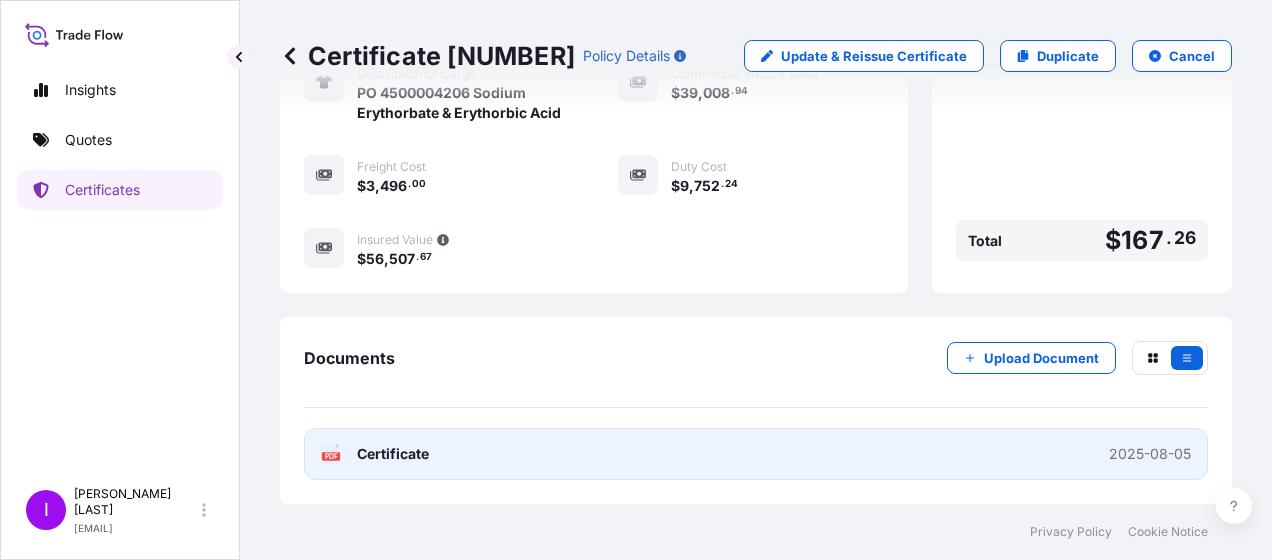 click on "Certificate" at bounding box center (393, 454) 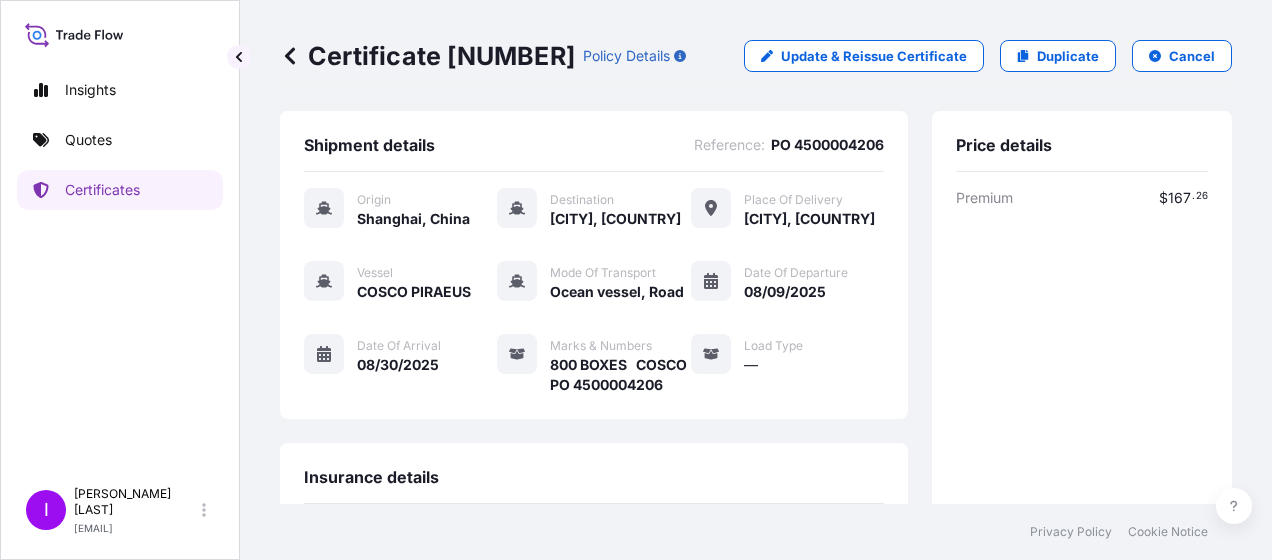 scroll, scrollTop: 0, scrollLeft: 0, axis: both 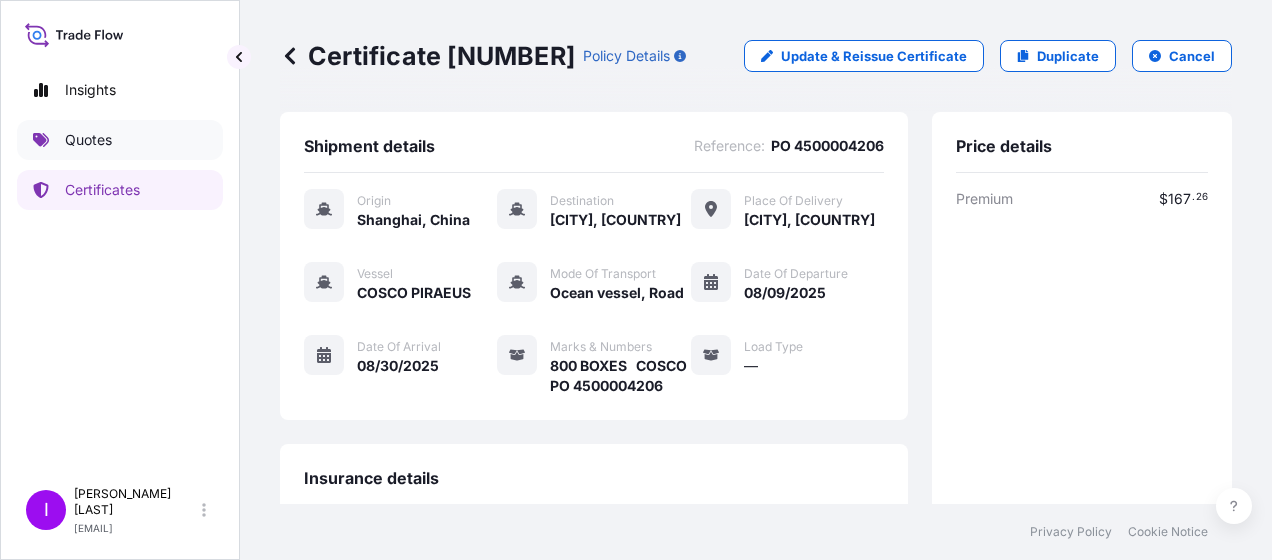 click on "Quotes" at bounding box center [88, 140] 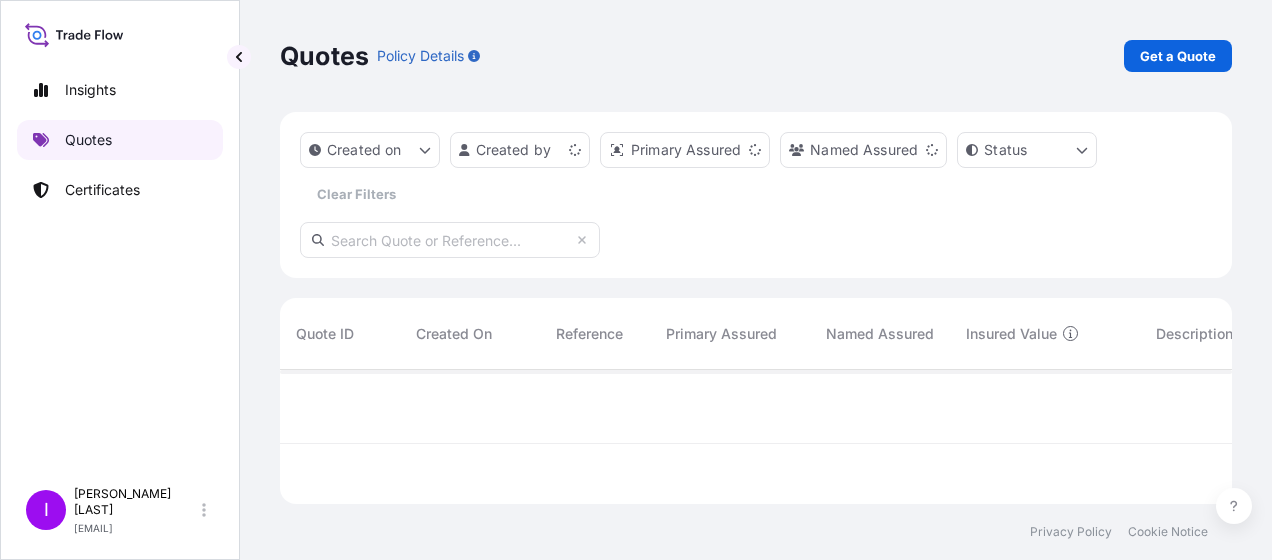 scroll, scrollTop: 16, scrollLeft: 16, axis: both 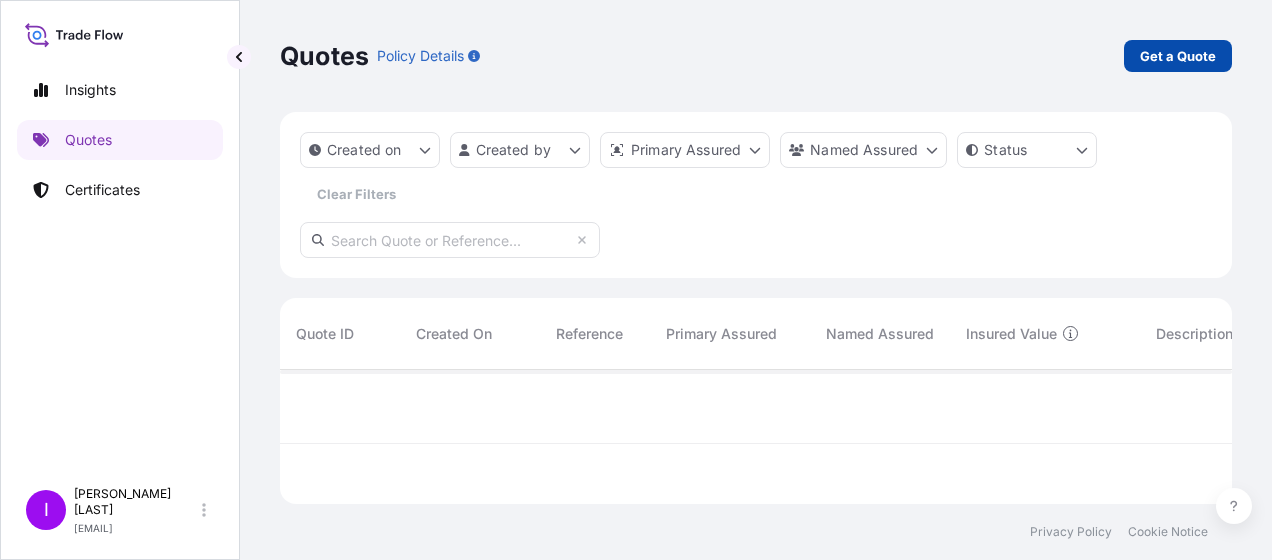 click on "Get a Quote" at bounding box center (1178, 56) 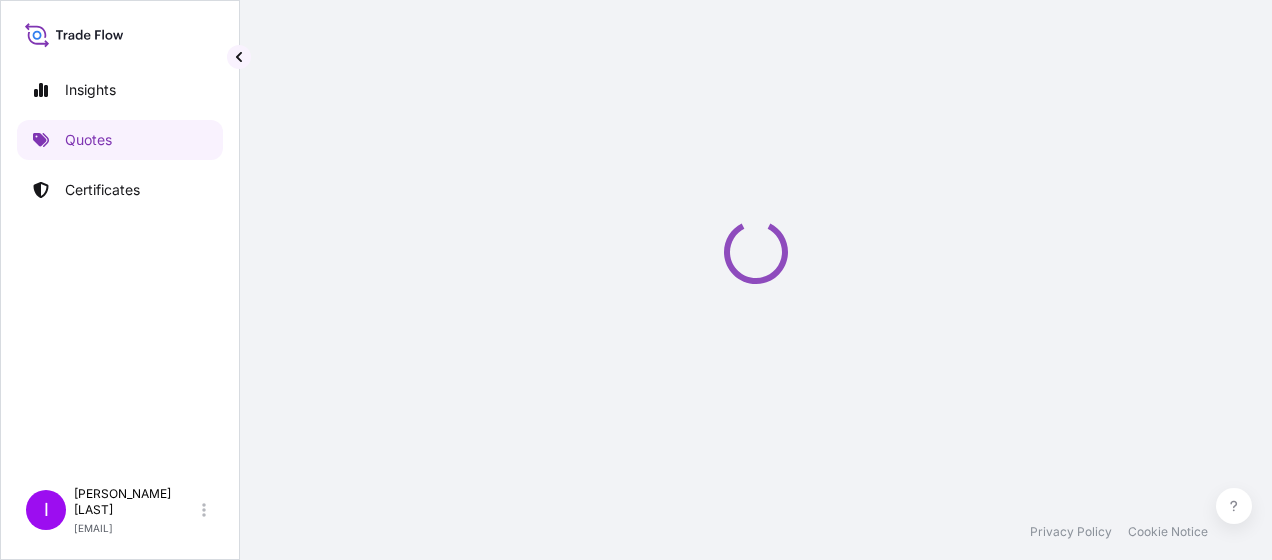 scroll, scrollTop: 32, scrollLeft: 0, axis: vertical 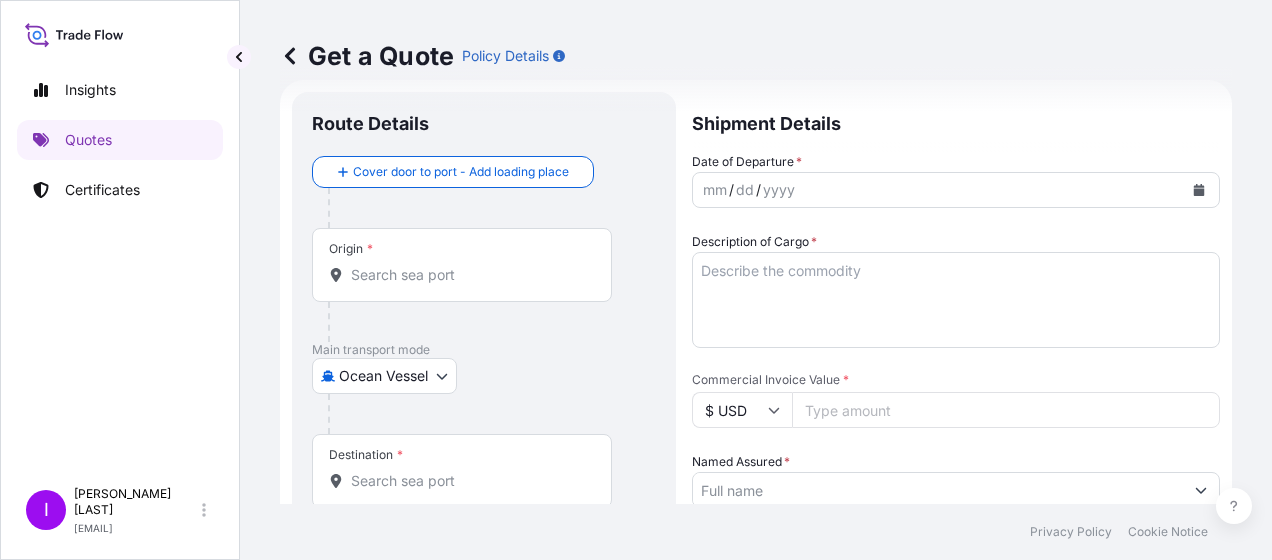 click on "Origin *" at bounding box center (469, 275) 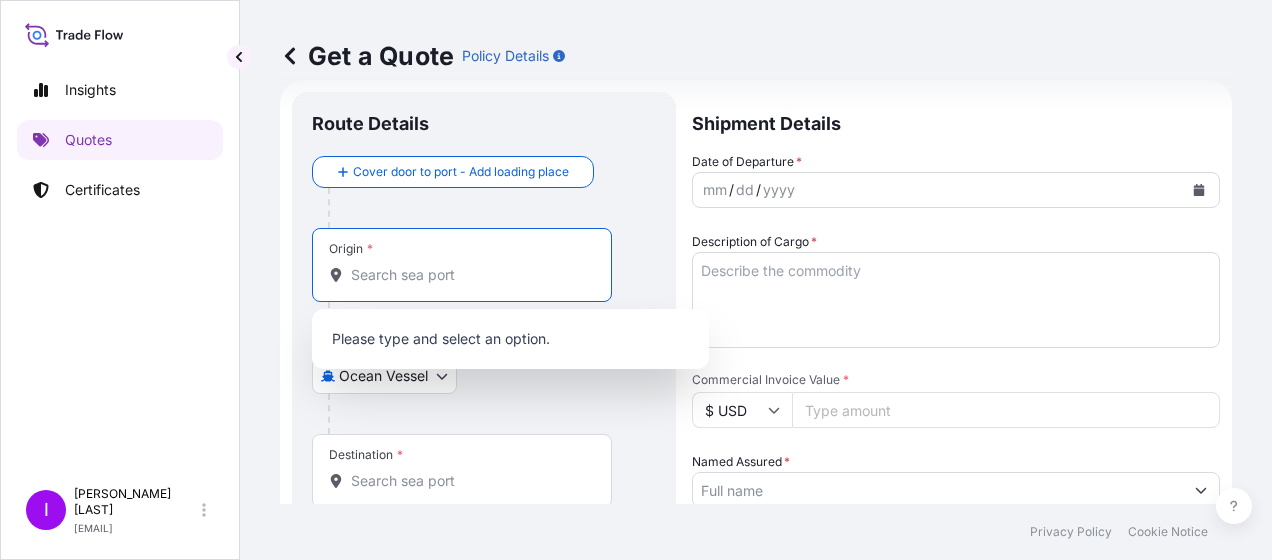 type on "q" 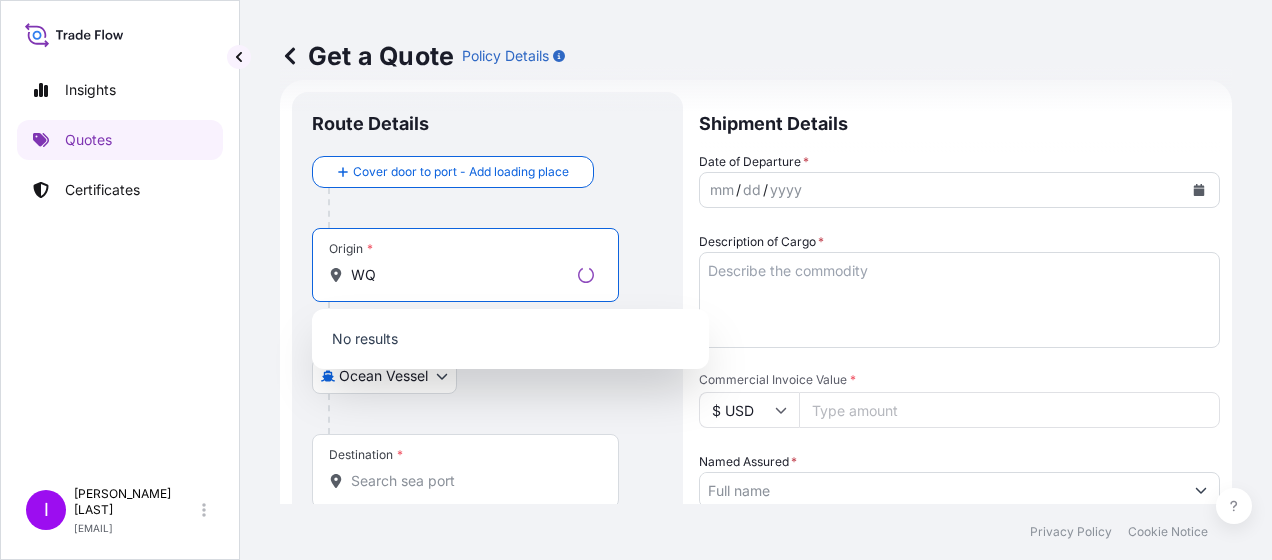 type on "W" 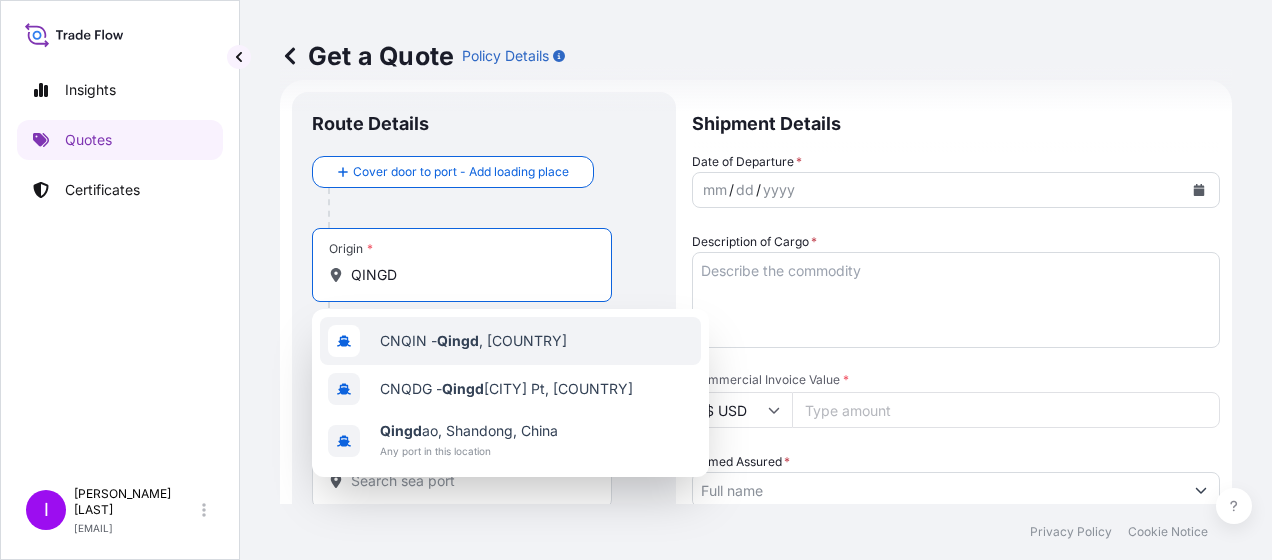click on "[CITY] - [CITY], [COUNTRY]" at bounding box center (473, 341) 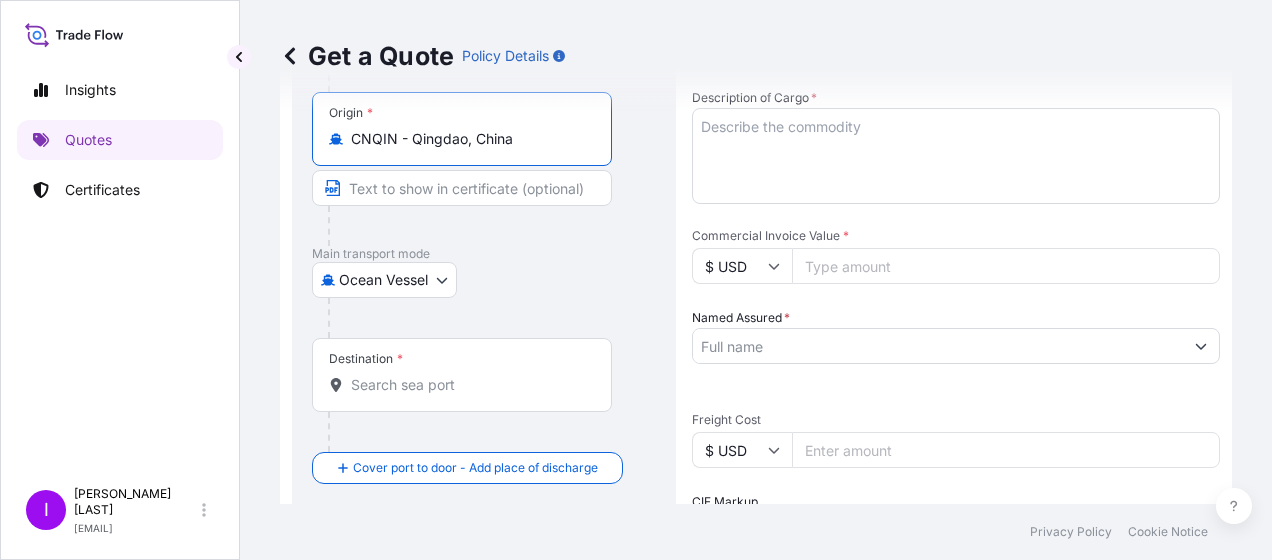 scroll, scrollTop: 209, scrollLeft: 0, axis: vertical 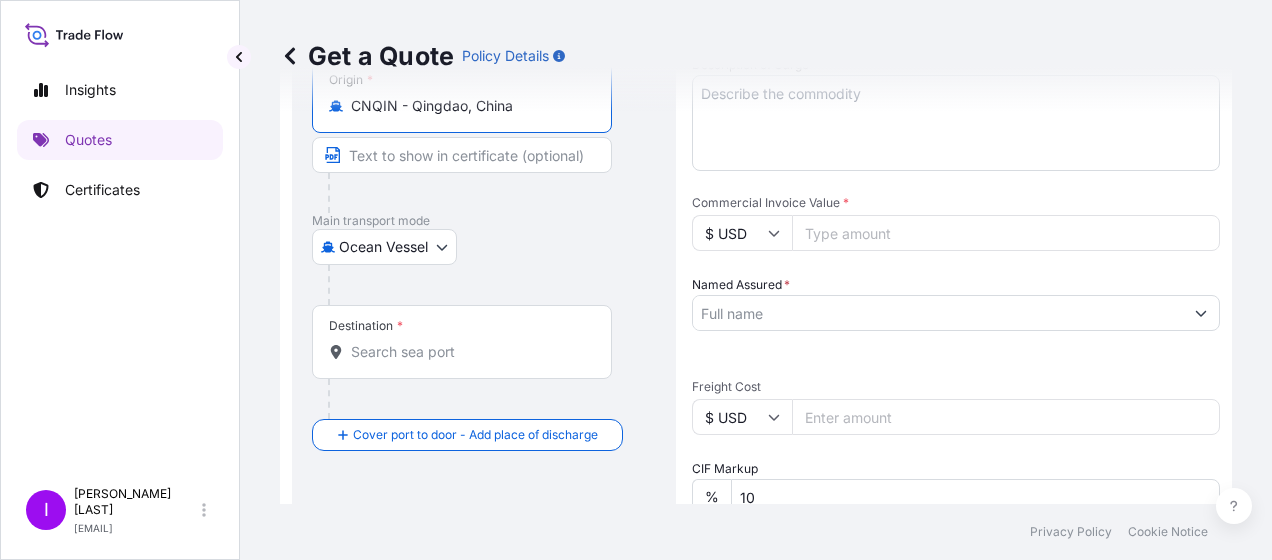 type on "CNQIN - Qingdao, China" 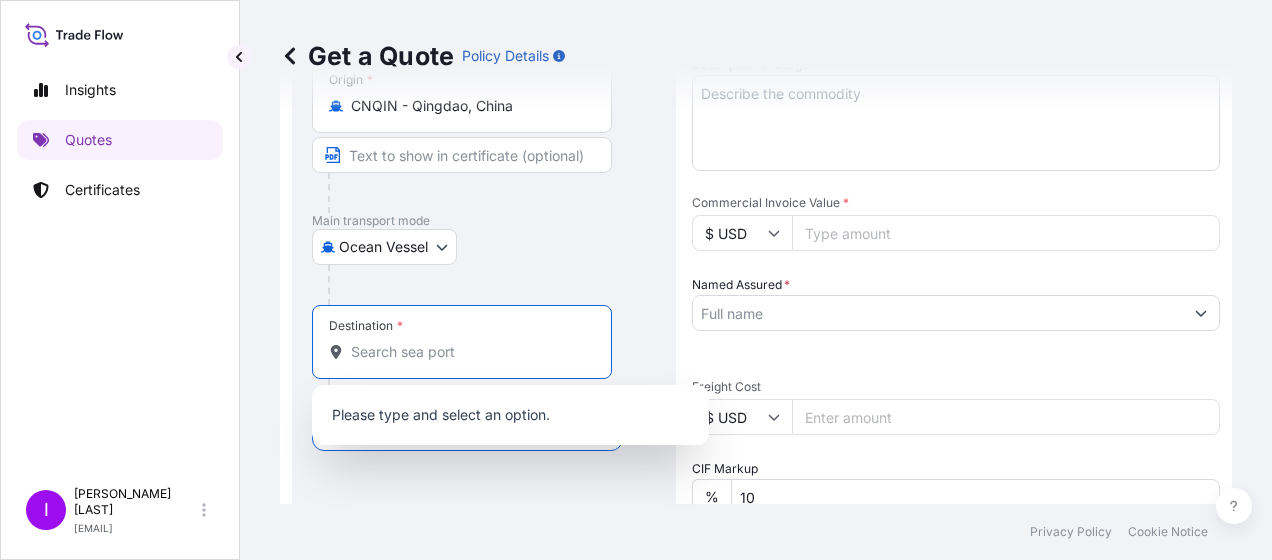click on "Destination *" at bounding box center [469, 352] 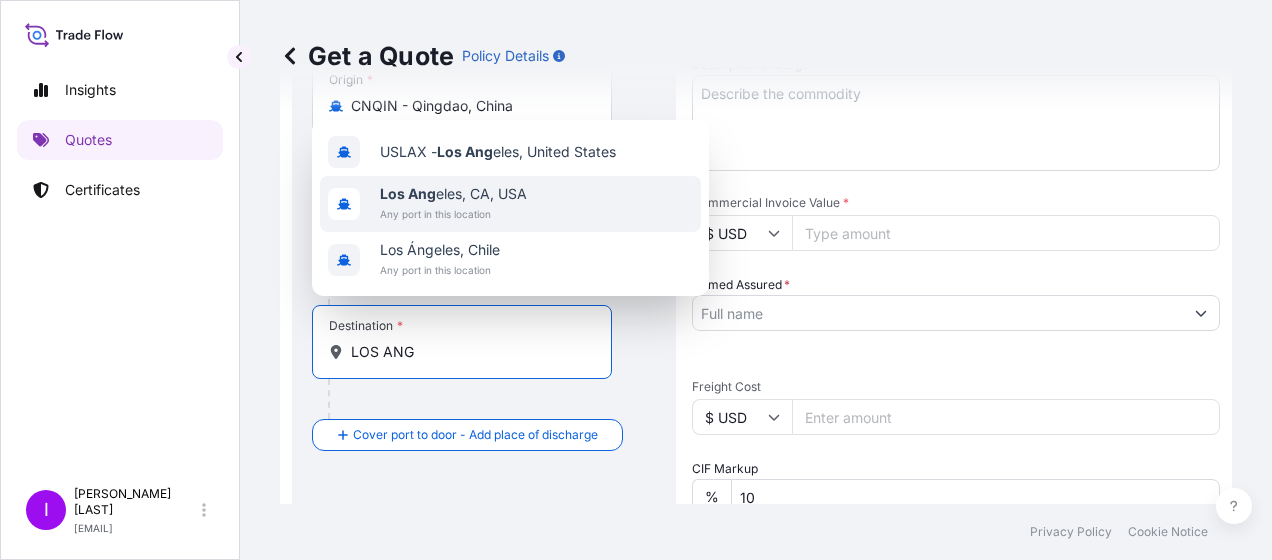 click on "Any port in this location" at bounding box center [453, 214] 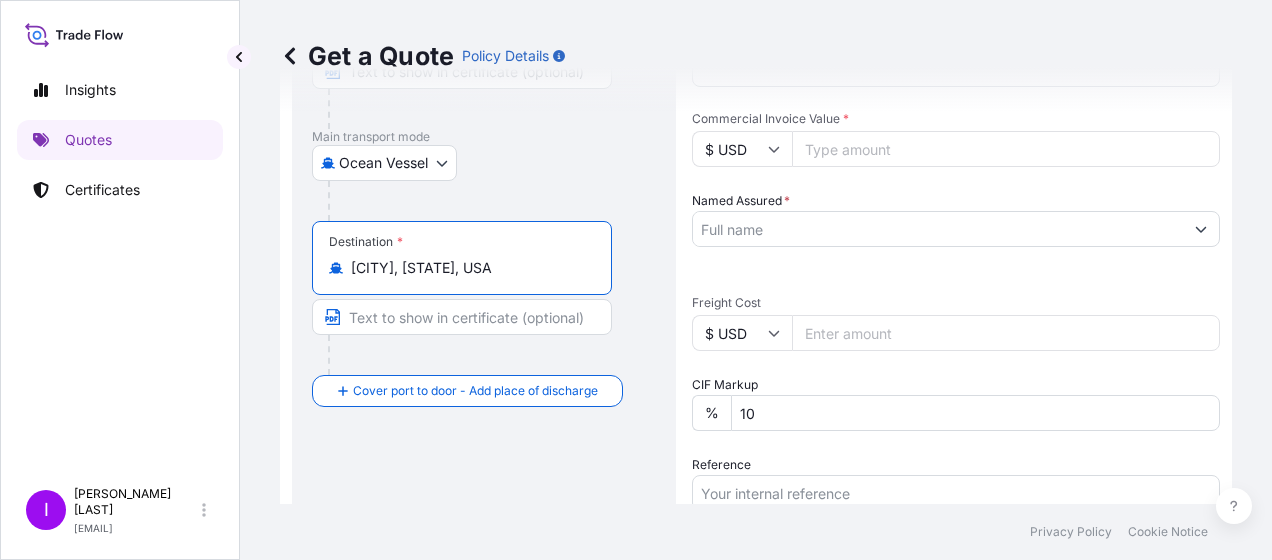 scroll, scrollTop: 302, scrollLeft: 0, axis: vertical 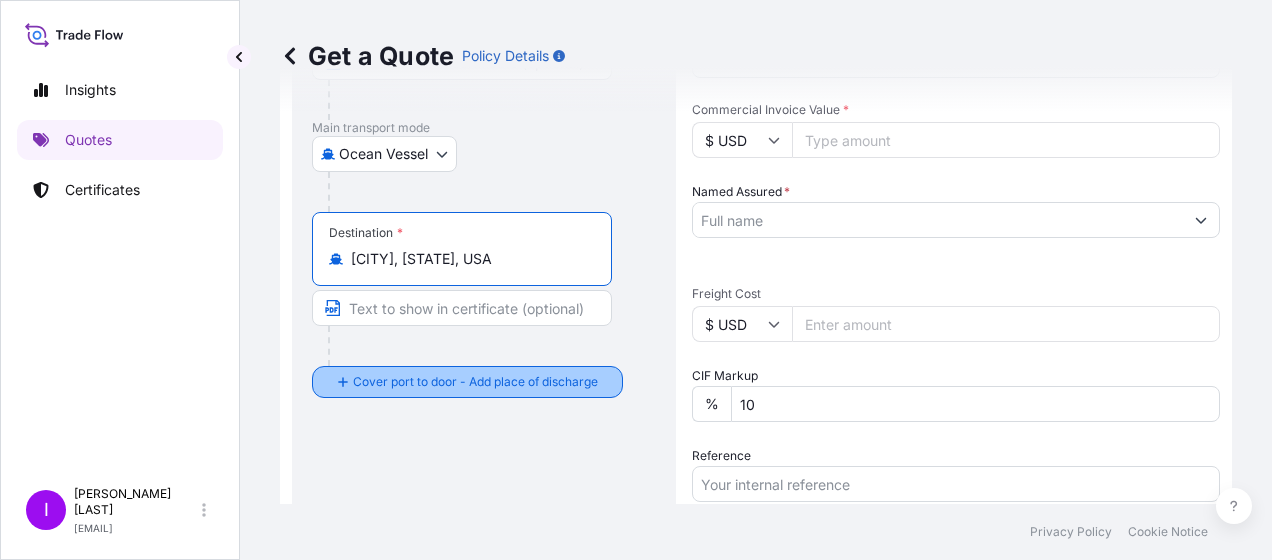 type on "[CITY], [STATE], USA" 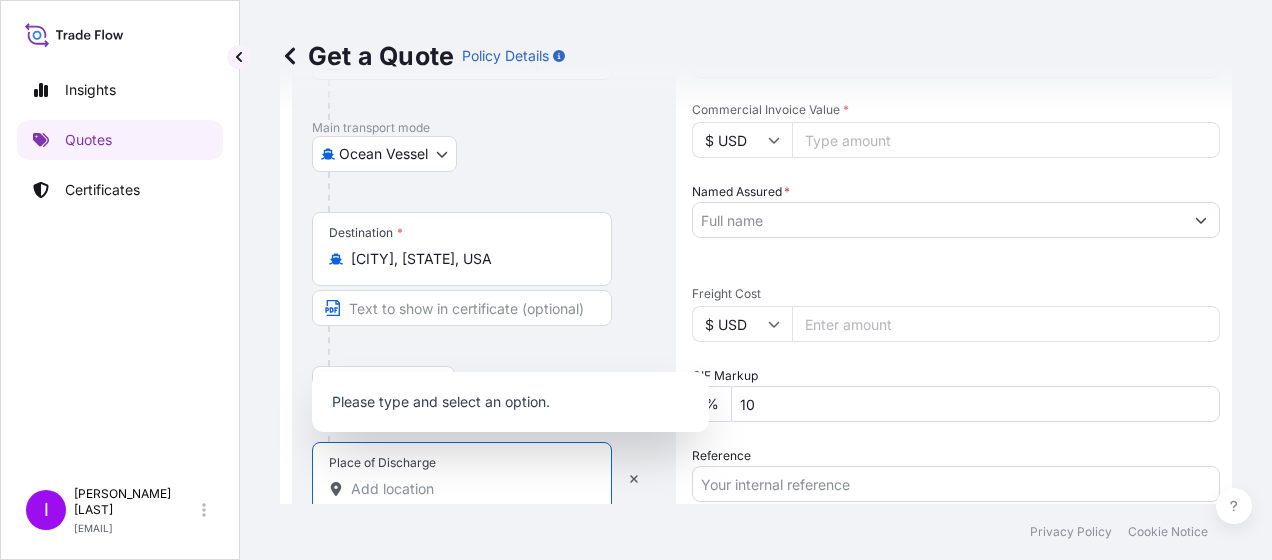 click on "Place of Discharge" at bounding box center [469, 489] 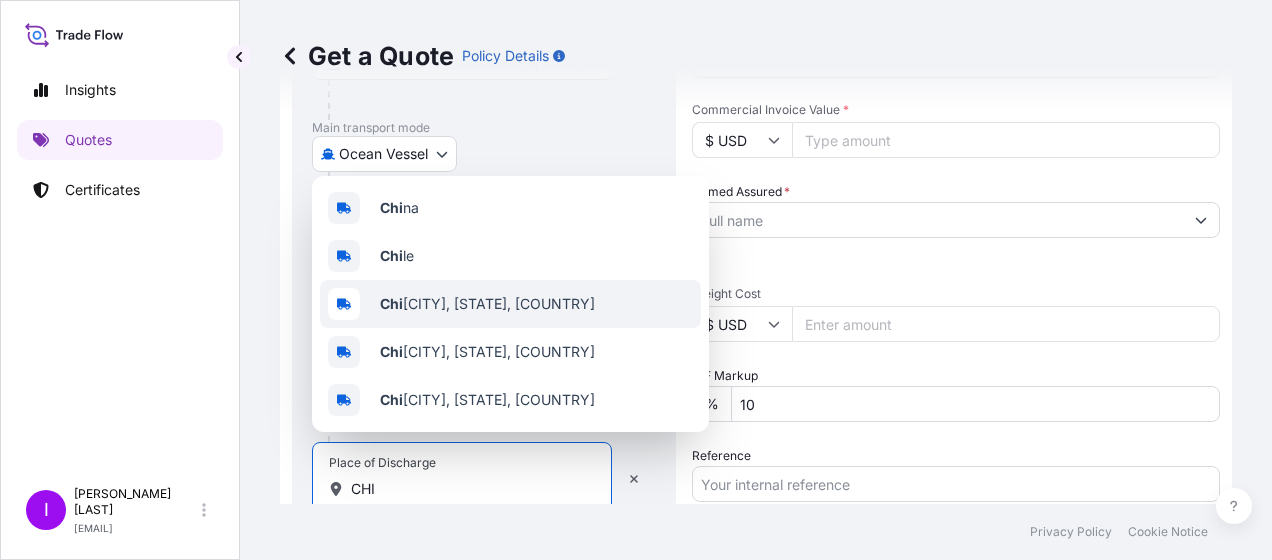 click on "[CITY], [STATE], [COUNTRY]" at bounding box center (487, 304) 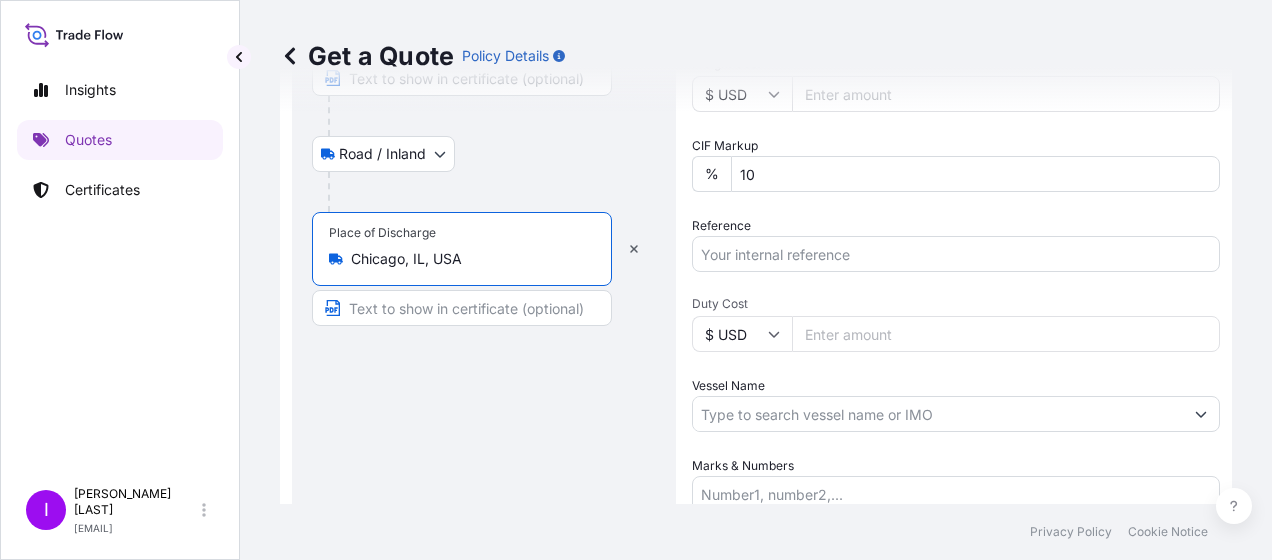scroll, scrollTop: 546, scrollLeft: 0, axis: vertical 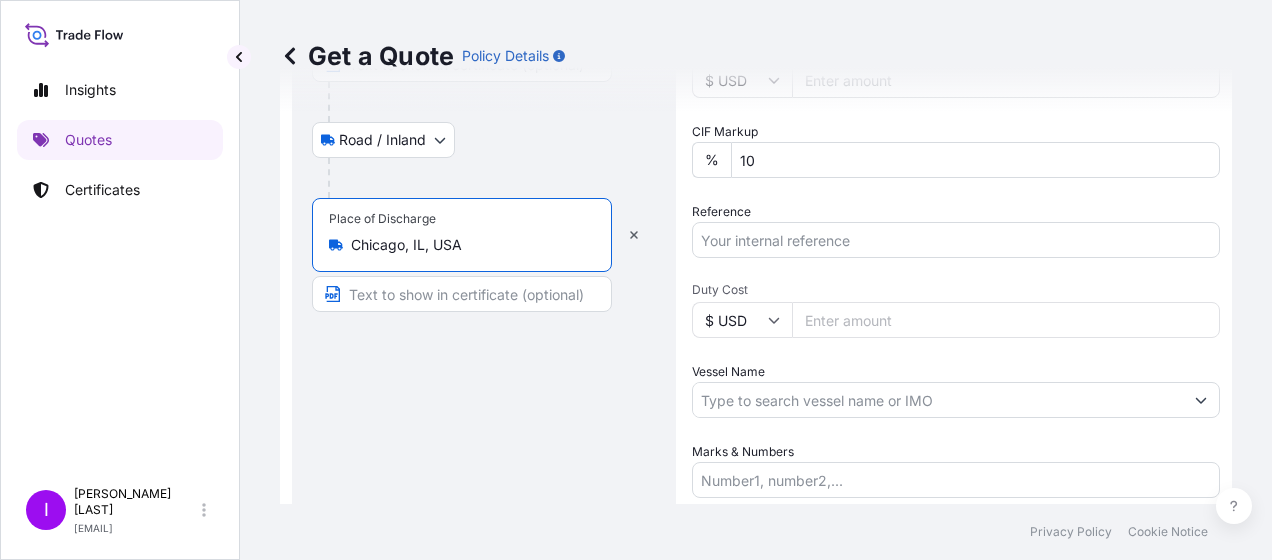 type on "Chicago, IL, USA" 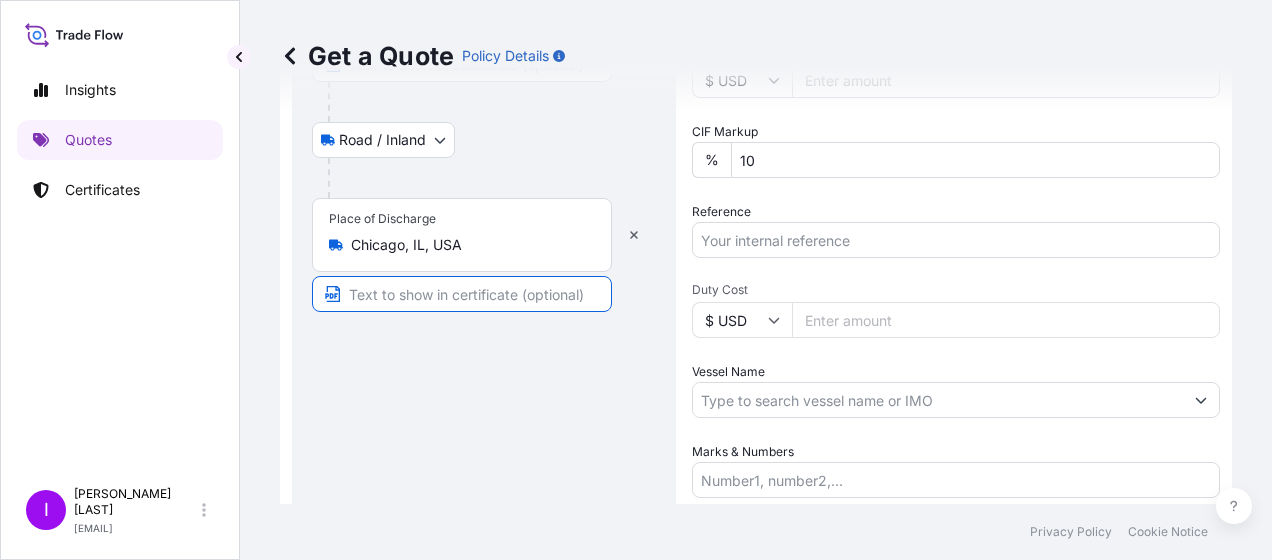 click at bounding box center [462, 294] 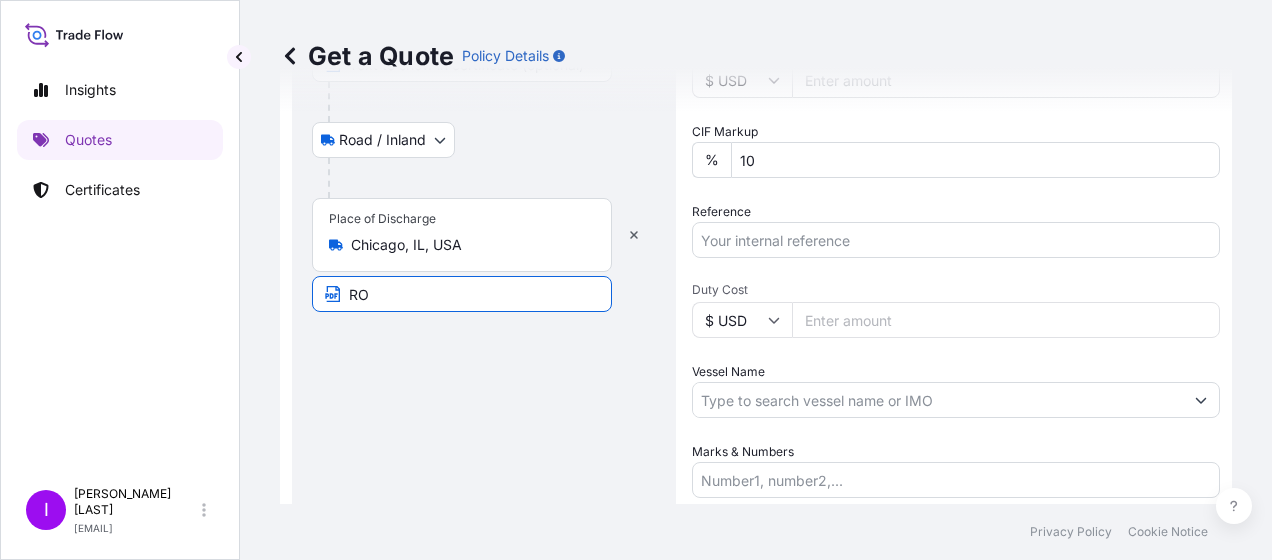 type on "[CITY], [STATE], [COUNTRY]" 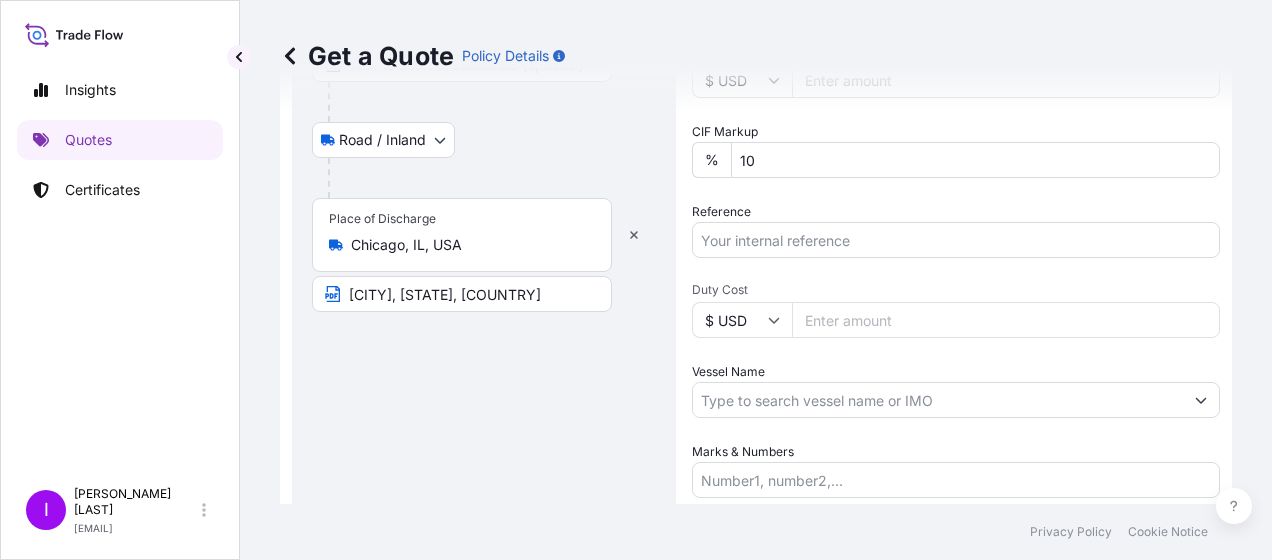 scroll, scrollTop: 0, scrollLeft: 0, axis: both 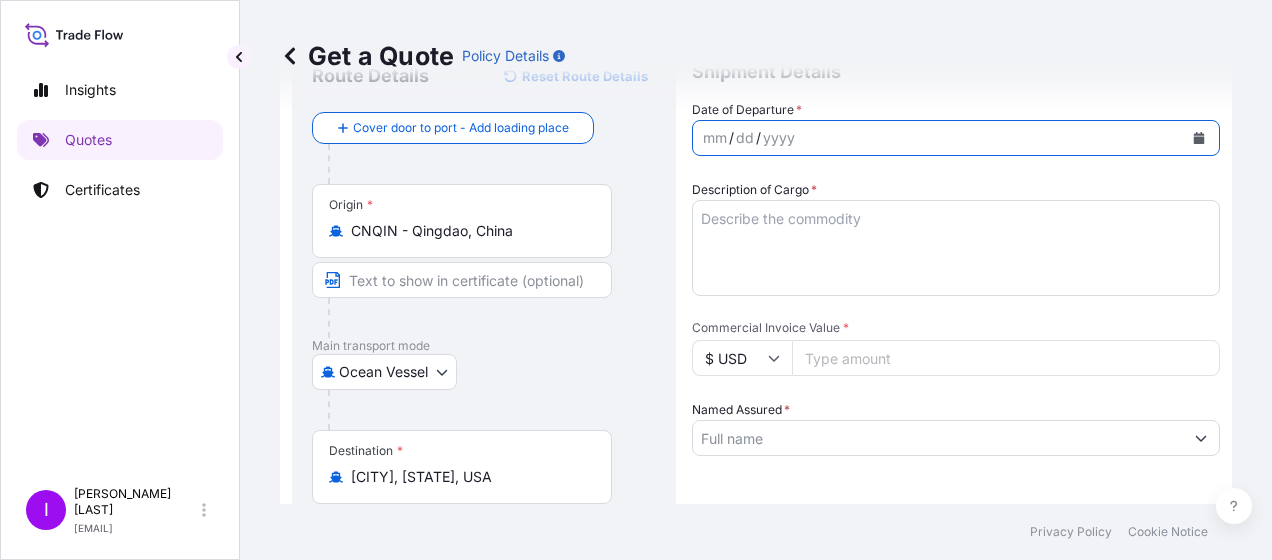click 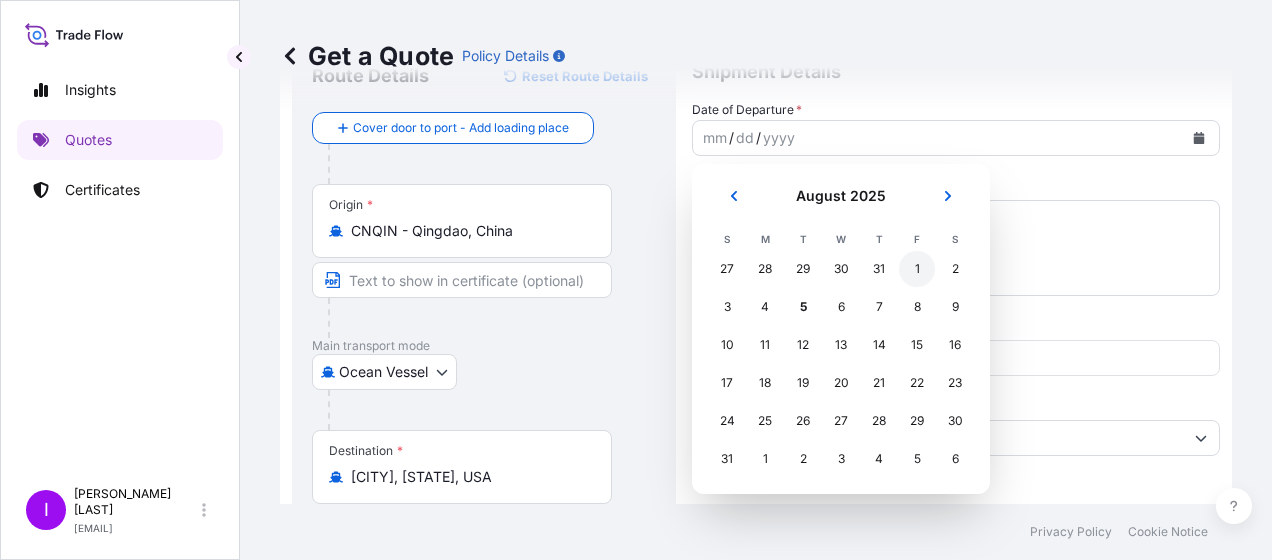 click on "1" at bounding box center (917, 269) 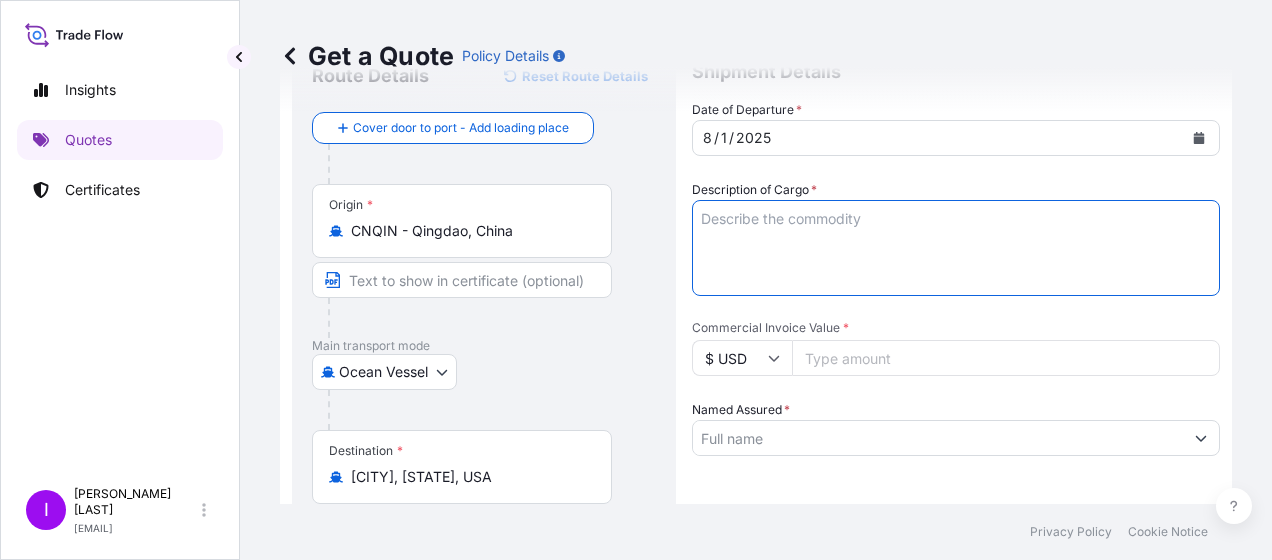 click on "Description of Cargo *" at bounding box center (956, 248) 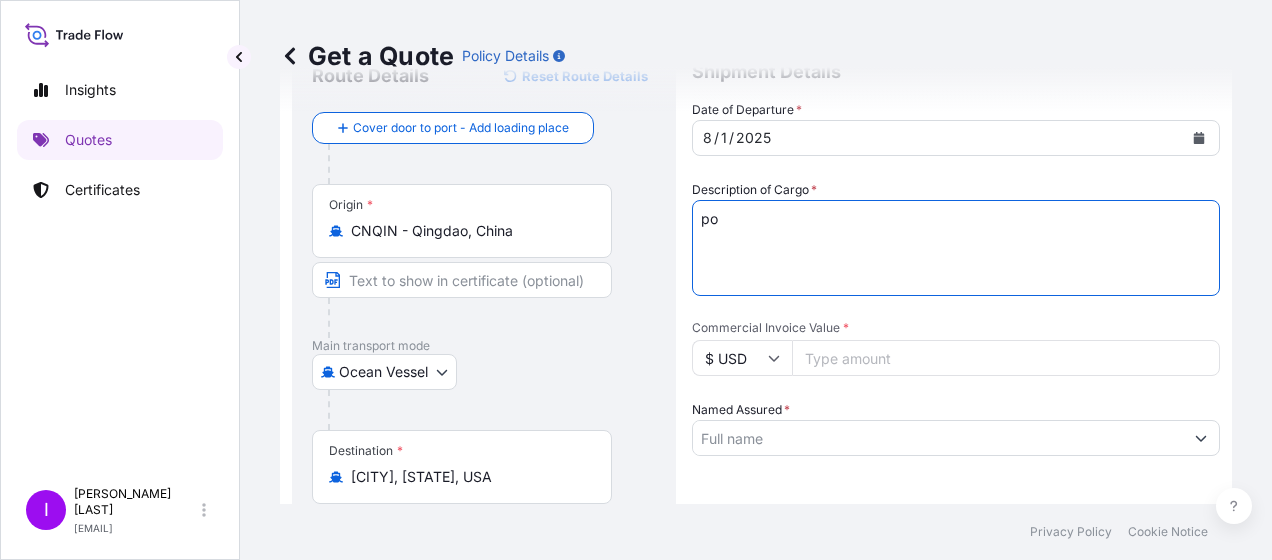 type on "p" 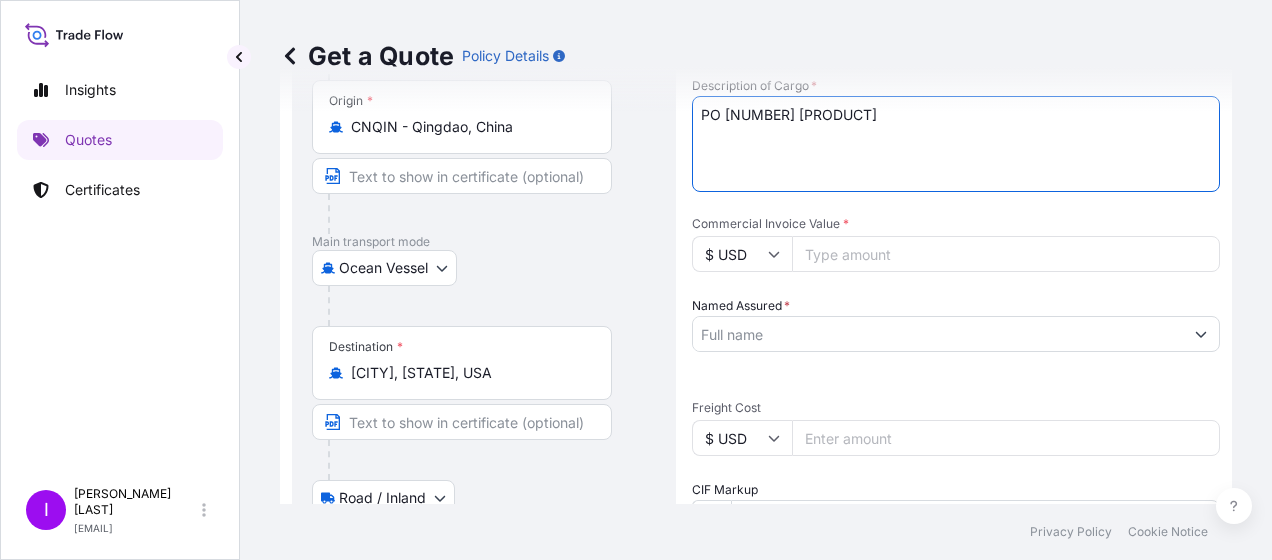 scroll, scrollTop: 200, scrollLeft: 0, axis: vertical 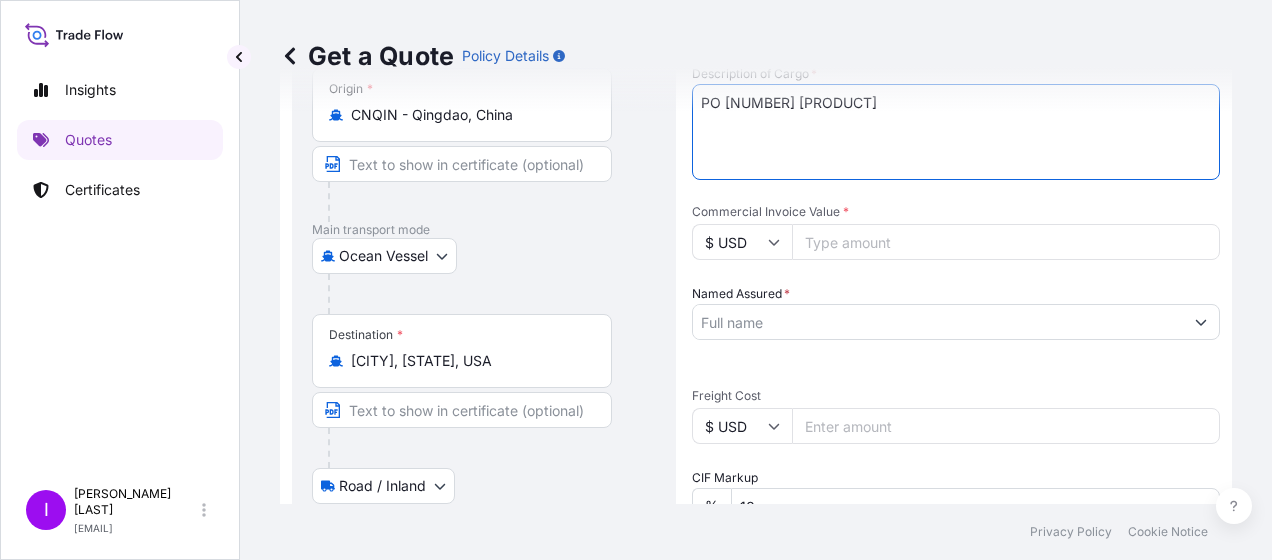 type on "PO [NUMBER] [PRODUCT]" 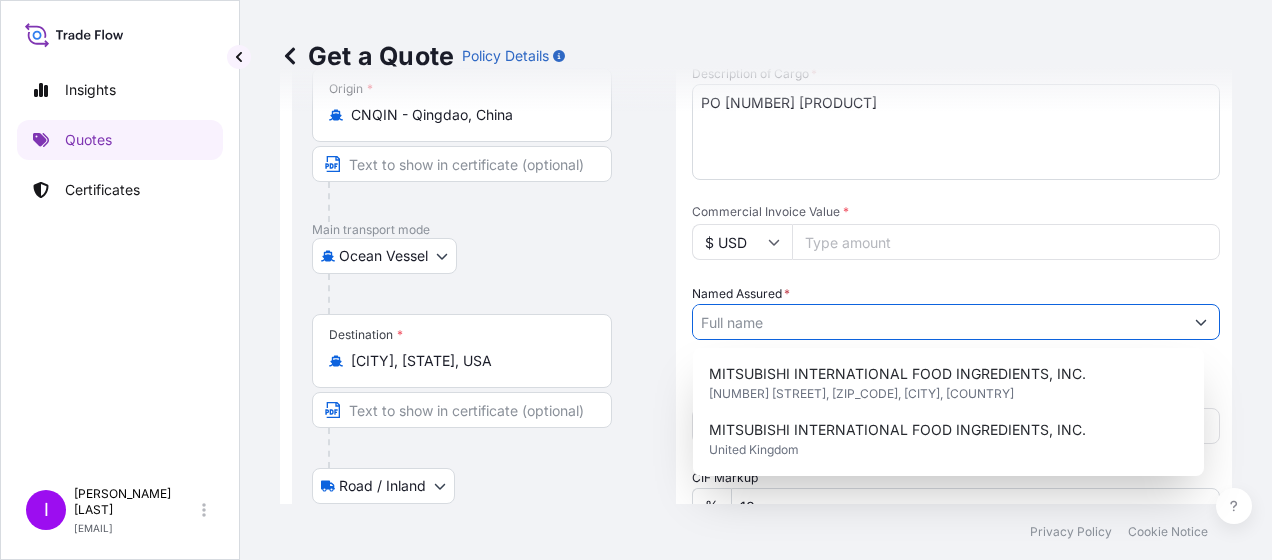 click on "Named Assured *" at bounding box center [938, 322] 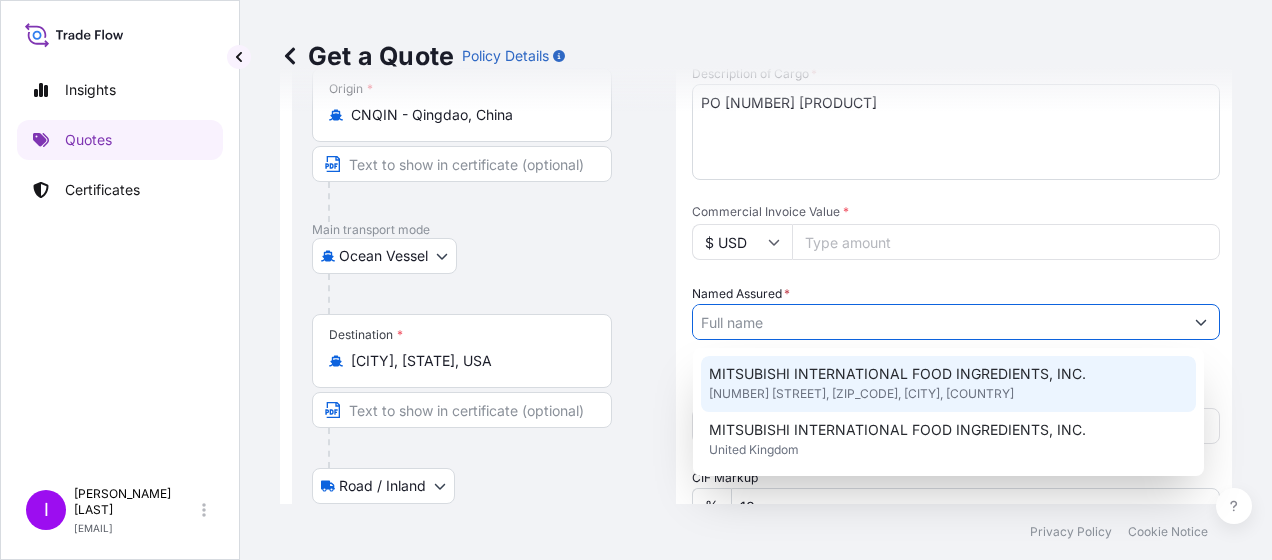 click on "MITSUBISHI INTERNATIONAL FOOD INGREDIENTS, INC." at bounding box center [897, 374] 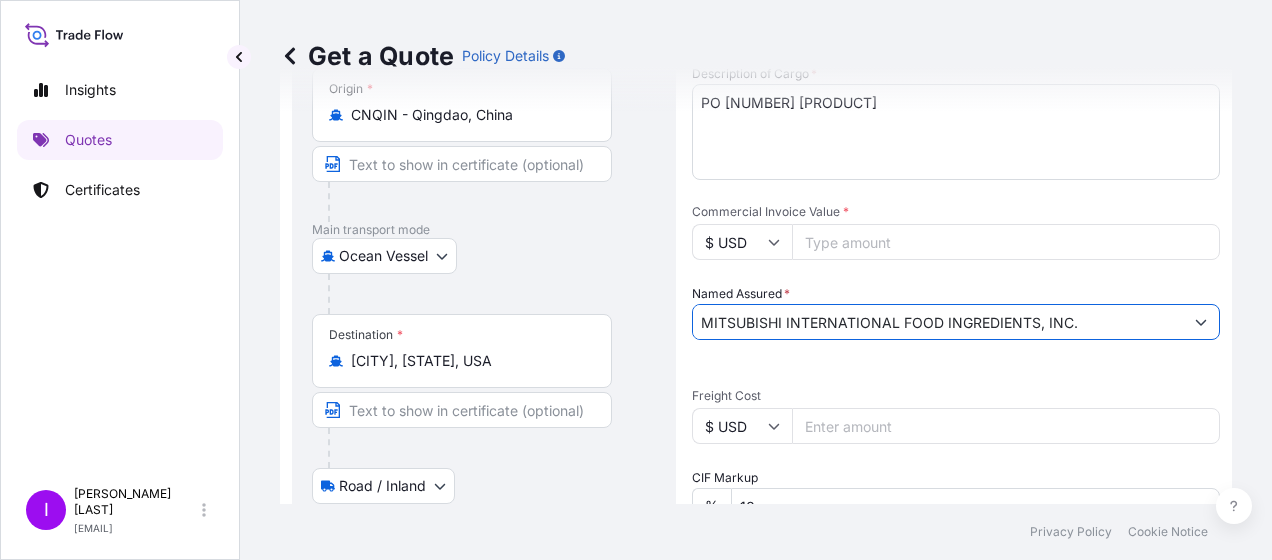 click on "Commercial Invoice Value   *" at bounding box center [1006, 242] 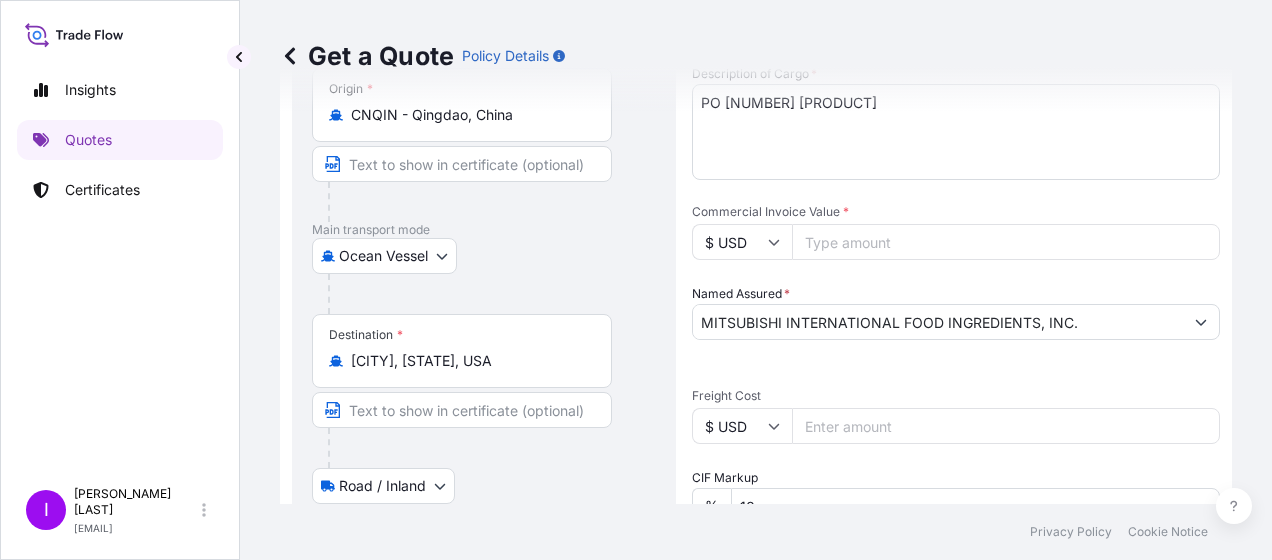 type on "[PRICE]" 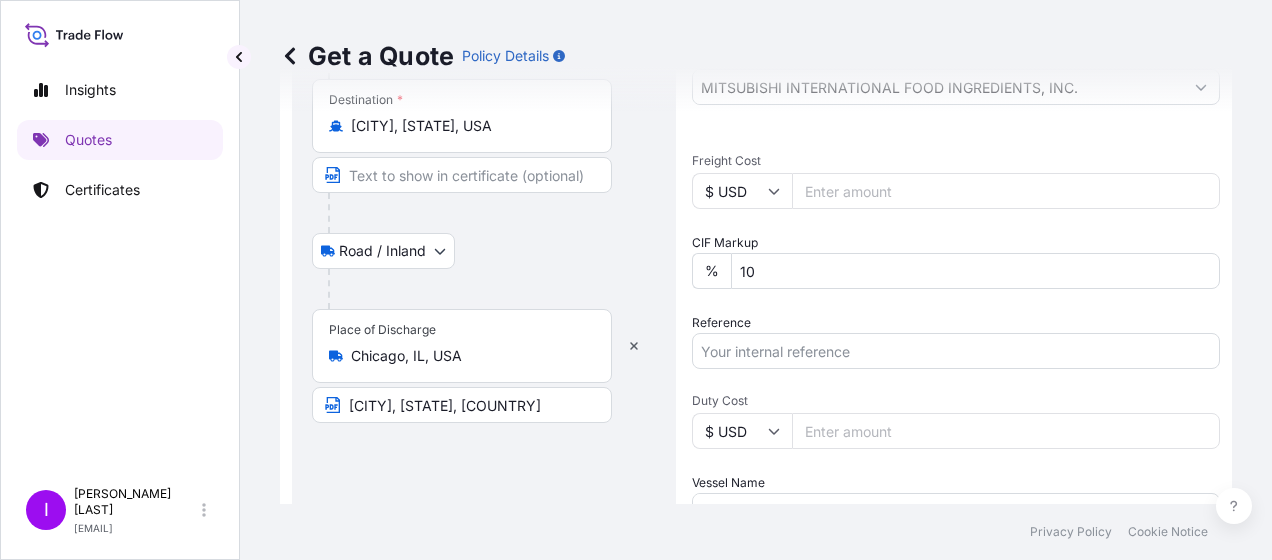 scroll, scrollTop: 440, scrollLeft: 0, axis: vertical 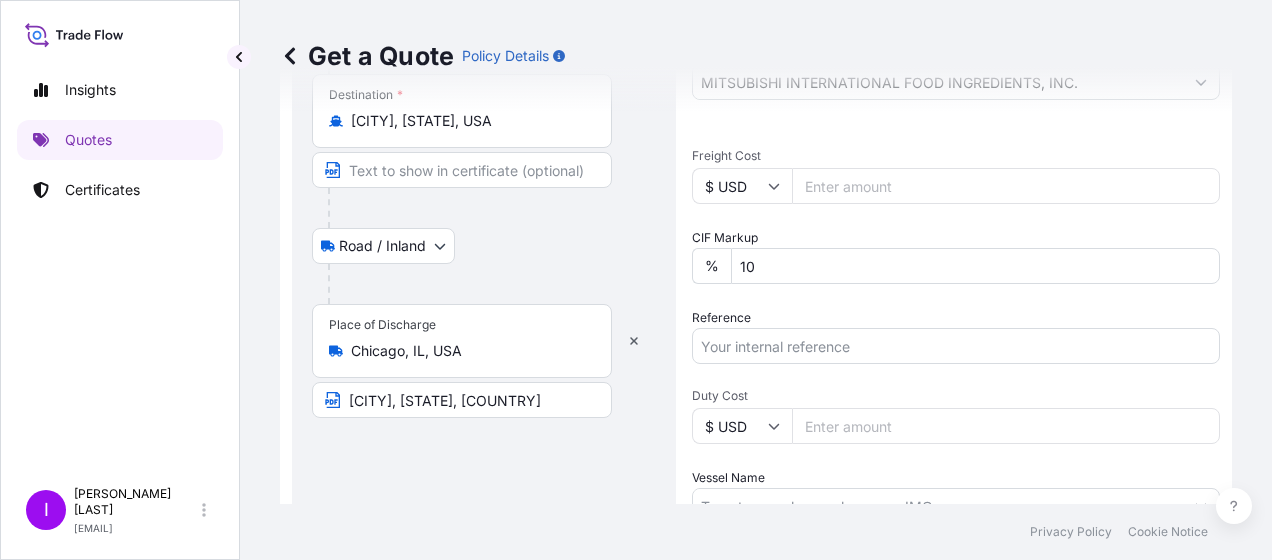 type on "[PRICE]" 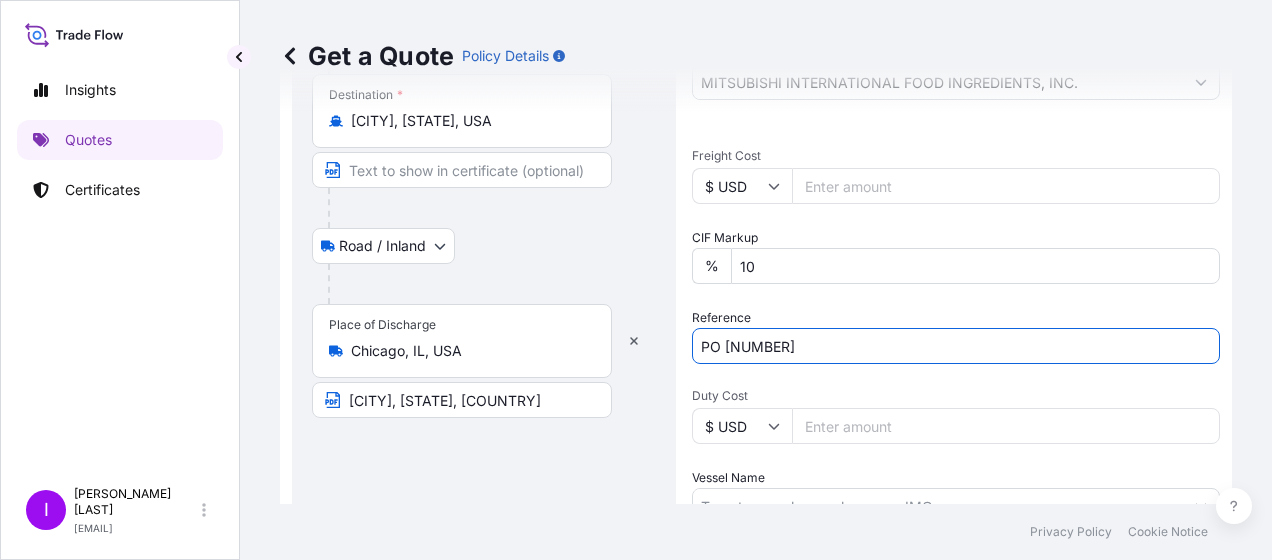 type on "PO [NUMBER]" 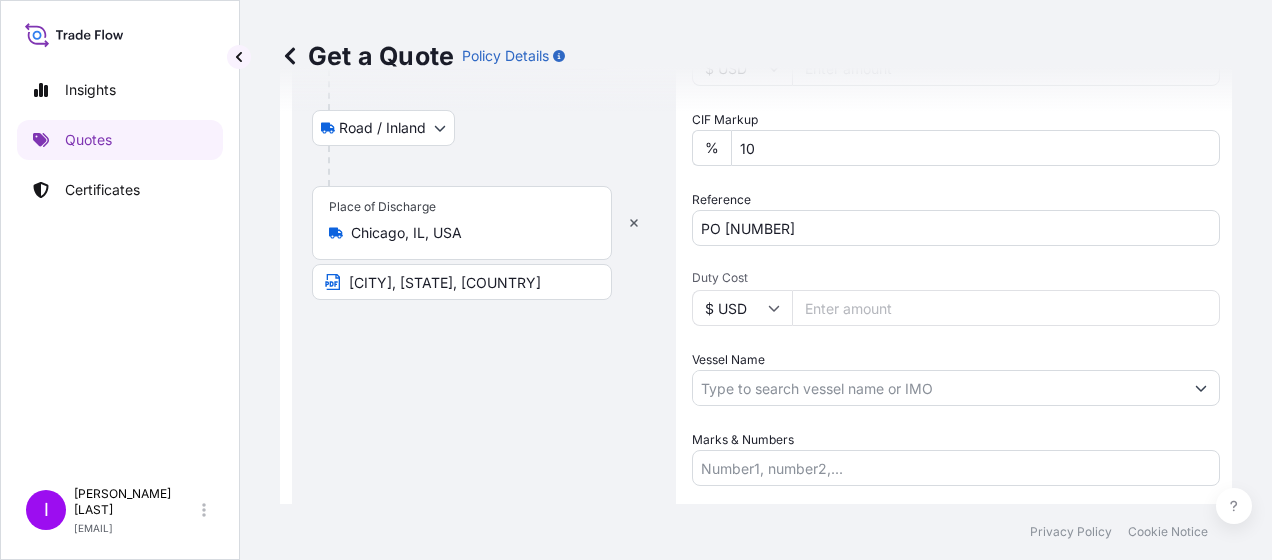 scroll, scrollTop: 593, scrollLeft: 0, axis: vertical 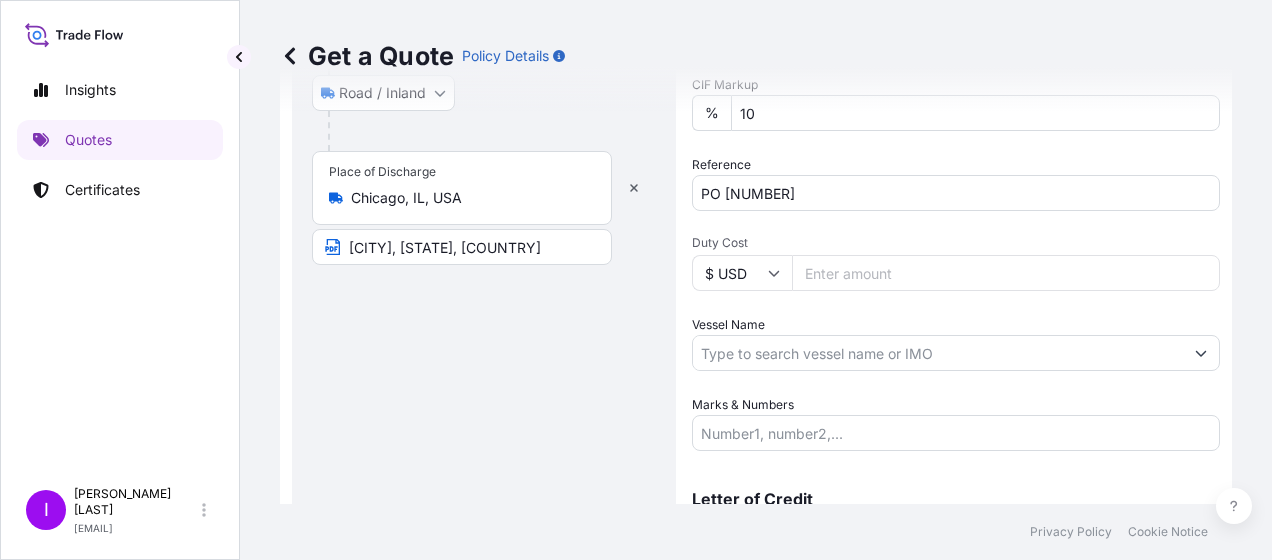 type on "[PRICE]" 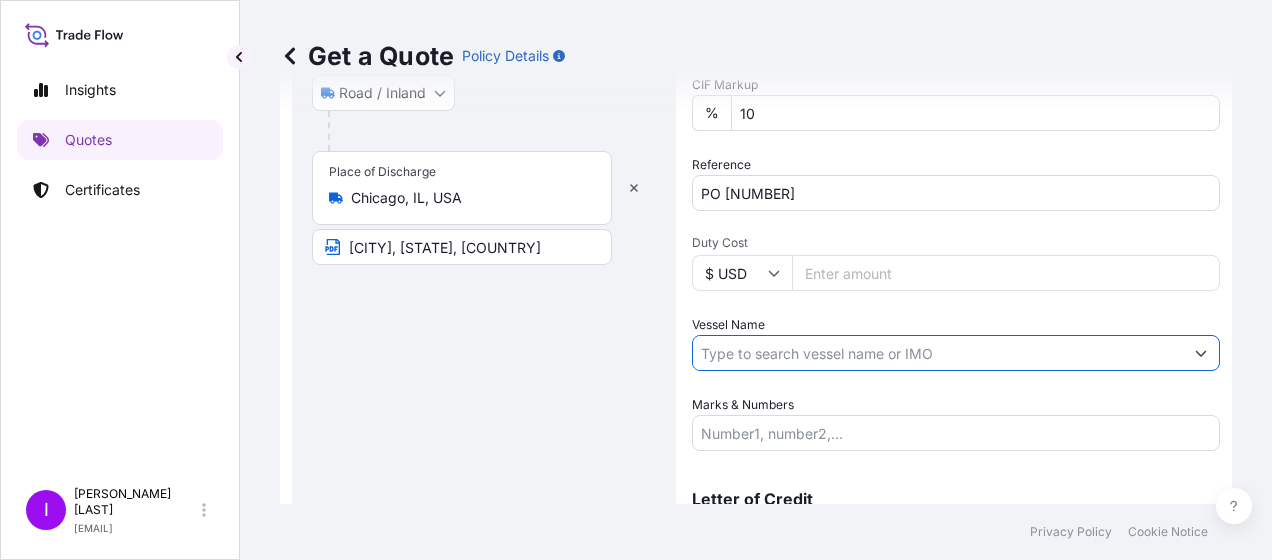 click on "Vessel Name" at bounding box center [938, 353] 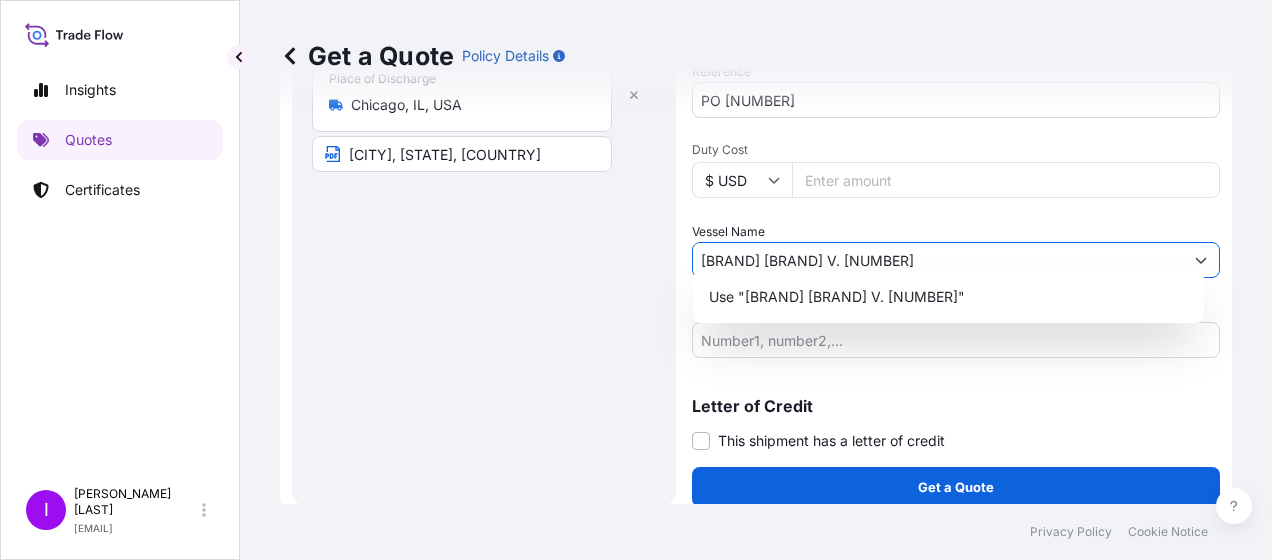 scroll, scrollTop: 700, scrollLeft: 0, axis: vertical 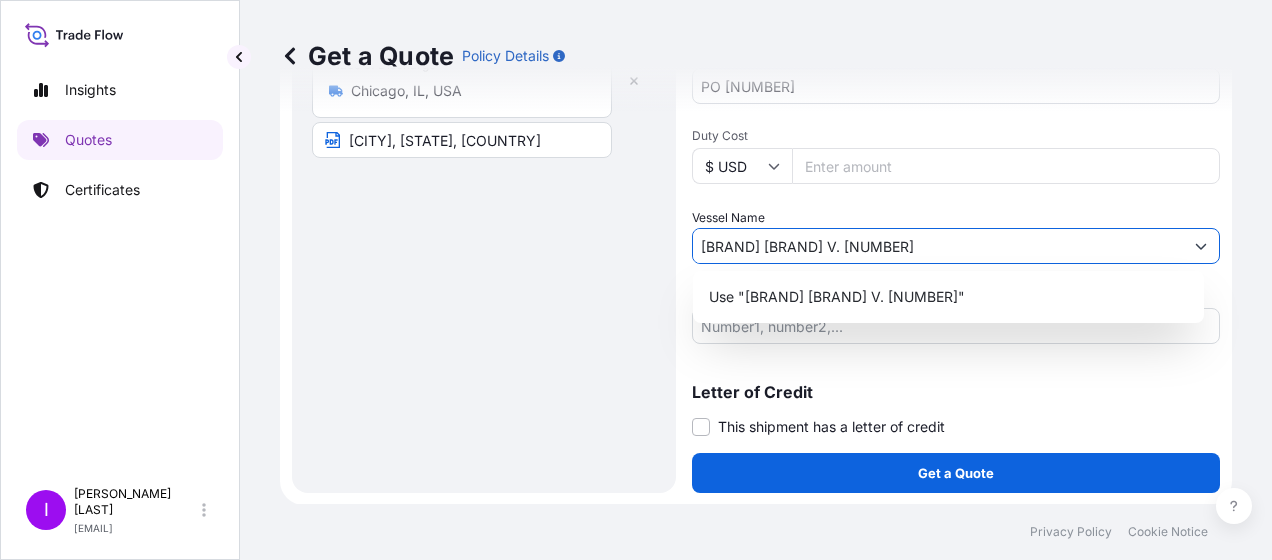 type on "[BRAND] [BRAND] V. [NUMBER]" 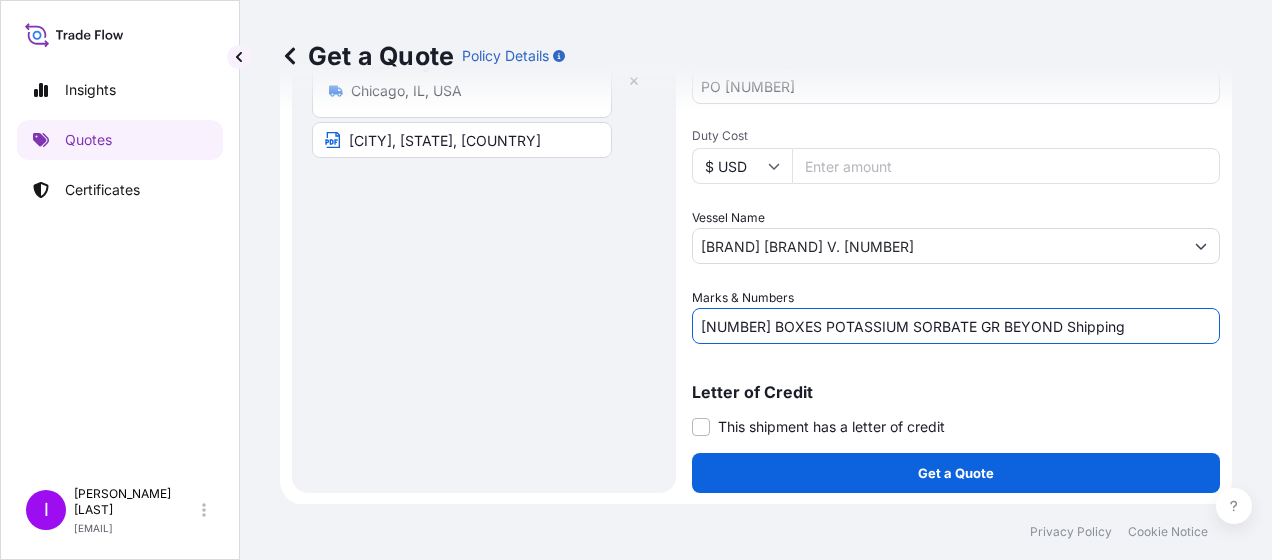 click on "[NUMBER] BOXES POTASSIUM SORBATE GR BEYOND Shipping" at bounding box center (956, 326) 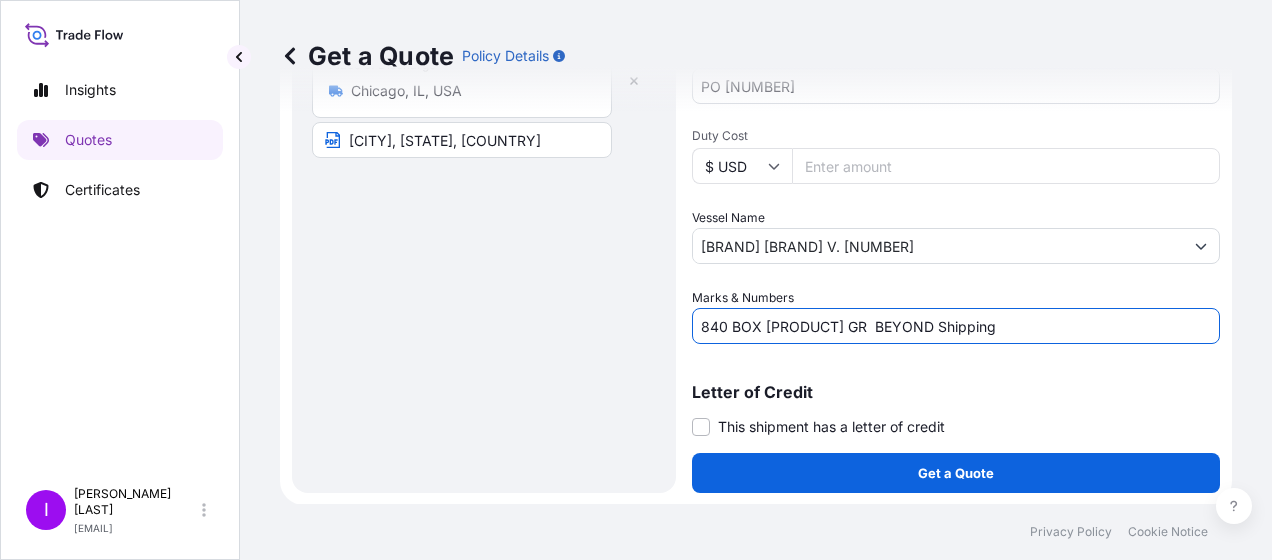 click on "840 BOX [PRODUCT] GR  BEYOND Shipping" at bounding box center [956, 326] 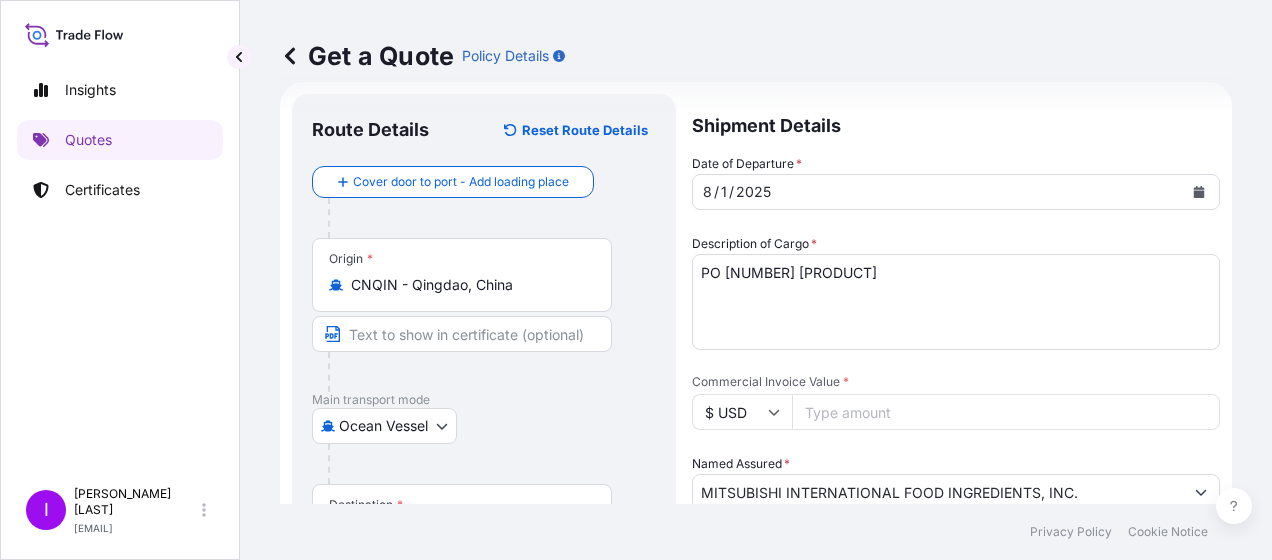 scroll, scrollTop: 28, scrollLeft: 0, axis: vertical 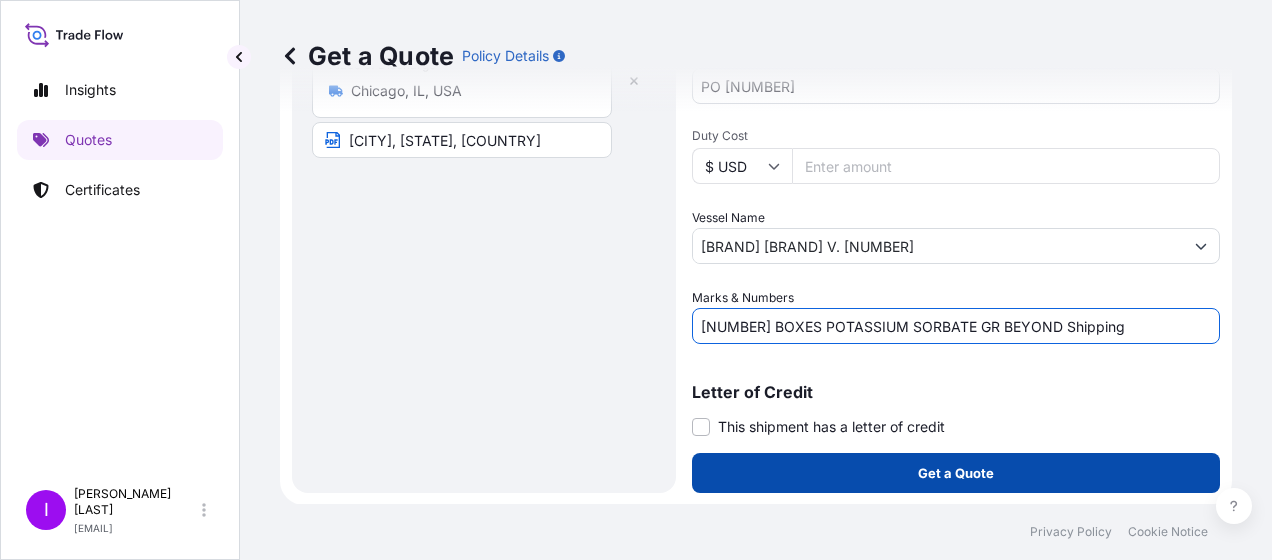 type on "[NUMBER] BOXES POTASSIUM SORBATE GR BEYOND Shipping" 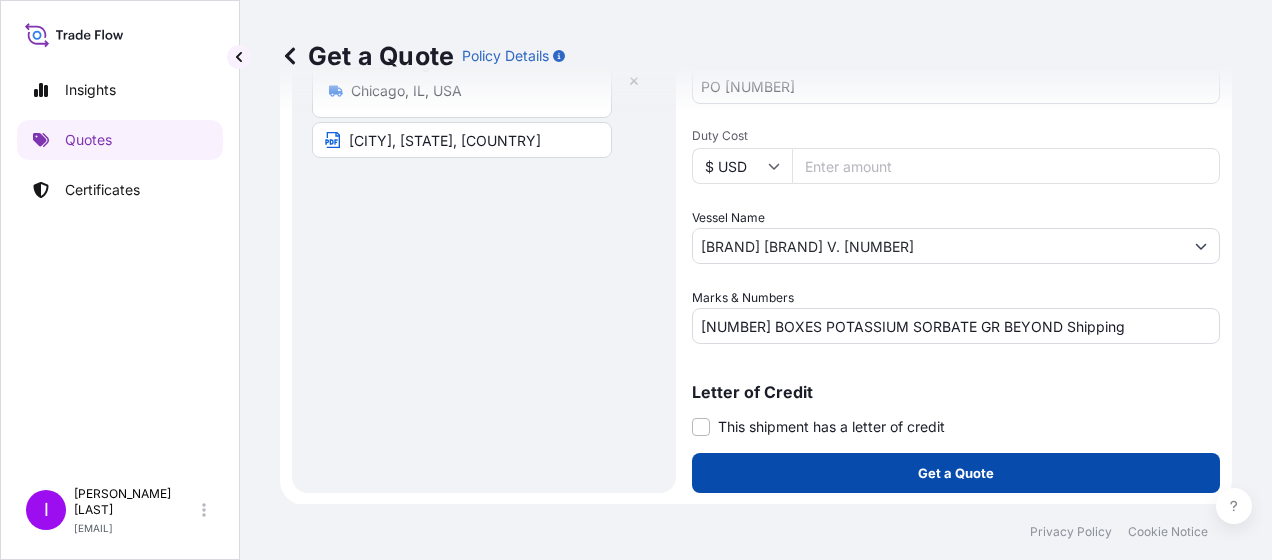 click on "Get a Quote" at bounding box center (956, 473) 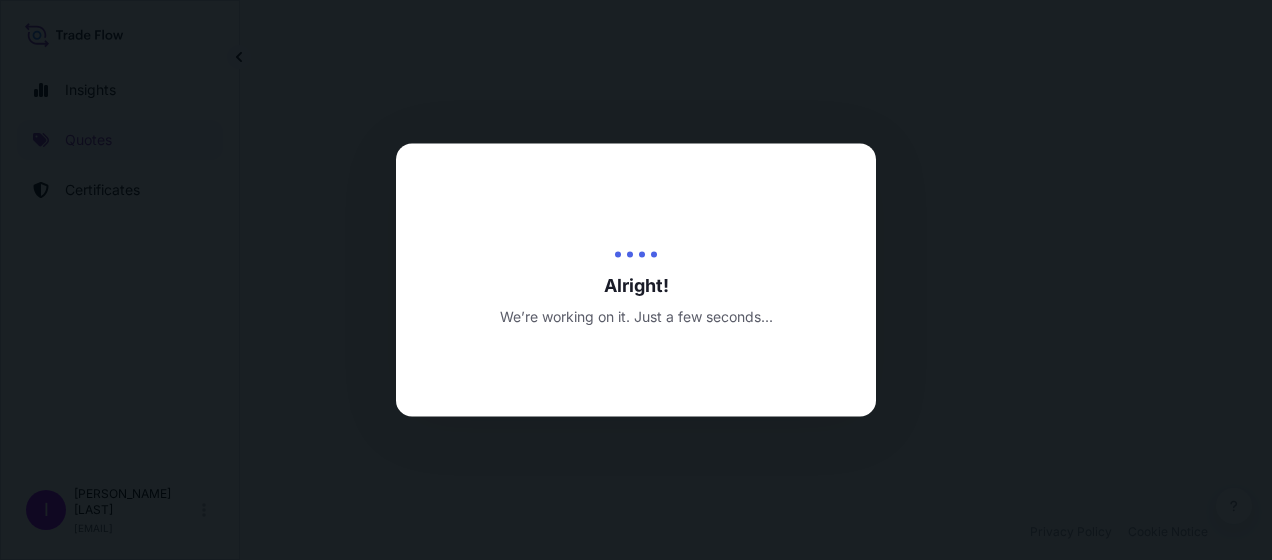 scroll, scrollTop: 0, scrollLeft: 0, axis: both 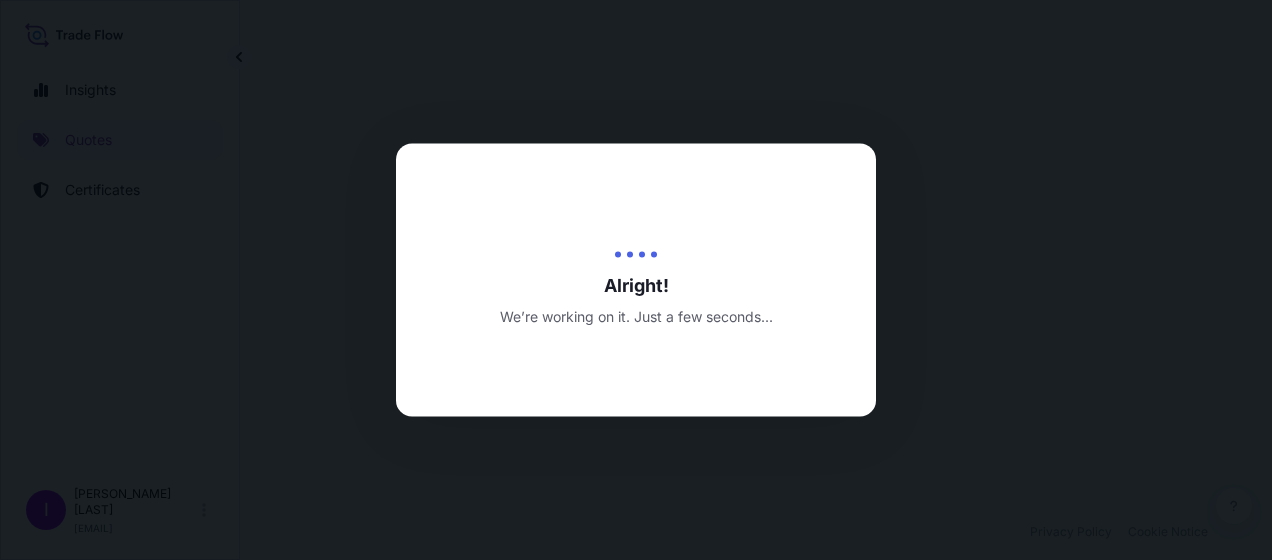 select on "Ocean Vessel" 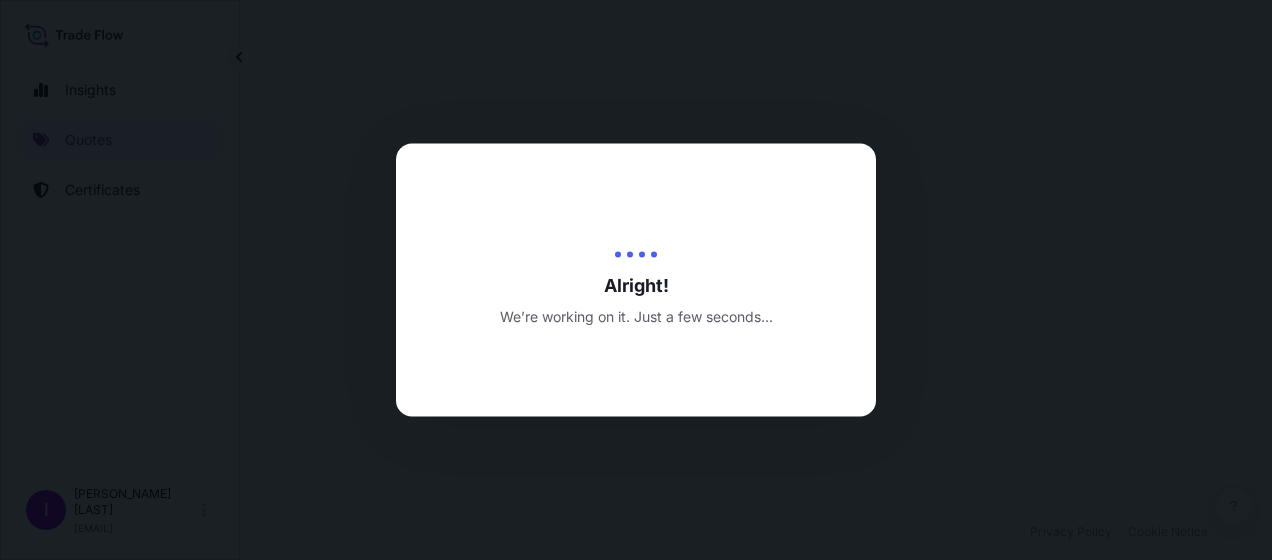 select on "Road / Inland" 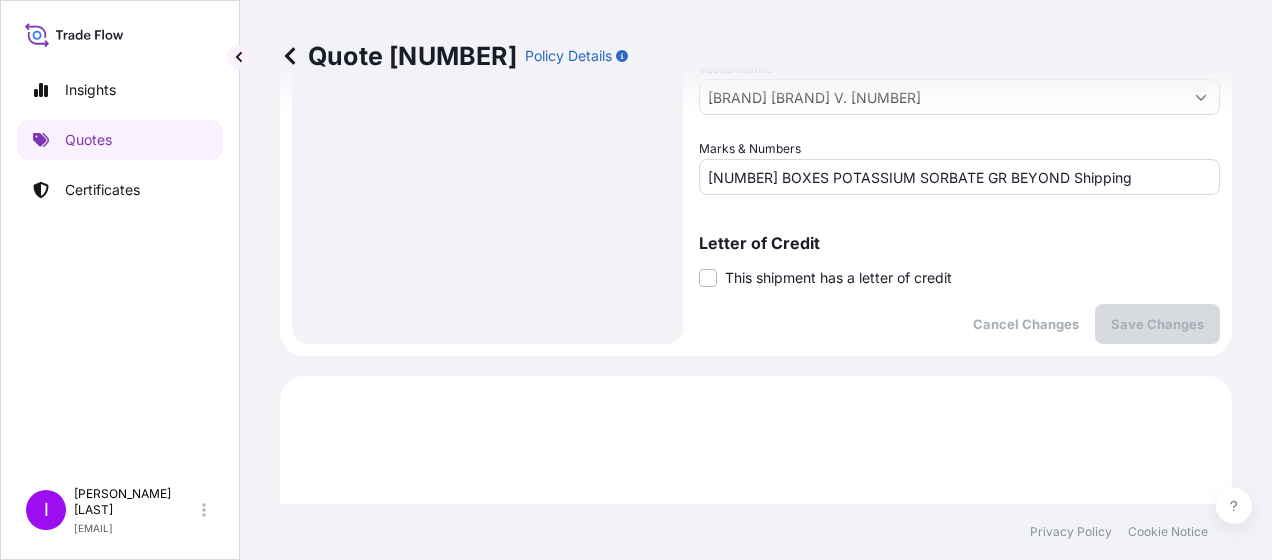 scroll, scrollTop: 1124, scrollLeft: 0, axis: vertical 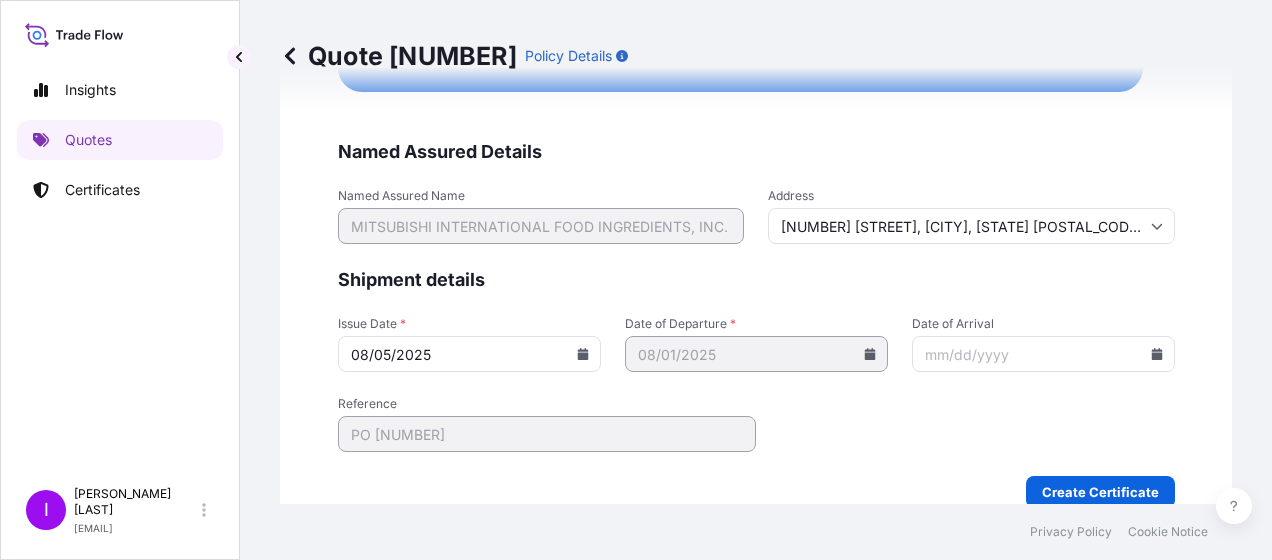 click on "Date of Arrival" at bounding box center [1043, 354] 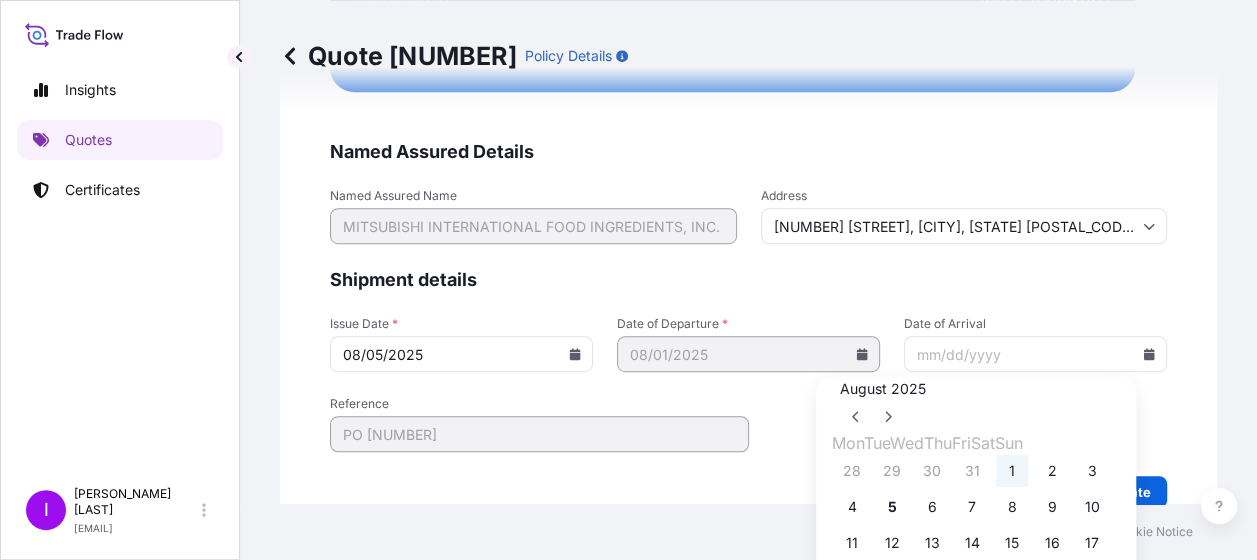 click on "1" at bounding box center (1012, 471) 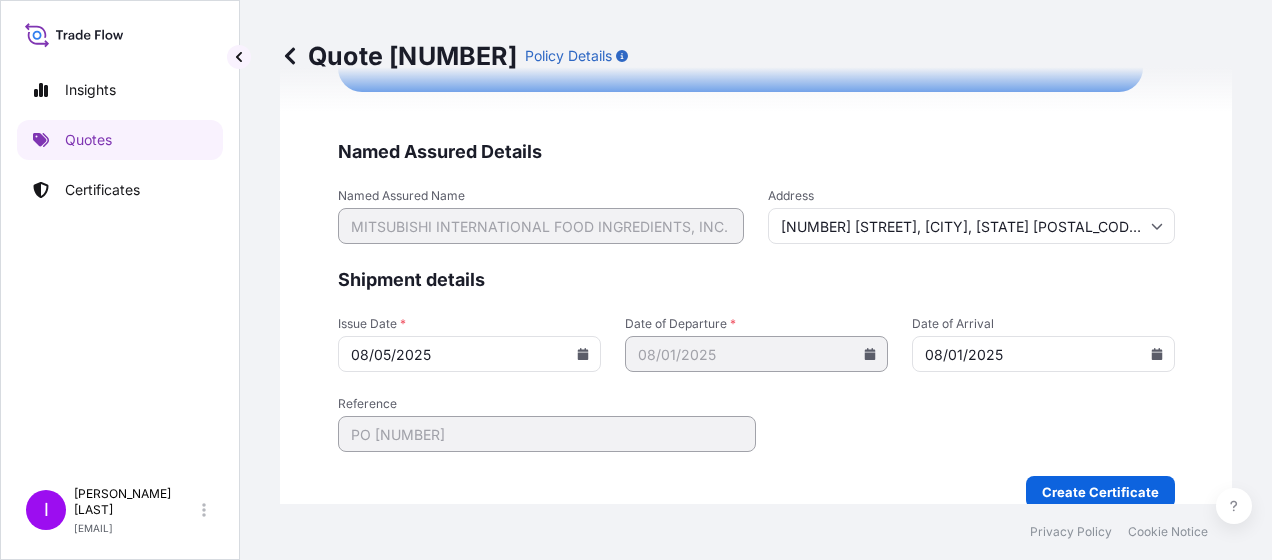 click 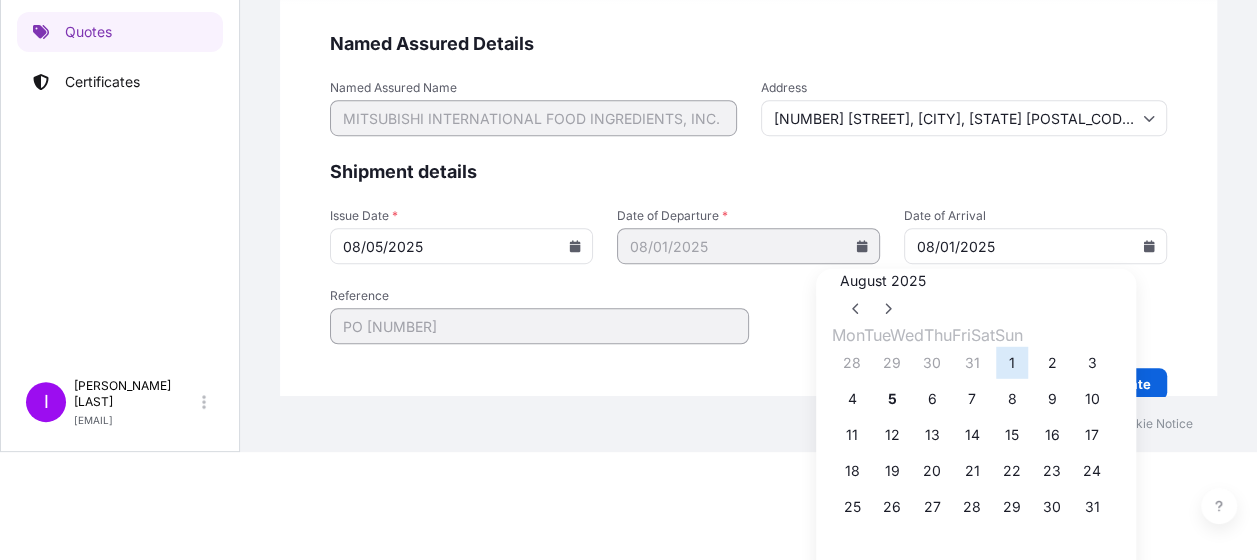 scroll, scrollTop: 132, scrollLeft: 0, axis: vertical 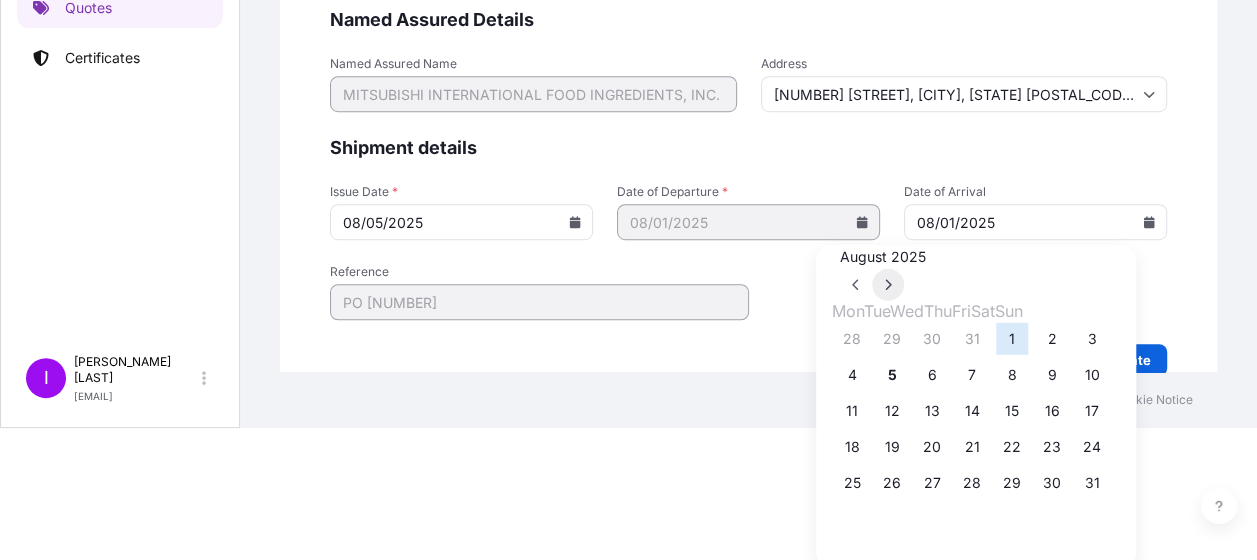 click 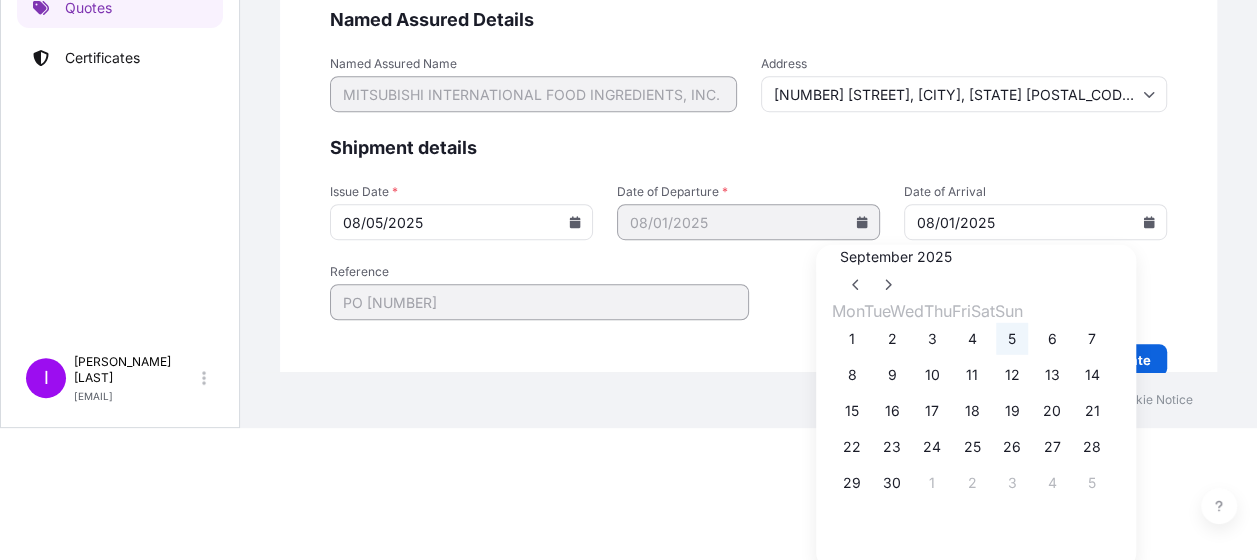 click on "5" at bounding box center (1012, 339) 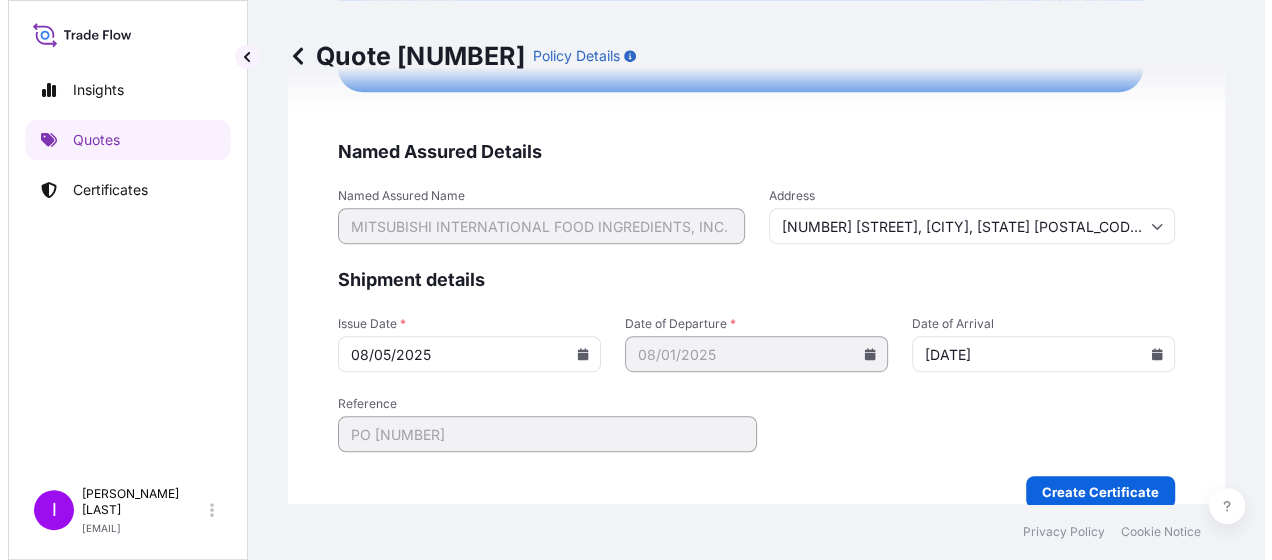 scroll, scrollTop: 0, scrollLeft: 0, axis: both 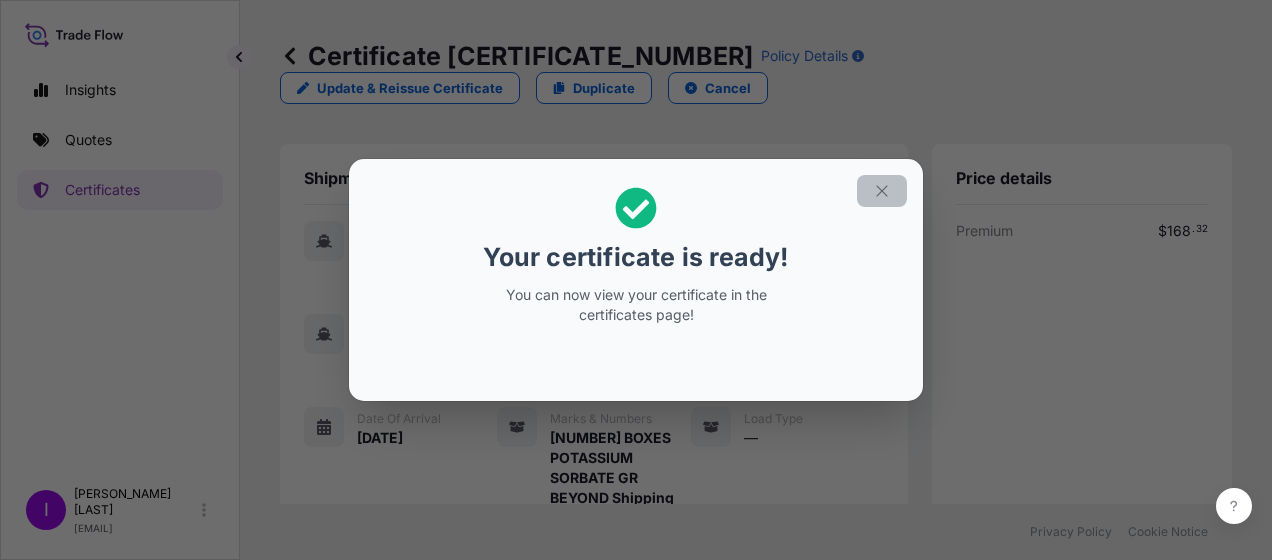 click at bounding box center [882, 191] 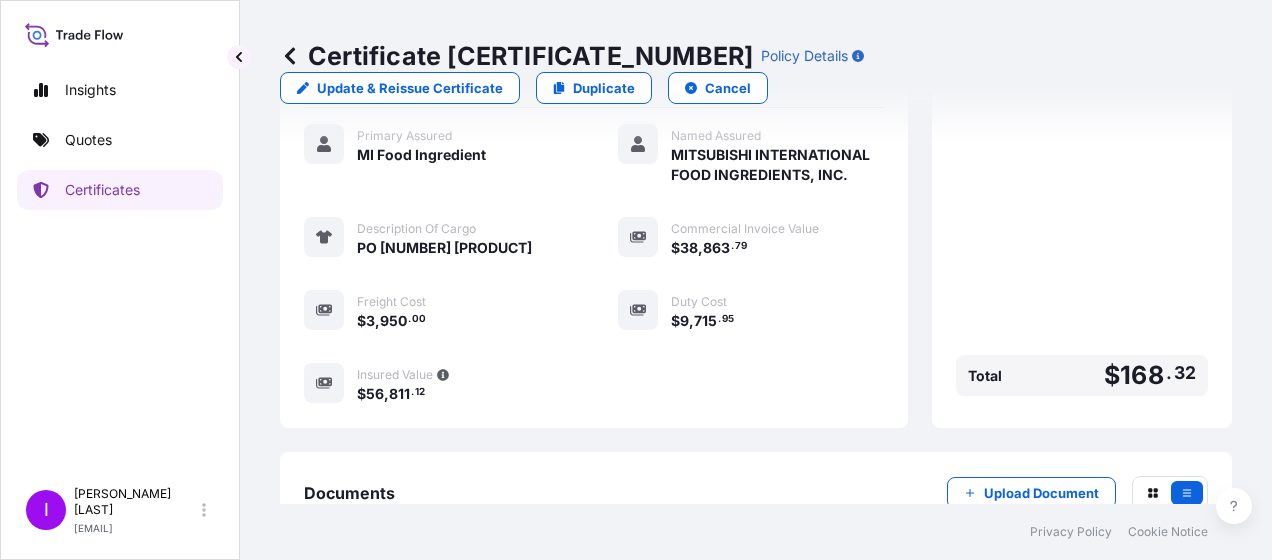 scroll, scrollTop: 628, scrollLeft: 0, axis: vertical 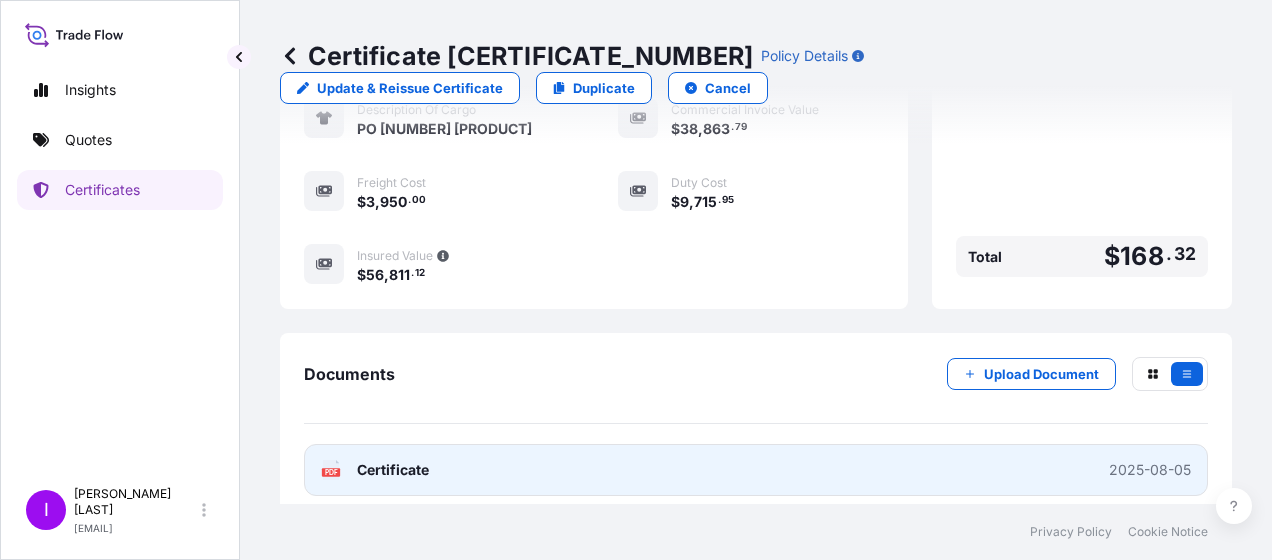 click on "Certificate" at bounding box center [393, 470] 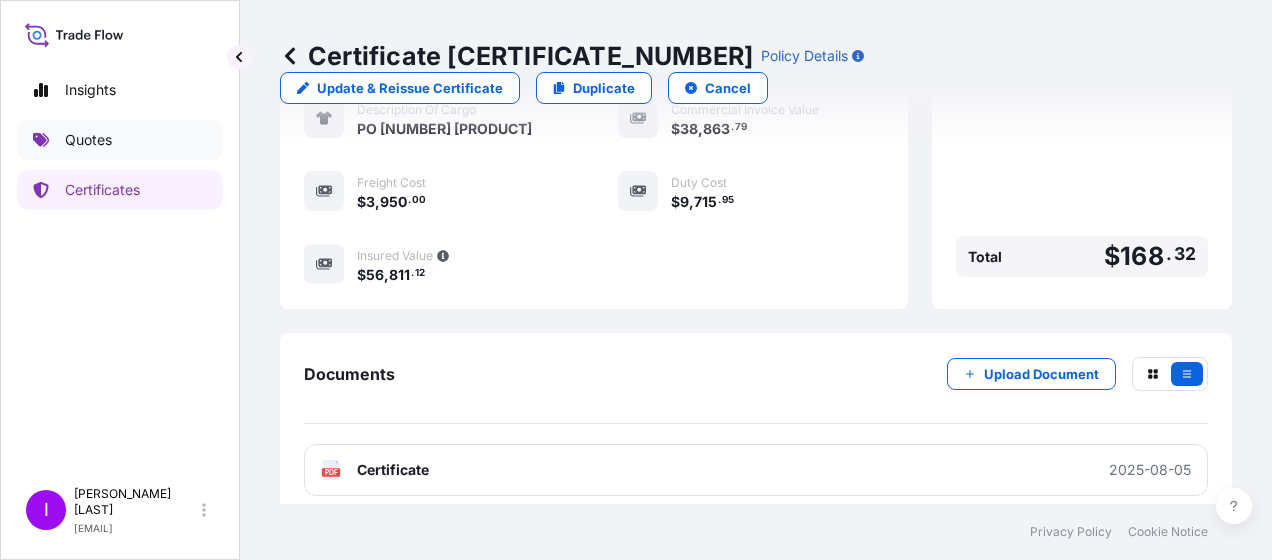 click on "Quotes" at bounding box center [88, 140] 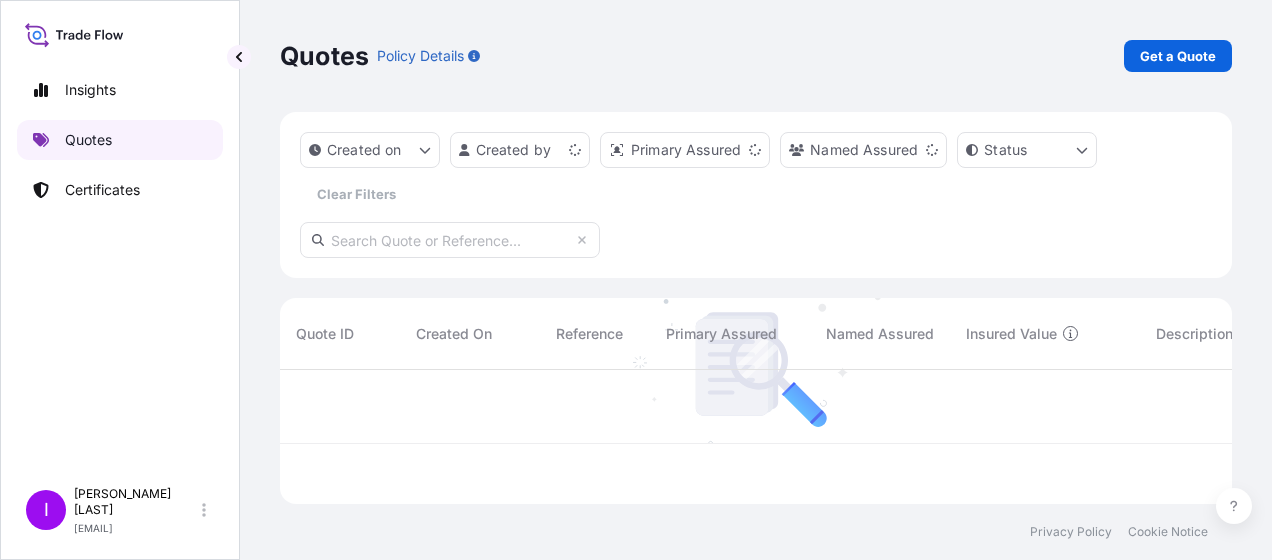 scroll, scrollTop: 0, scrollLeft: 0, axis: both 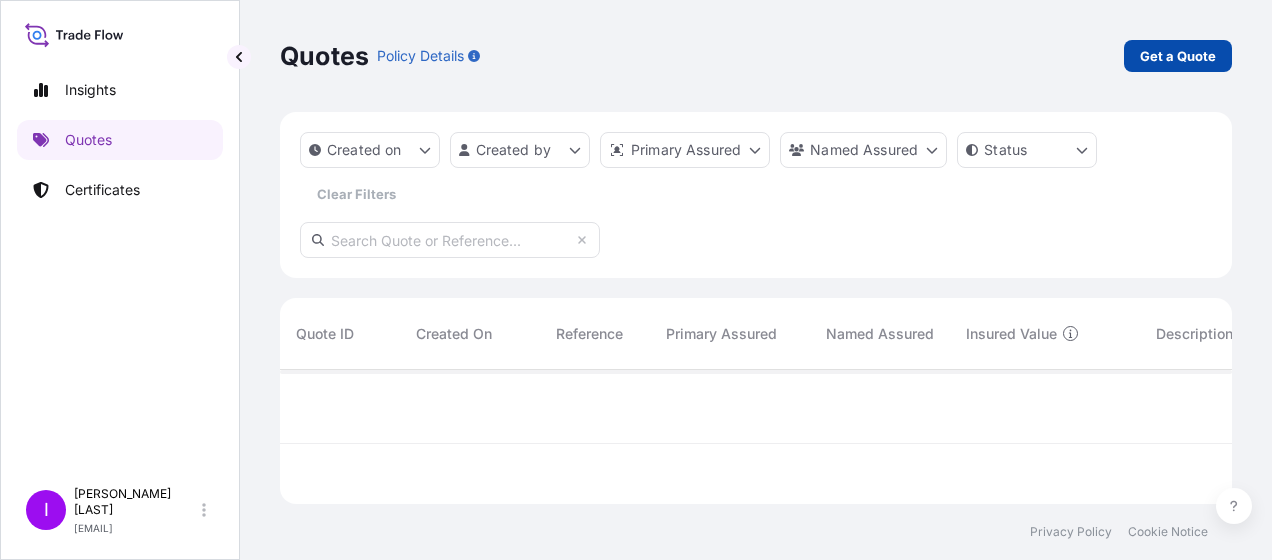 click on "Get a Quote" at bounding box center [1178, 56] 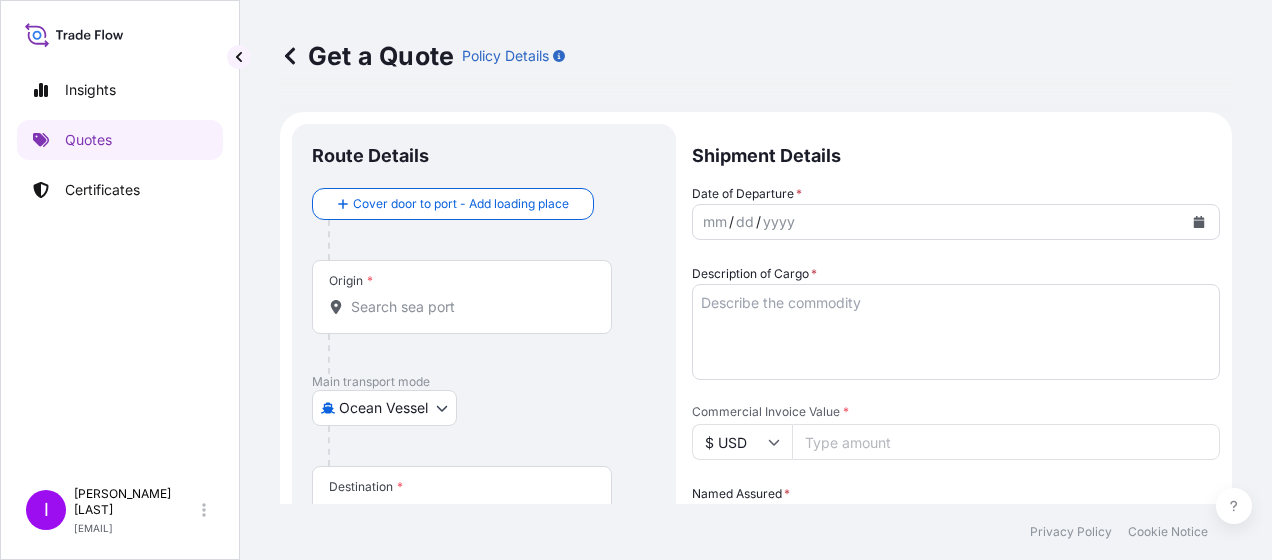 scroll, scrollTop: 32, scrollLeft: 0, axis: vertical 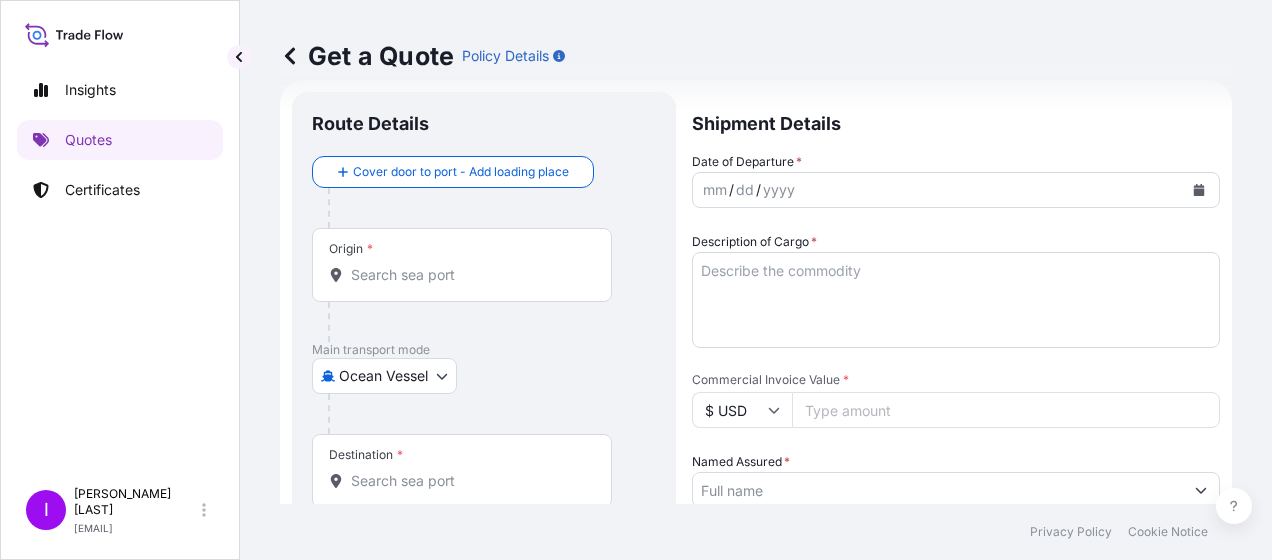 click on "Origin *" at bounding box center [469, 275] 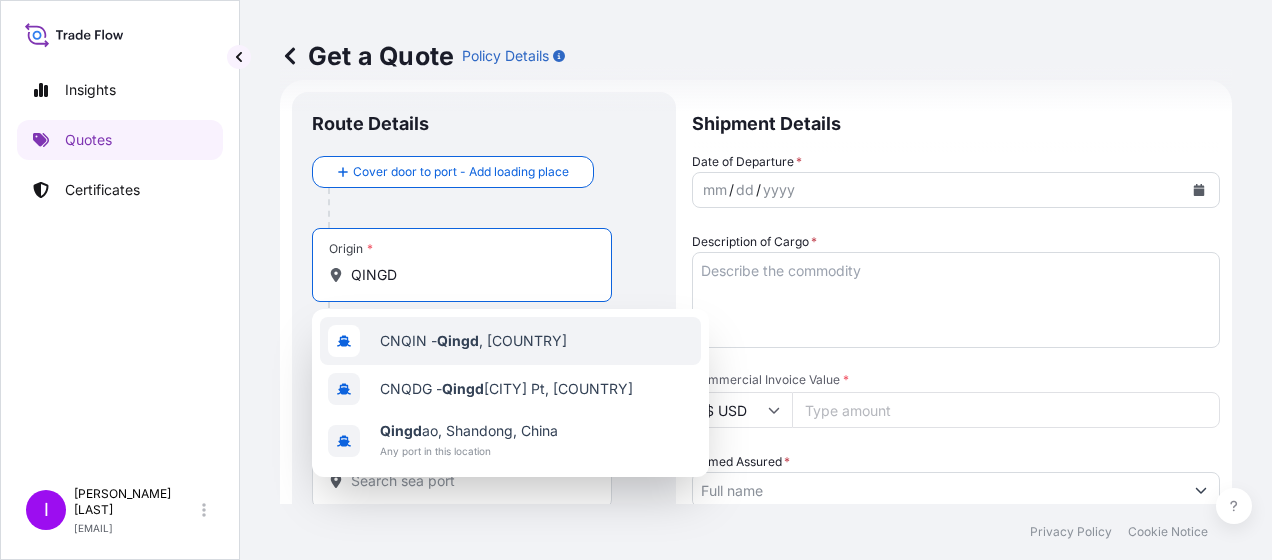 click on "[CITY] - [CITY], [COUNTRY]" at bounding box center [473, 341] 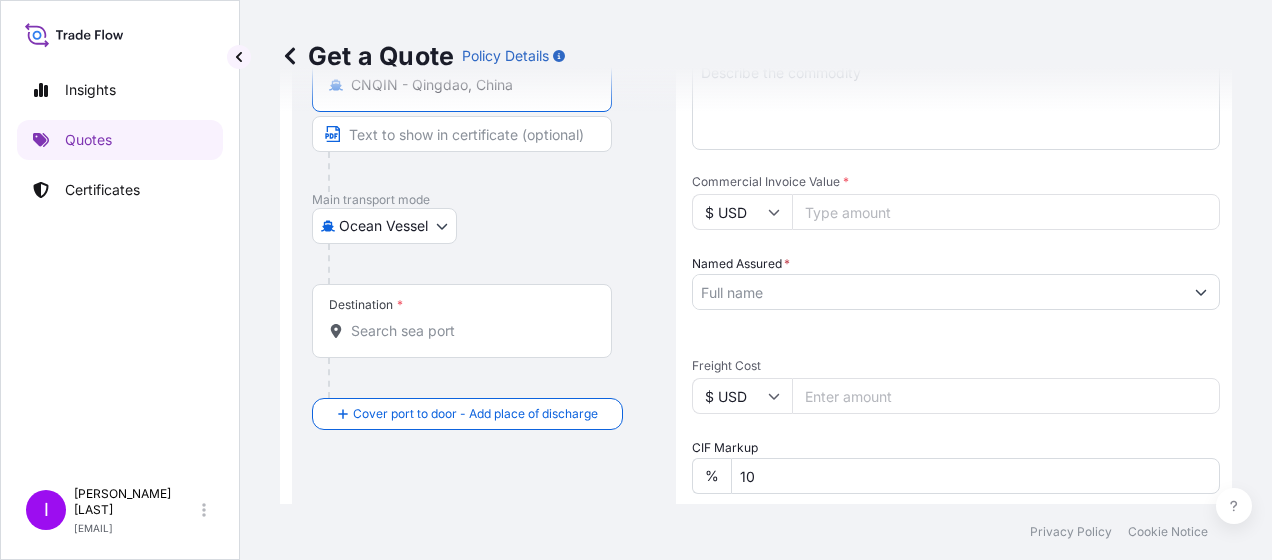 scroll, scrollTop: 242, scrollLeft: 0, axis: vertical 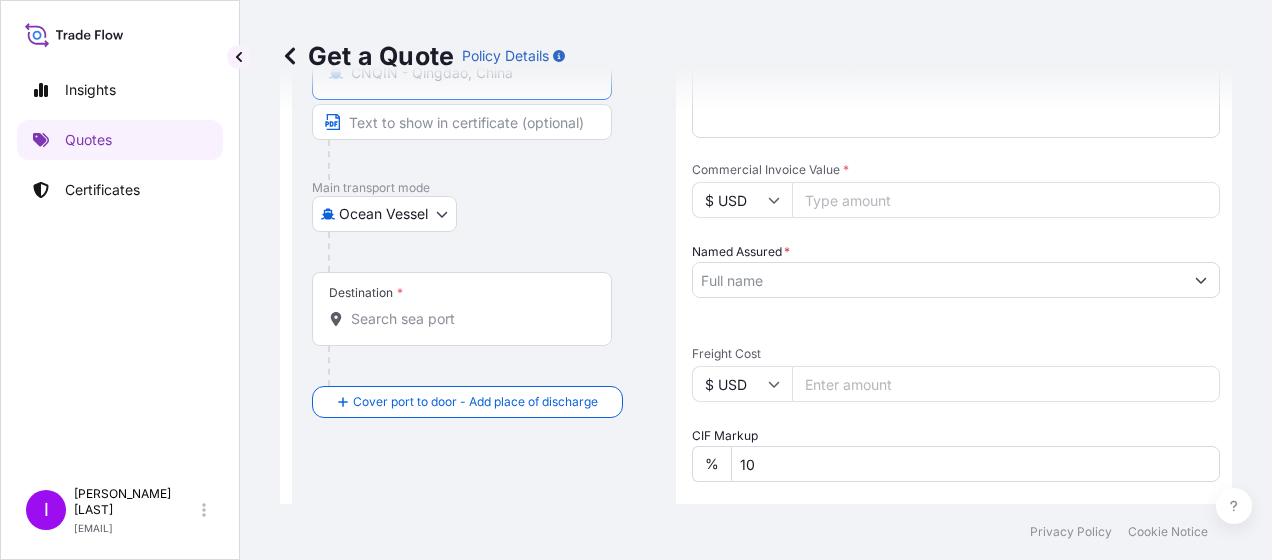 type on "CNQIN - Qingdao, China" 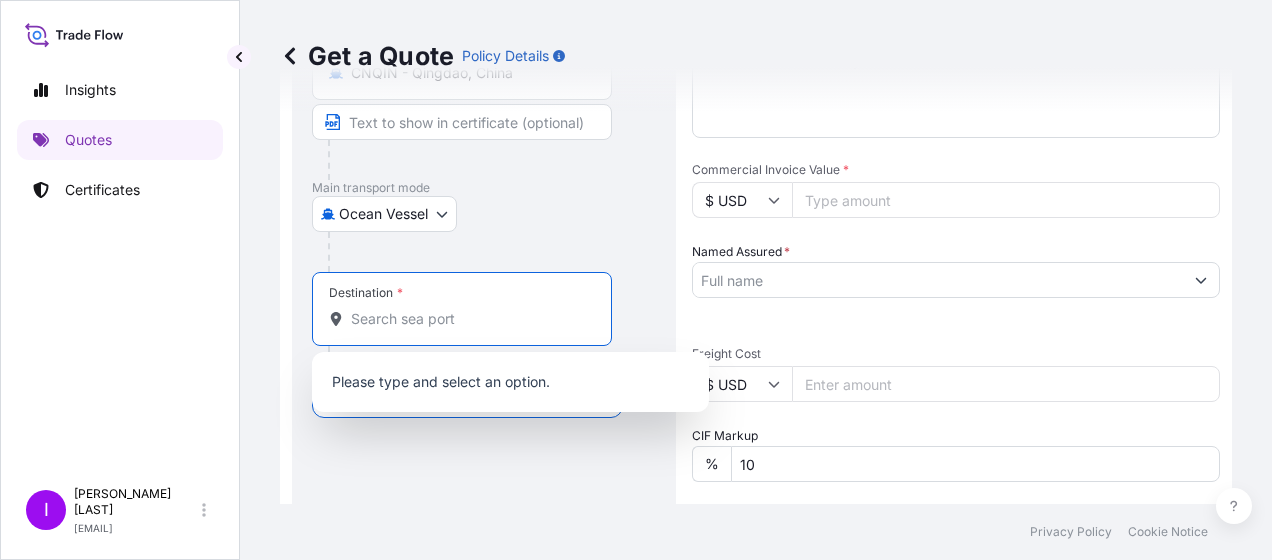 click on "Destination *" at bounding box center (469, 319) 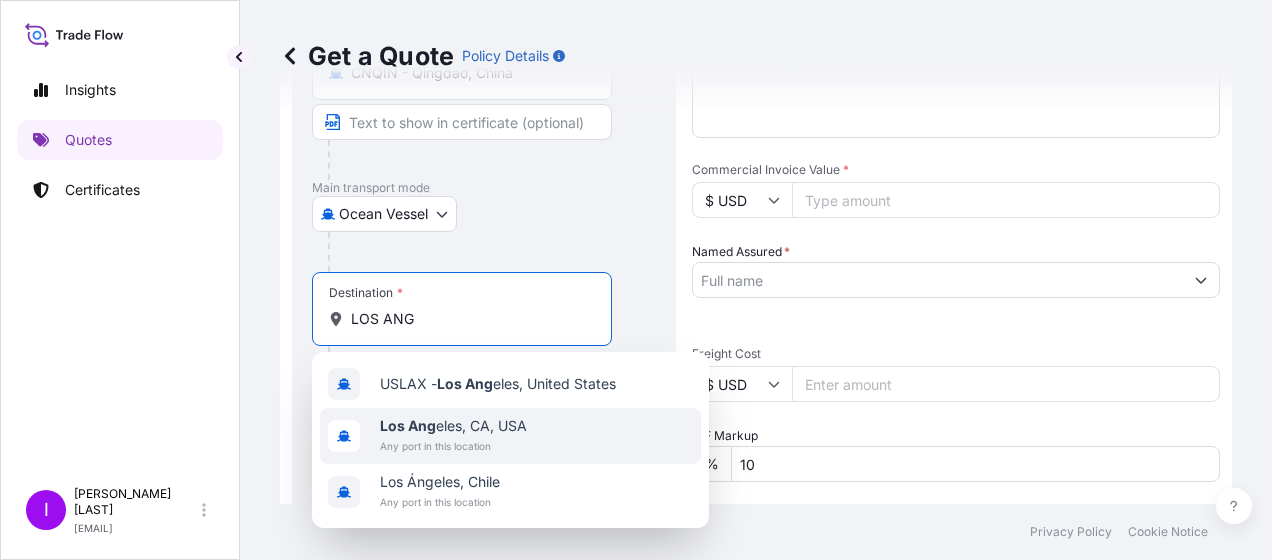 click on "Any port in this location" at bounding box center (453, 446) 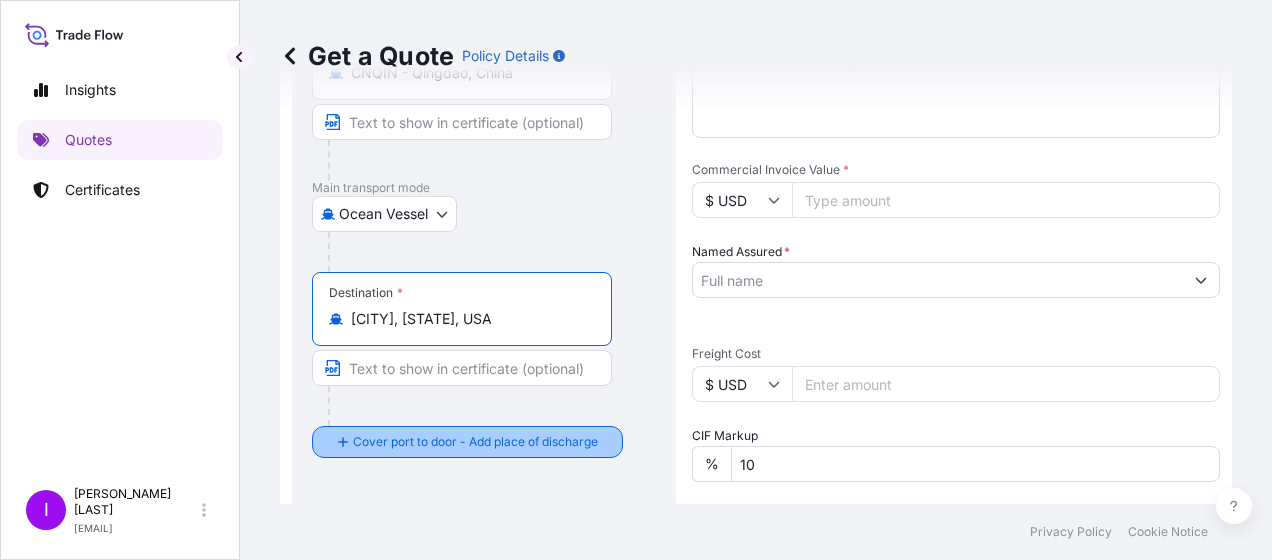 type on "[CITY], [STATE], USA" 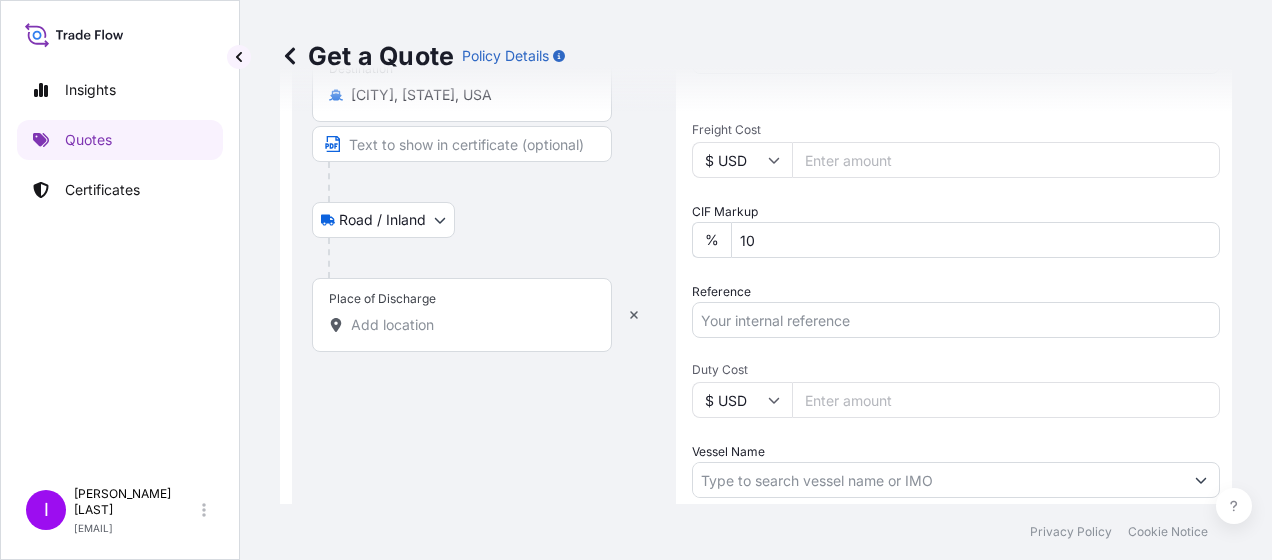 scroll, scrollTop: 471, scrollLeft: 0, axis: vertical 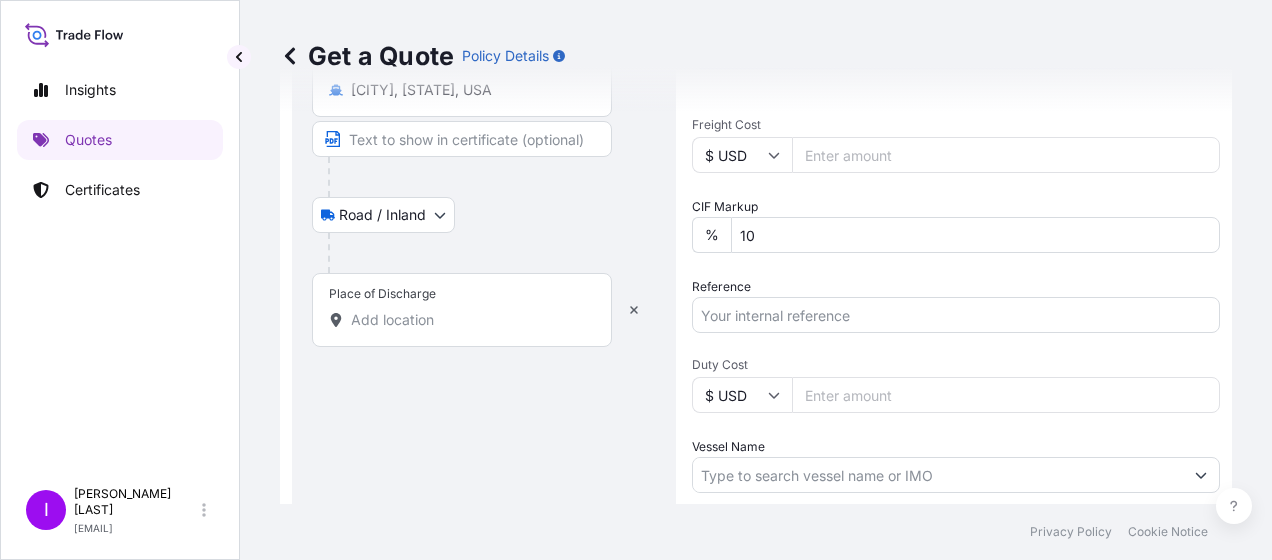click on "Place of Discharge" at bounding box center [469, 320] 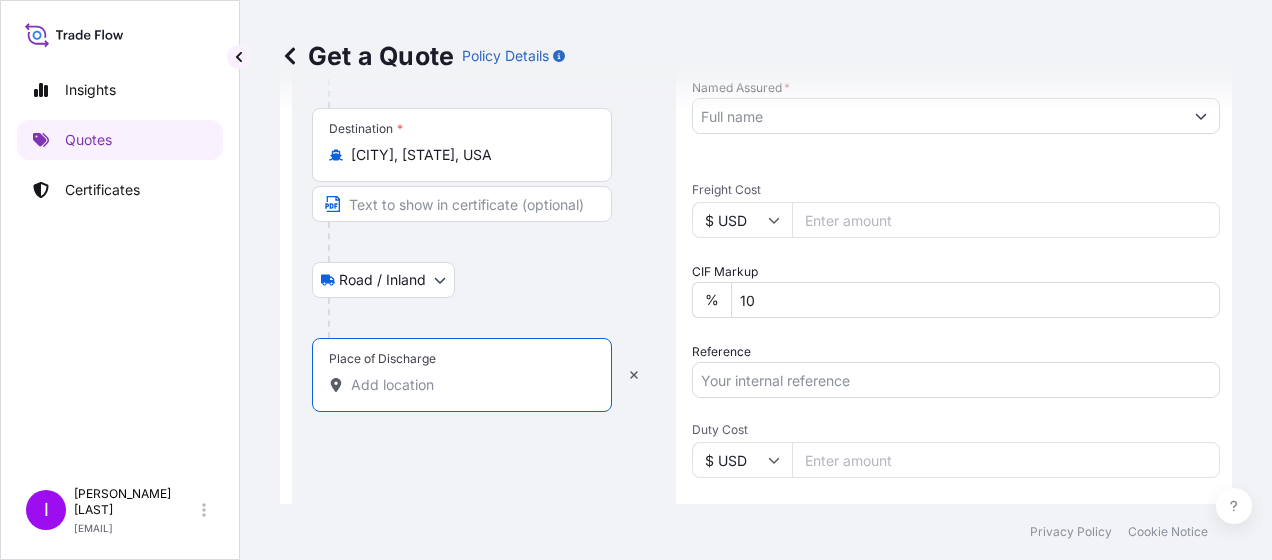 scroll, scrollTop: 502, scrollLeft: 0, axis: vertical 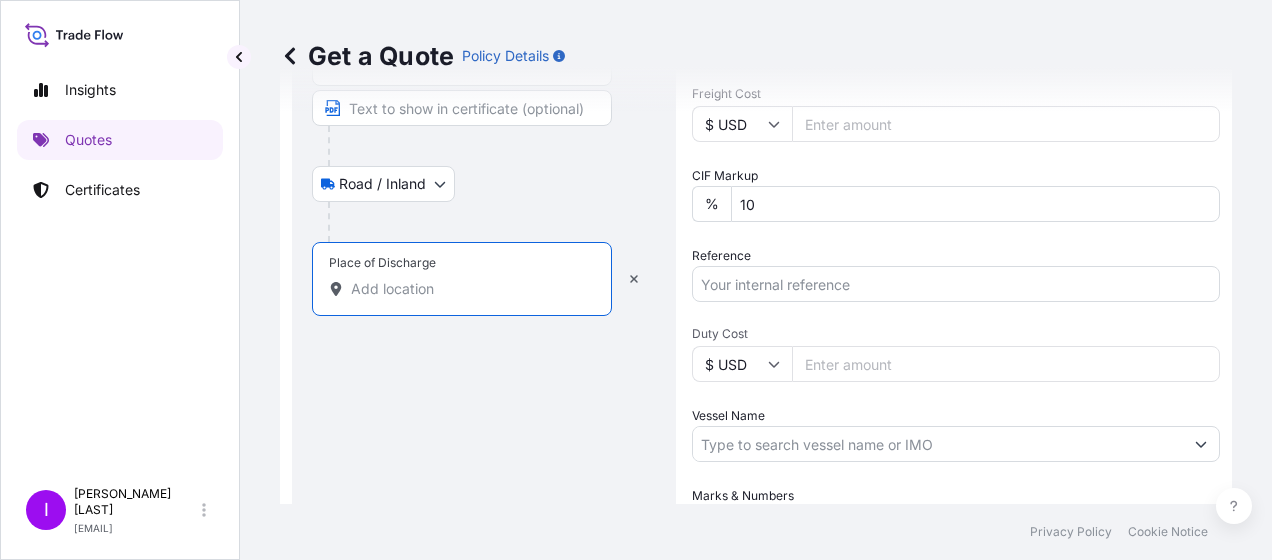 click on "Place of Discharge" at bounding box center [469, 289] 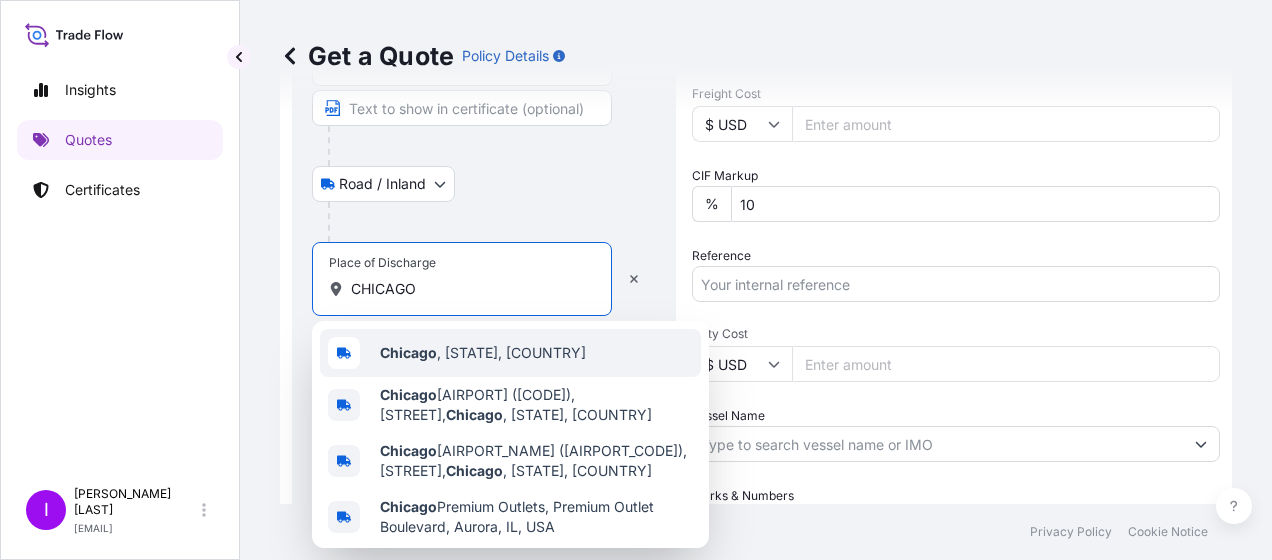click on "Chicago" at bounding box center [408, 352] 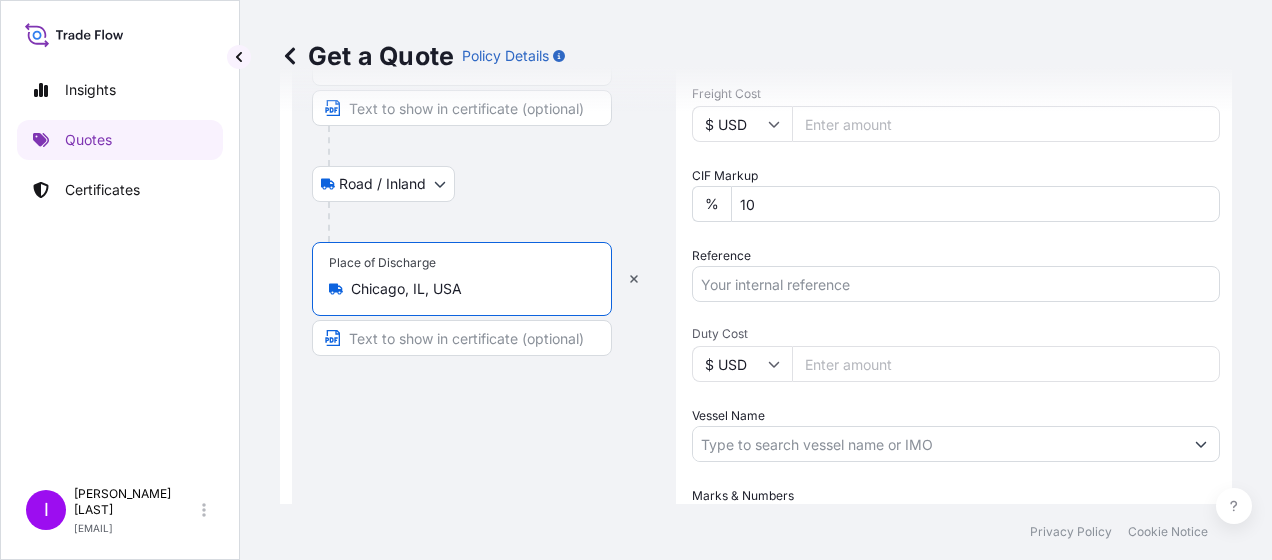 type on "Chicago, IL, USA" 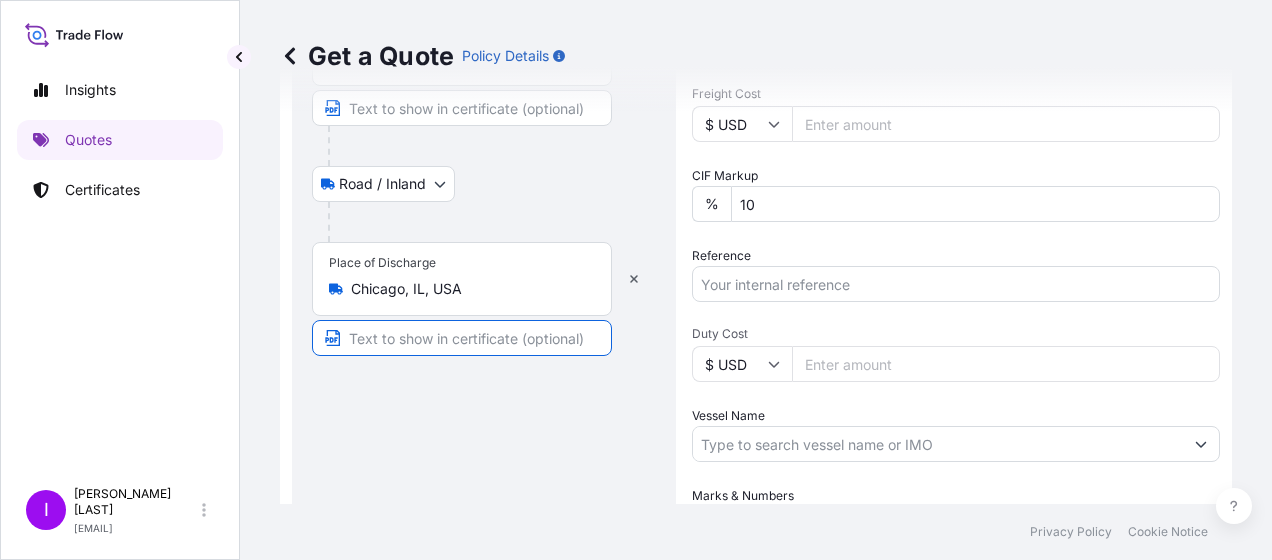click at bounding box center [462, 338] 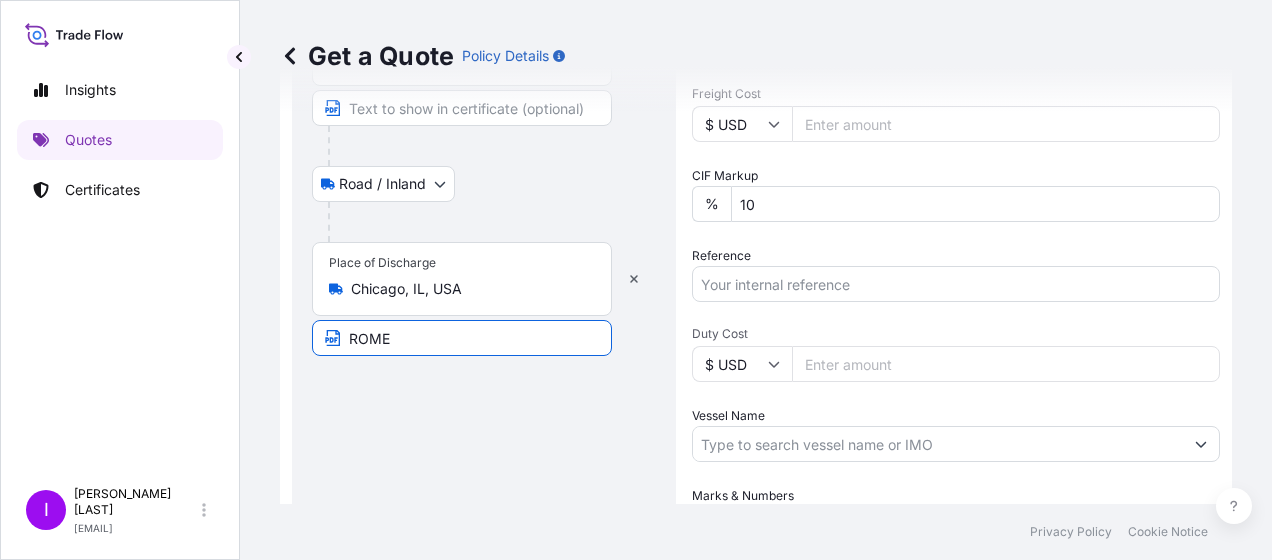 type on "[CITY], [STATE], [COUNTRY]" 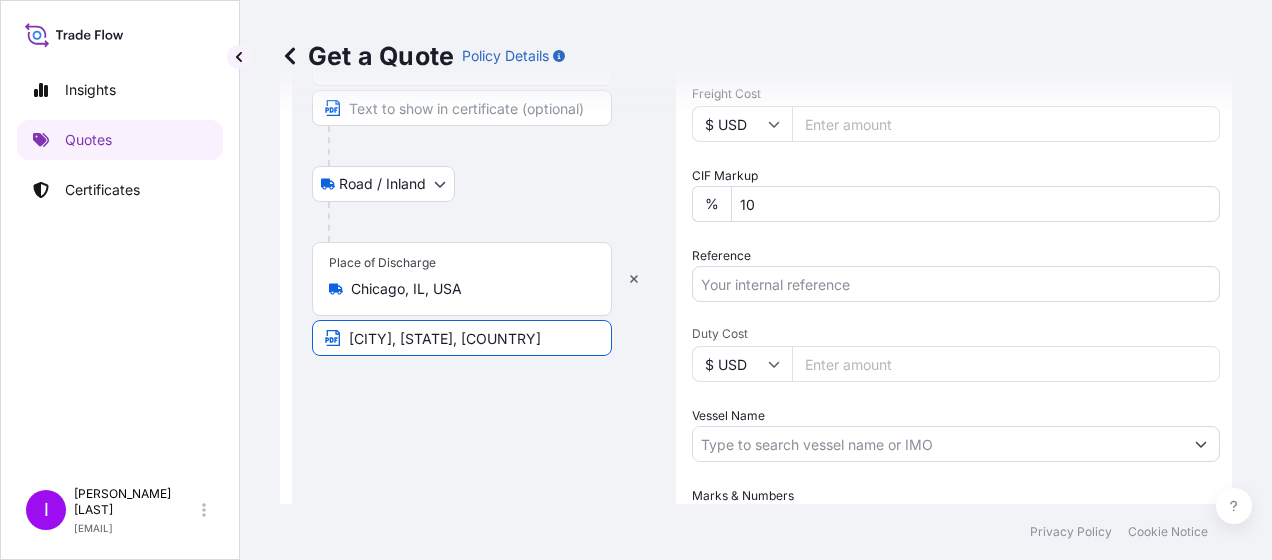 type on "[PRICE]" 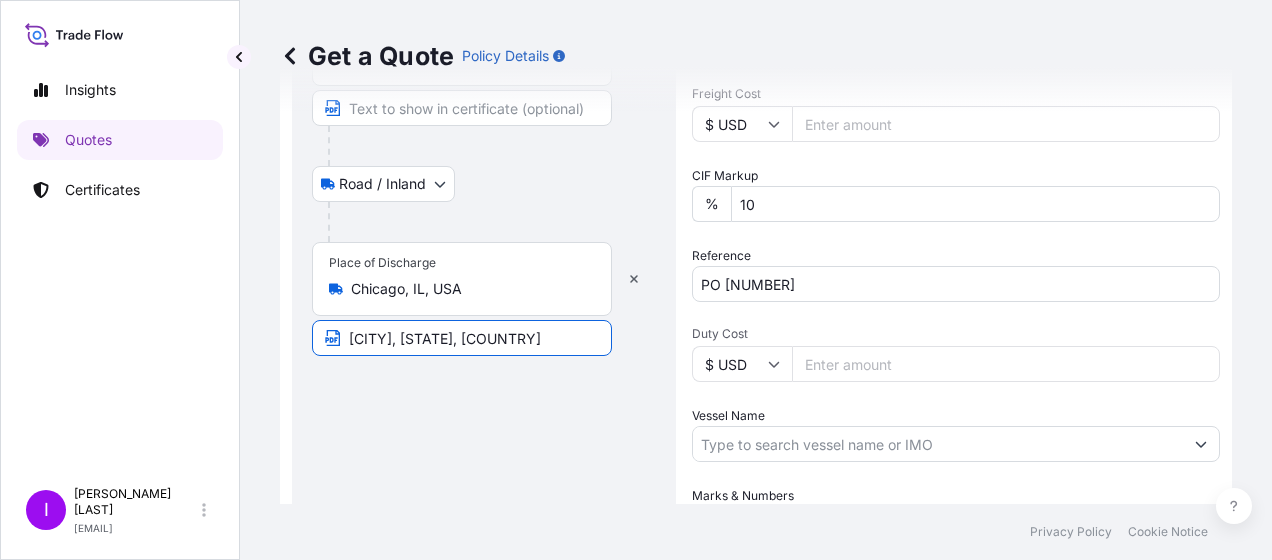 type on "[PRICE]" 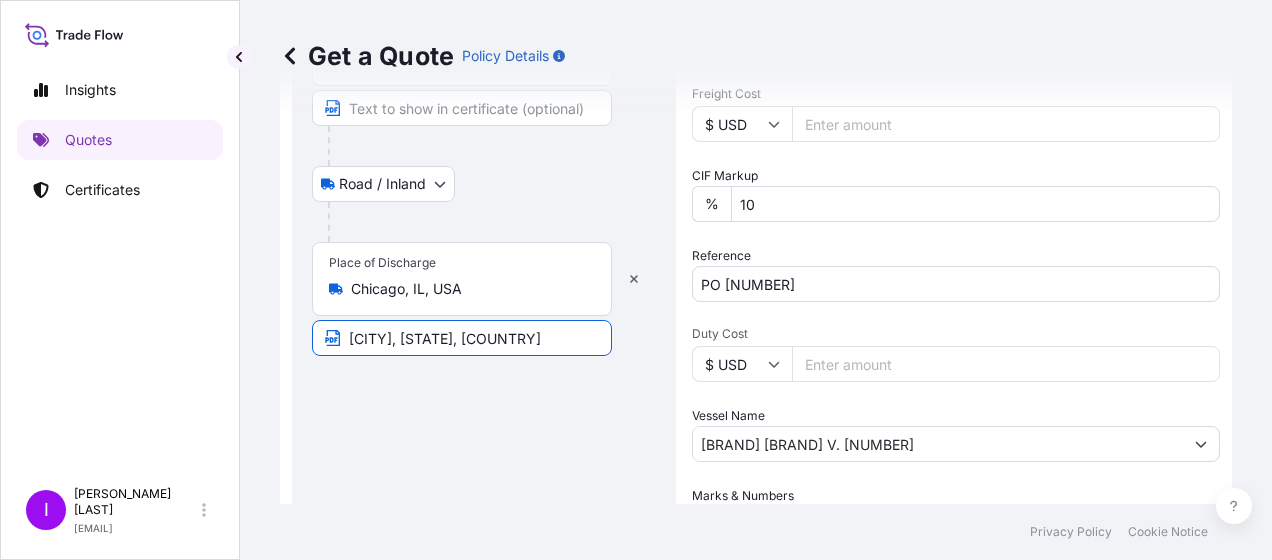 type on "[NUMBER] BOXES POTASSIUM SORBATE GR BEYOND Shipping" 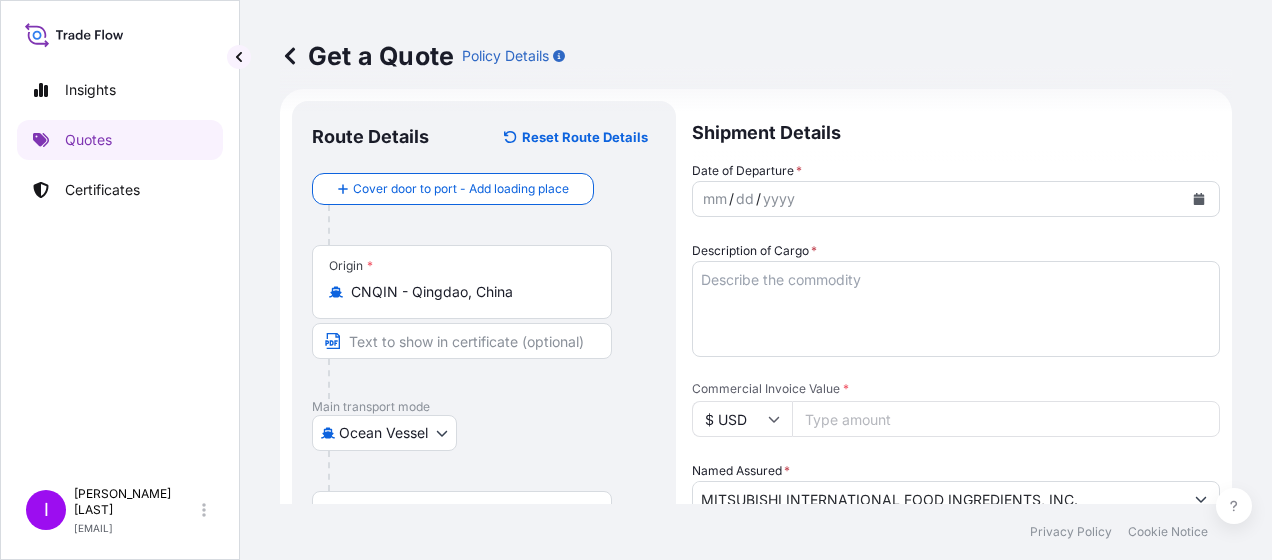 scroll, scrollTop: 0, scrollLeft: 0, axis: both 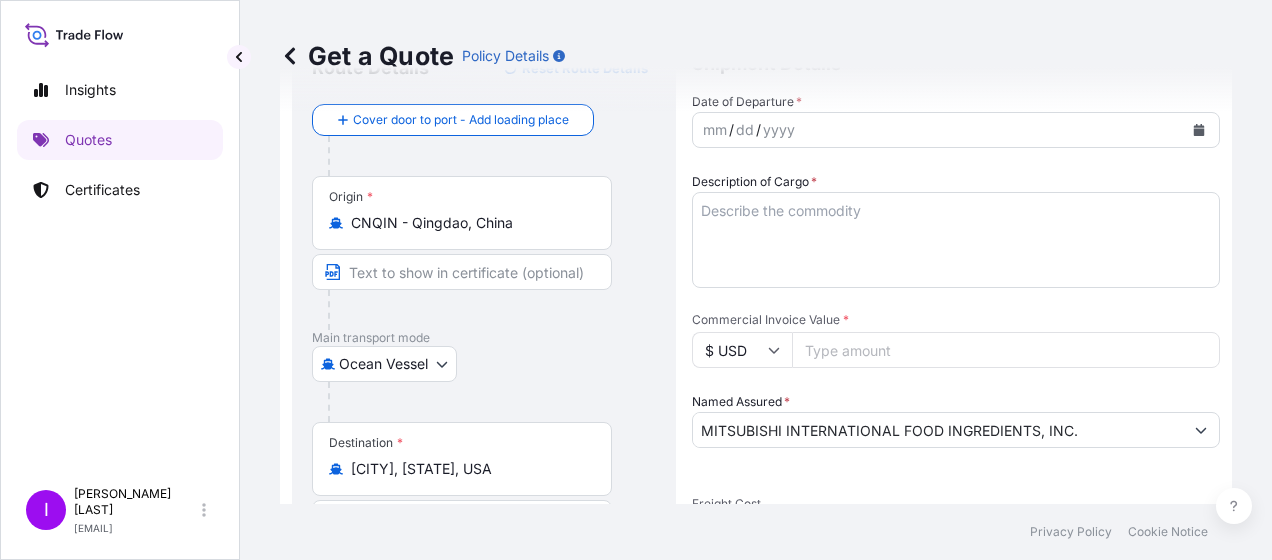 type on "DELIVERY TO [CITY], [STATE]" 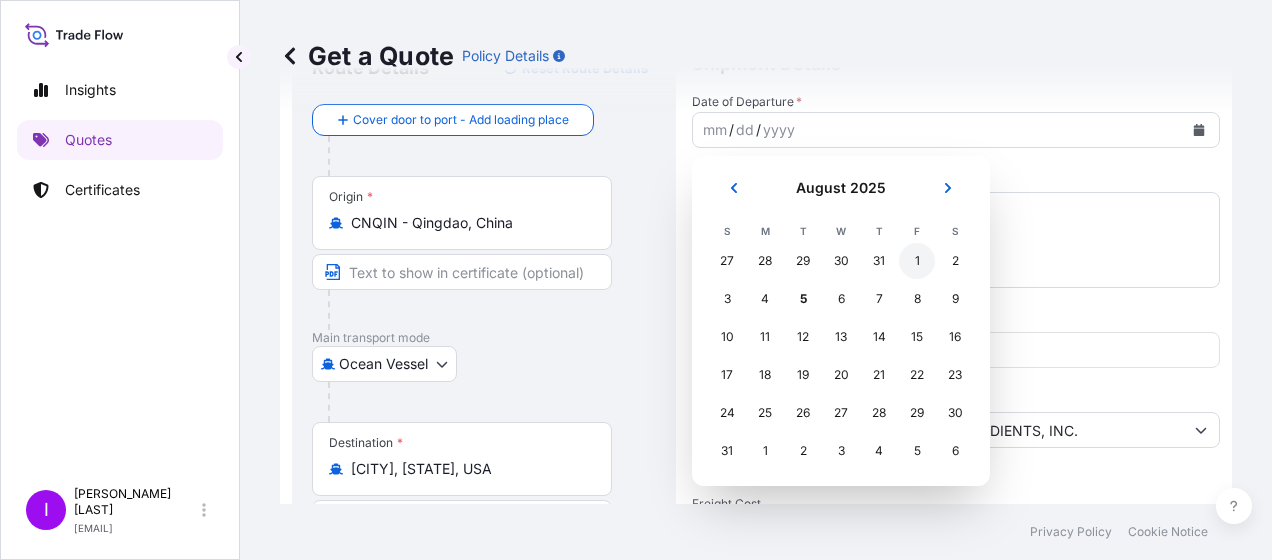 click on "1" at bounding box center (917, 261) 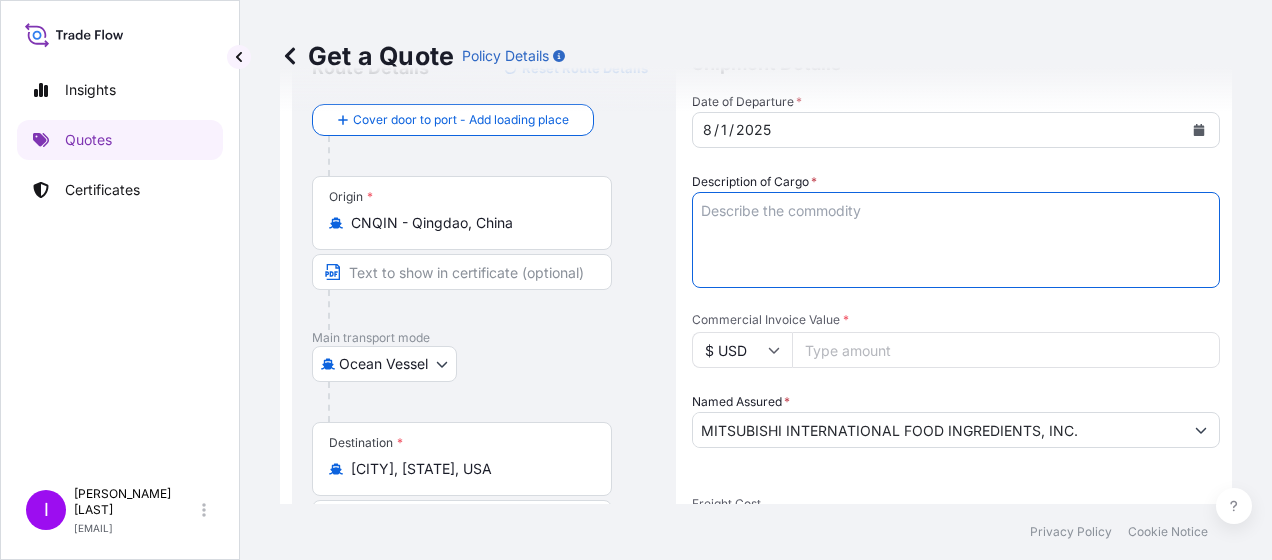click on "Description of Cargo *" at bounding box center [956, 240] 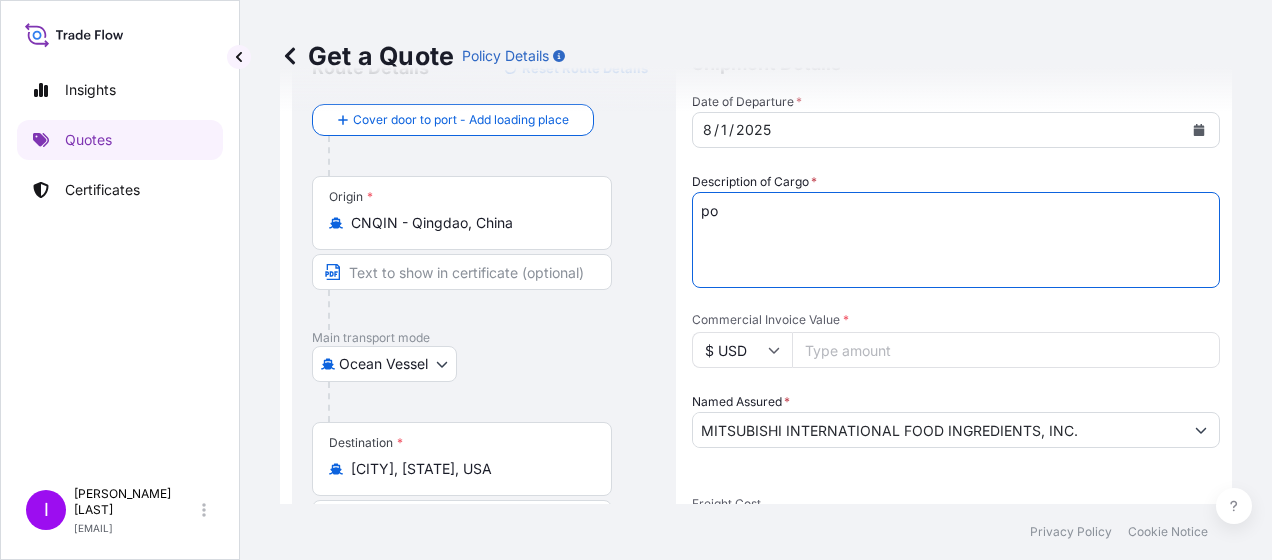 type on "p" 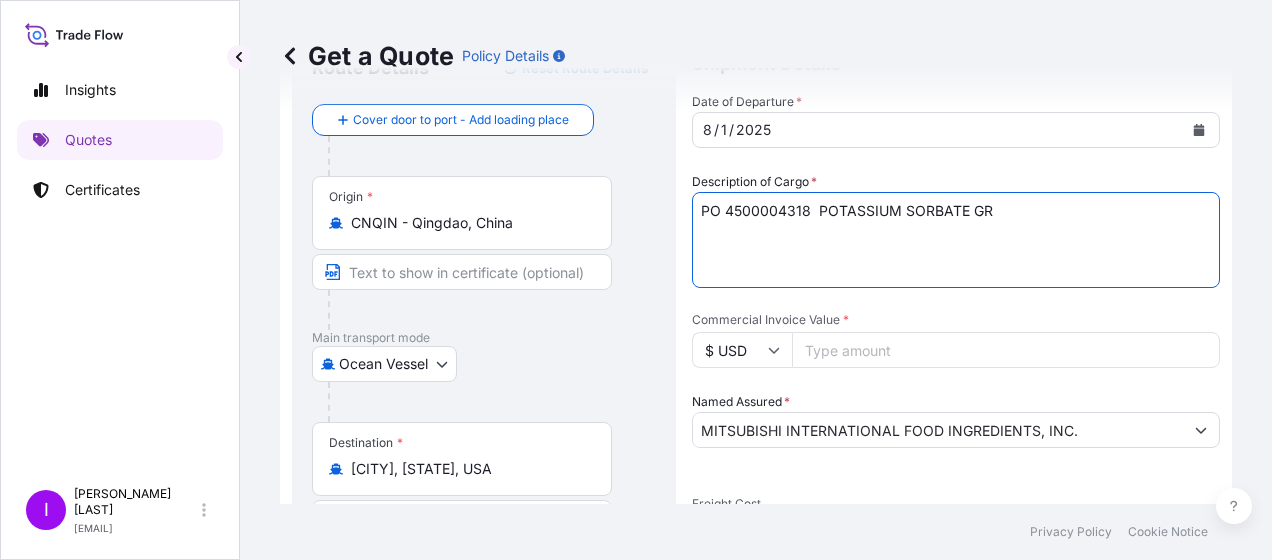 type on "PO 4500004318  POTASSIUM SORBATE GR" 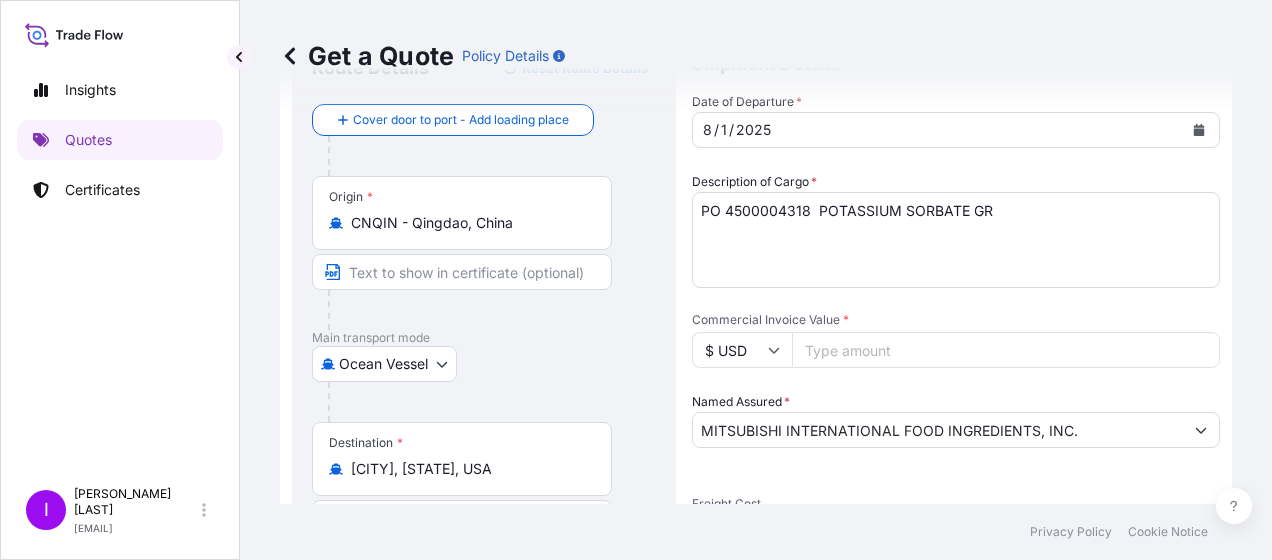 drag, startPoint x: 885, startPoint y: 356, endPoint x: 874, endPoint y: 344, distance: 16.27882 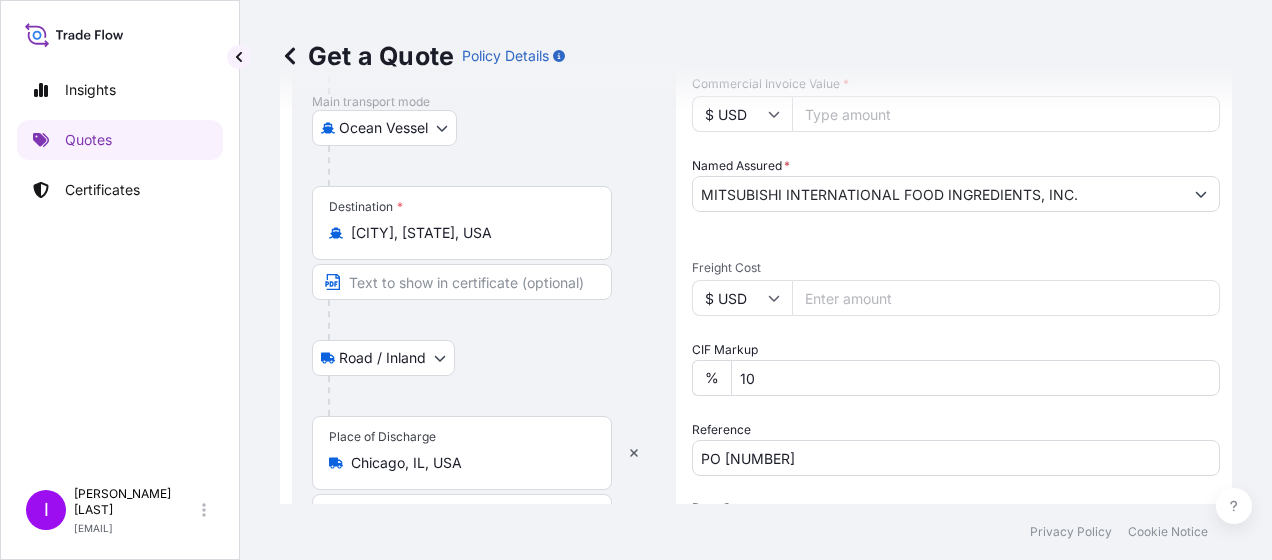 scroll, scrollTop: 339, scrollLeft: 0, axis: vertical 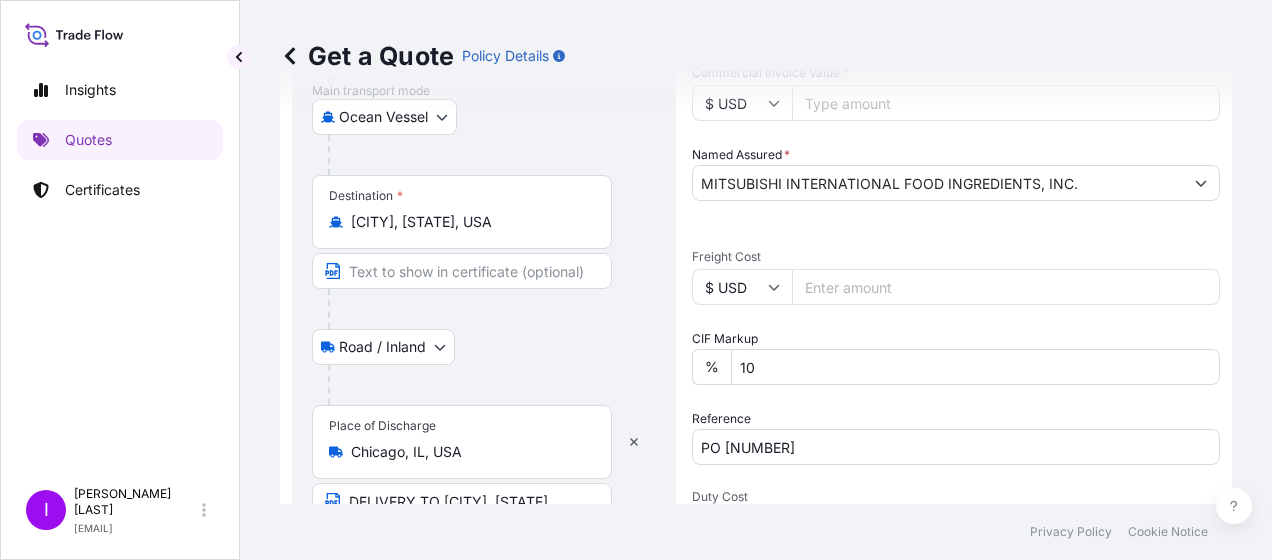 click on "[PRICE]" at bounding box center (1006, 287) 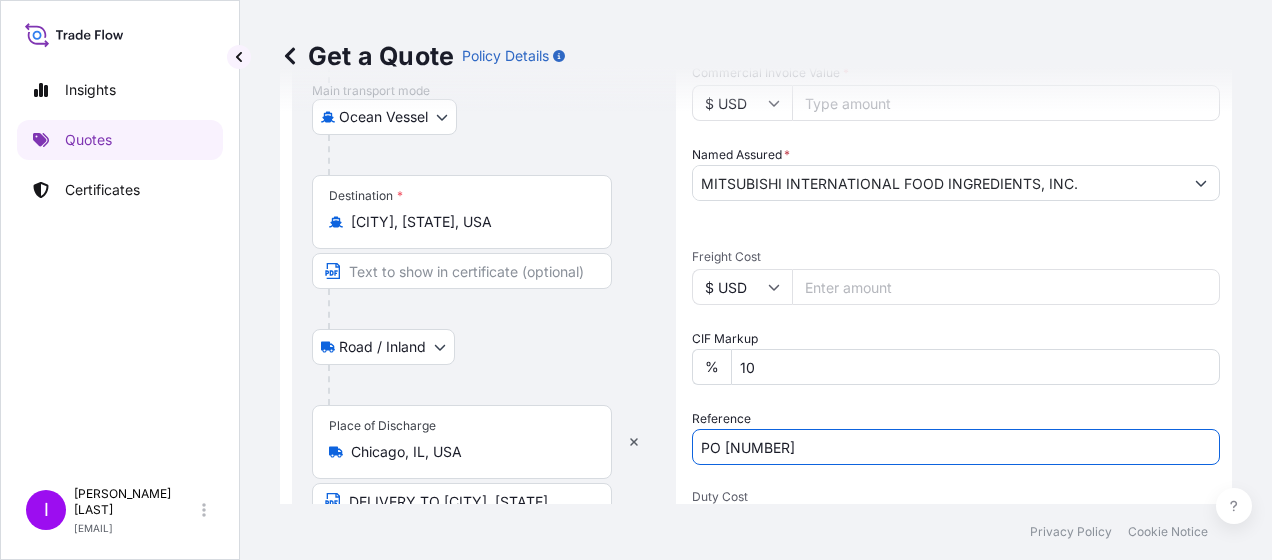 drag, startPoint x: 820, startPoint y: 447, endPoint x: 801, endPoint y: 446, distance: 19.026299 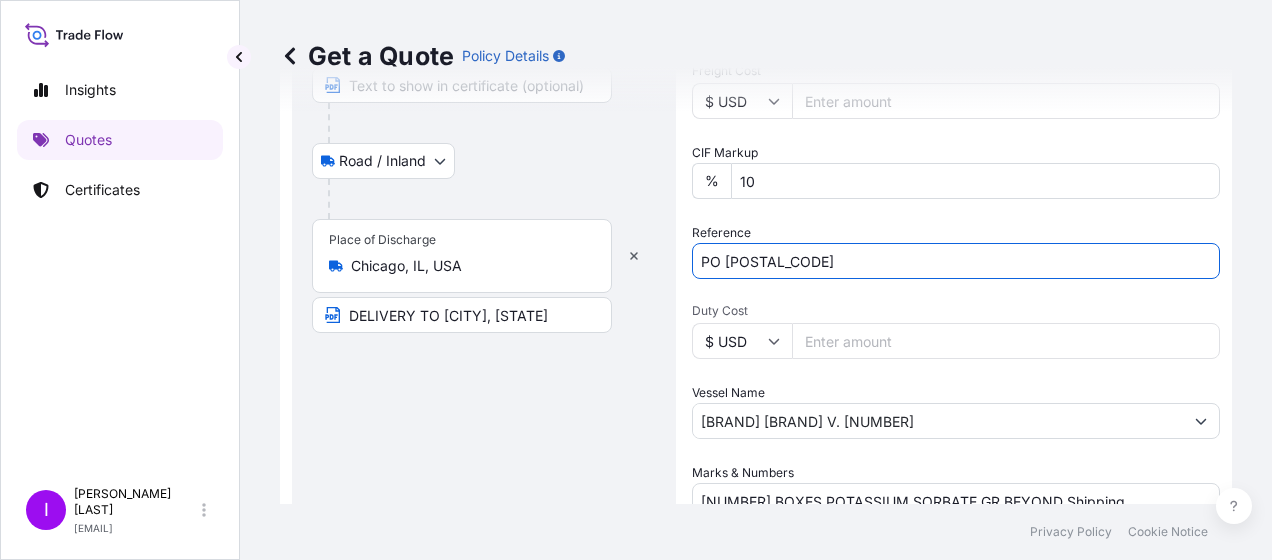 scroll, scrollTop: 664, scrollLeft: 0, axis: vertical 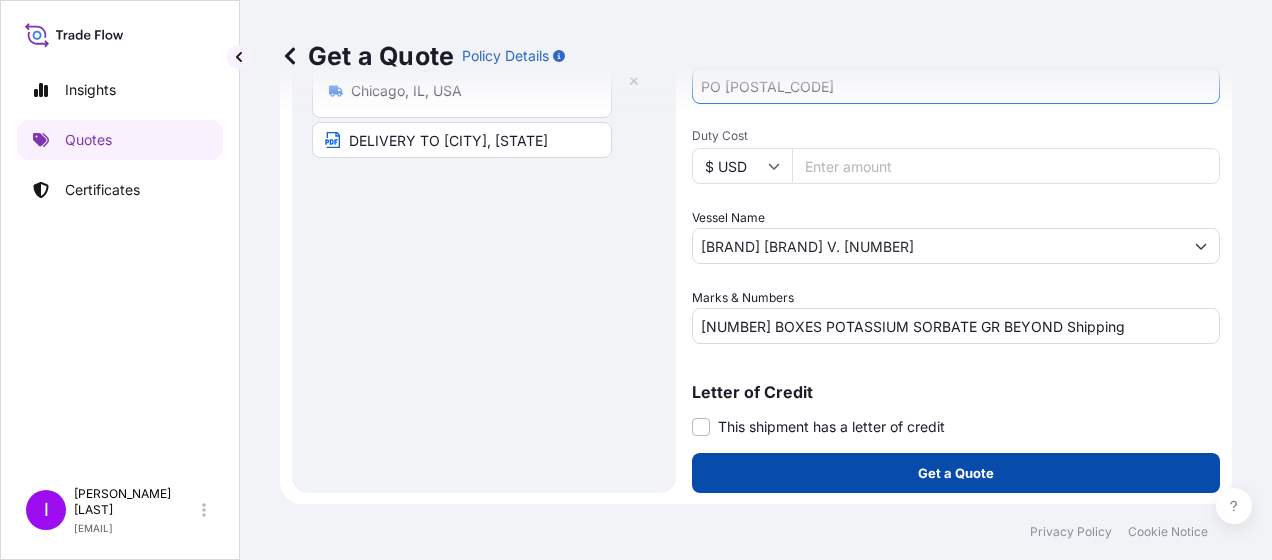 type on "PO [POSTAL_CODE]" 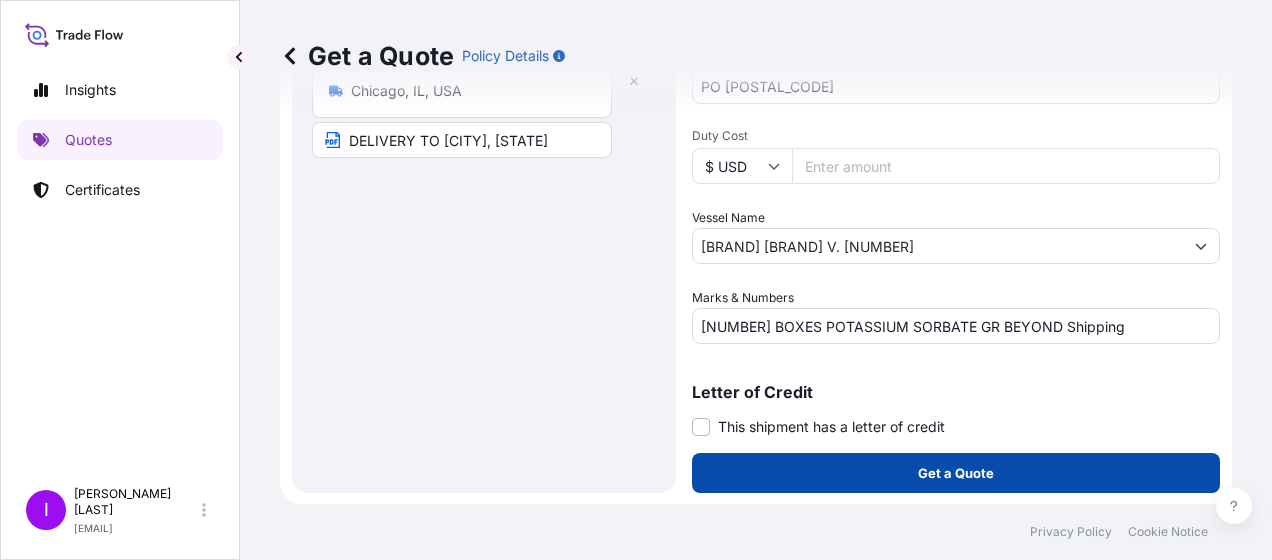 click on "Get a Quote" at bounding box center [956, 473] 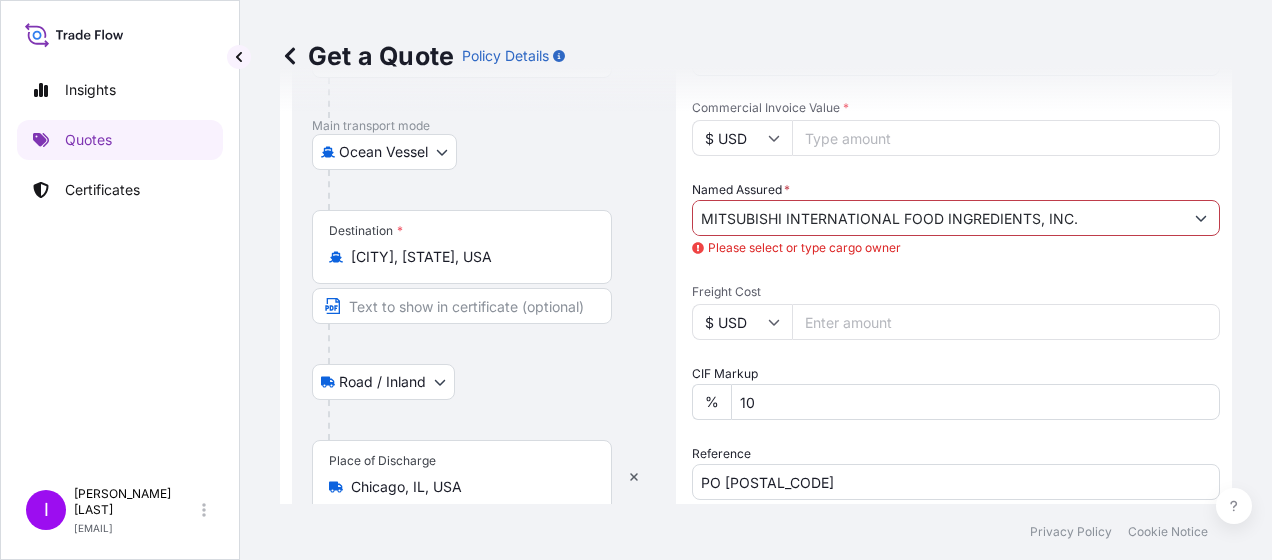 scroll, scrollTop: 121, scrollLeft: 0, axis: vertical 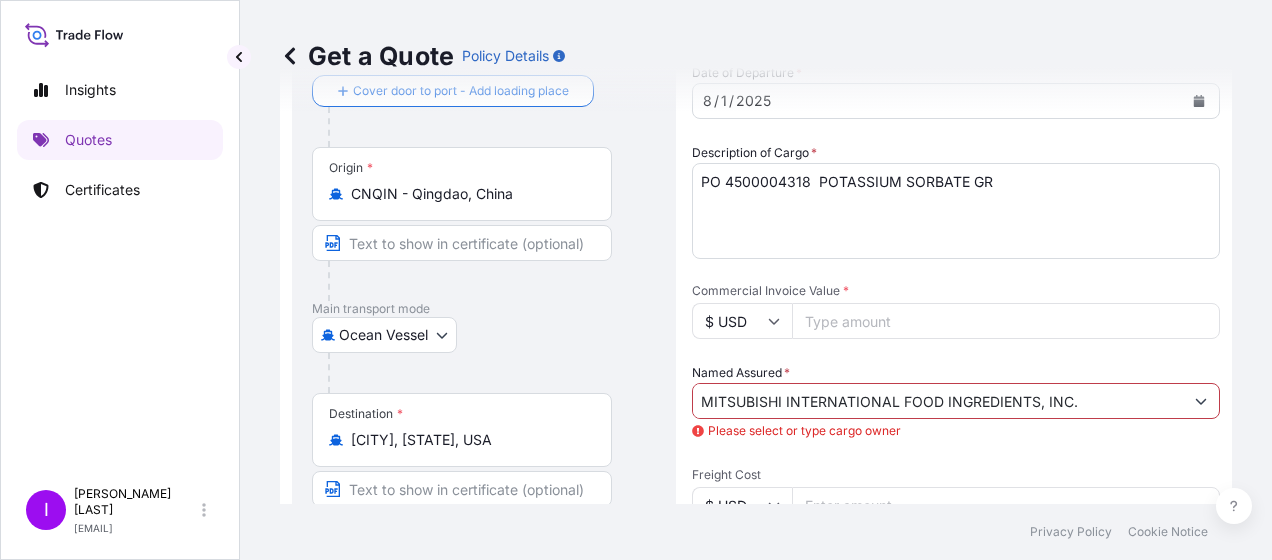 click 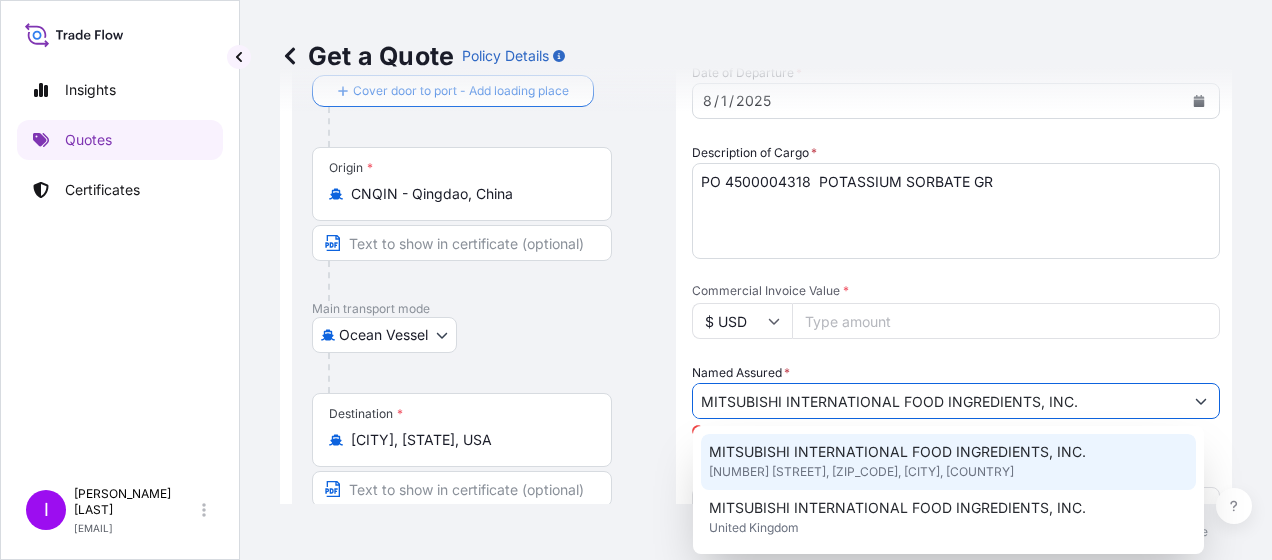 click on "MITSUBISHI INTERNATIONAL FOOD INGREDIENTS, INC." at bounding box center [897, 452] 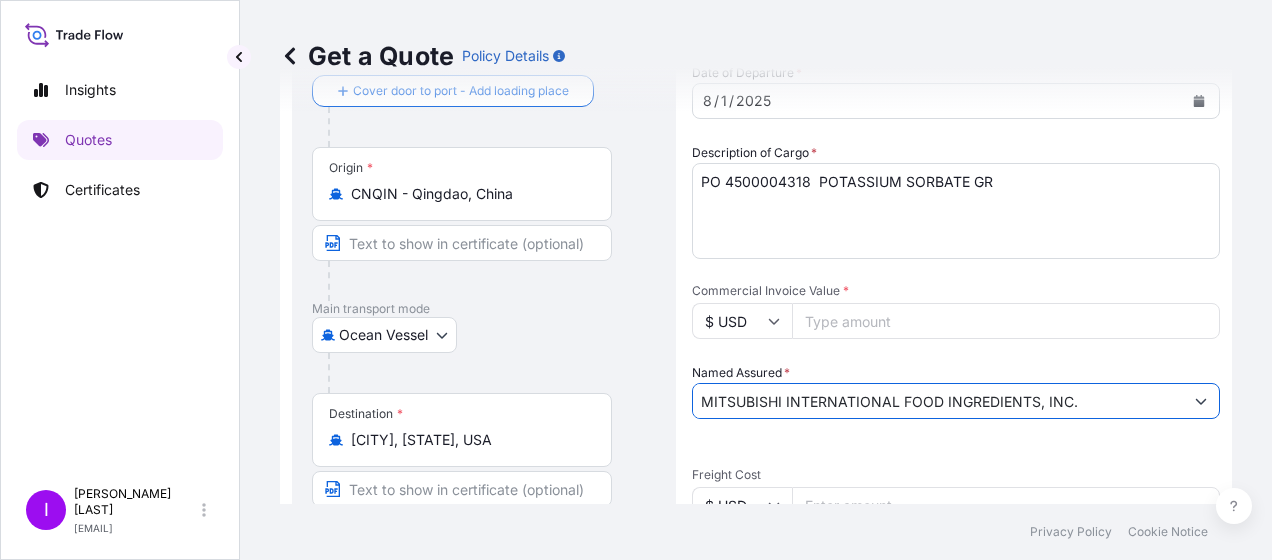 scroll, scrollTop: 700, scrollLeft: 0, axis: vertical 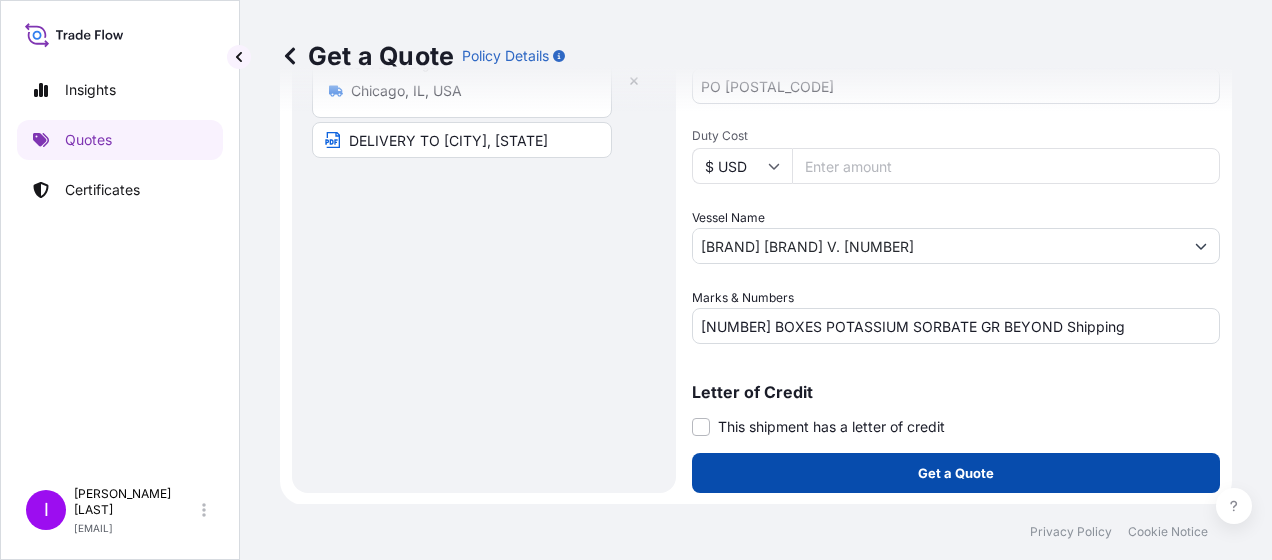 click on "Get a Quote" at bounding box center [956, 473] 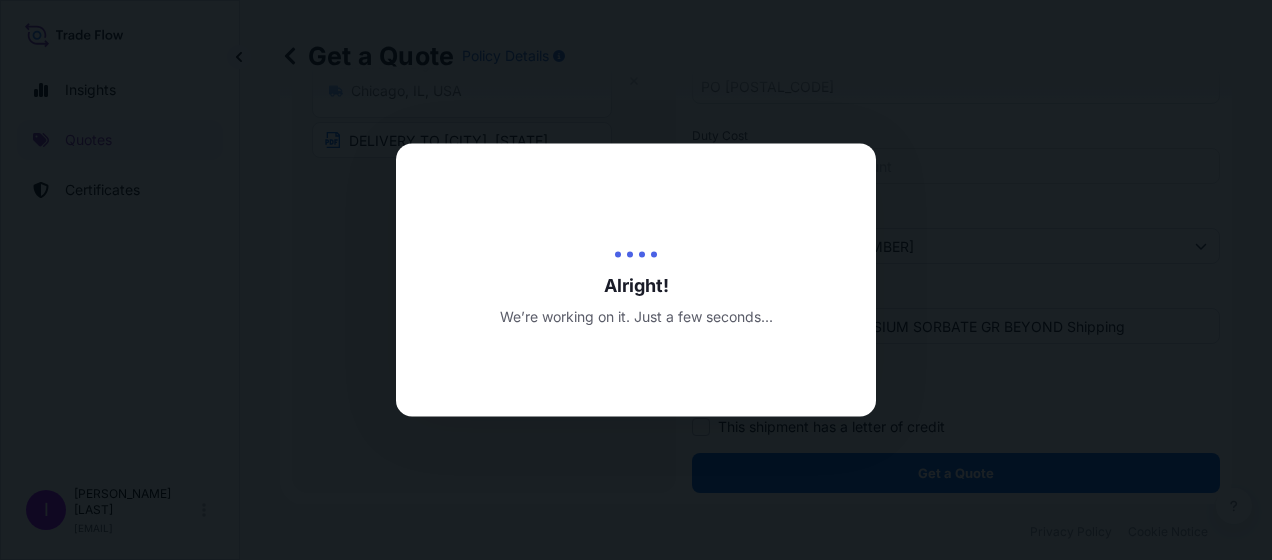 scroll, scrollTop: 0, scrollLeft: 0, axis: both 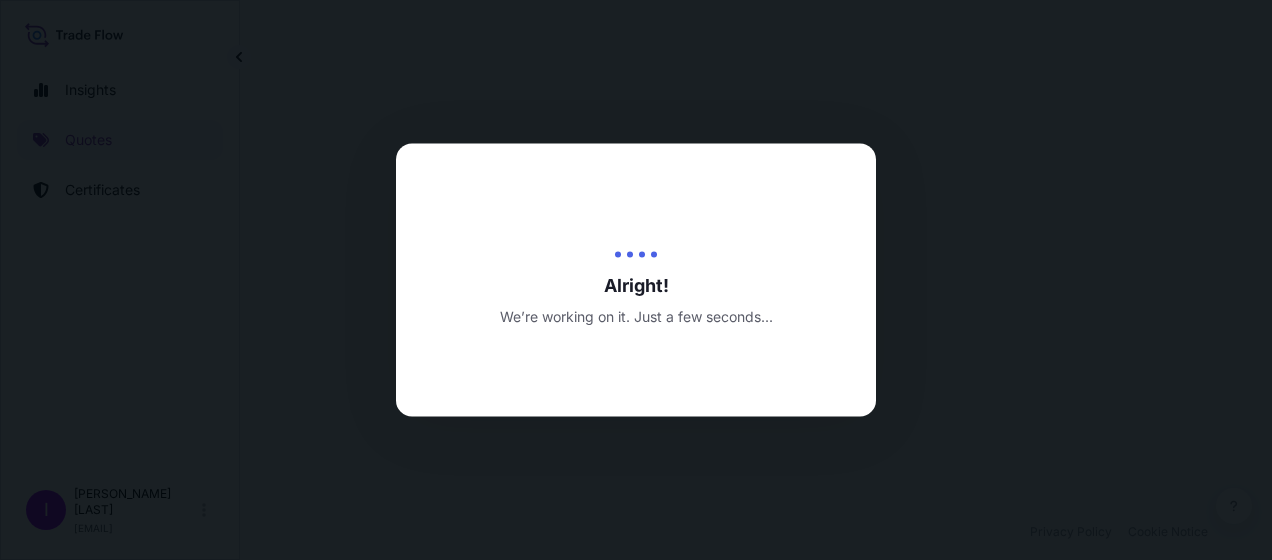 select on "Ocean Vessel" 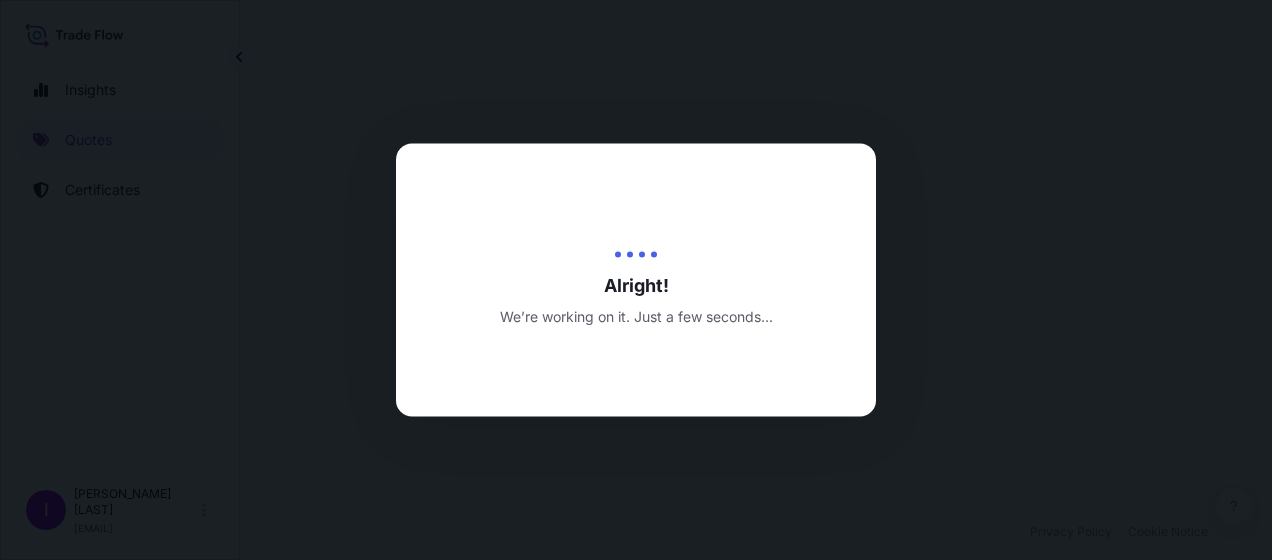 select on "Road / Inland" 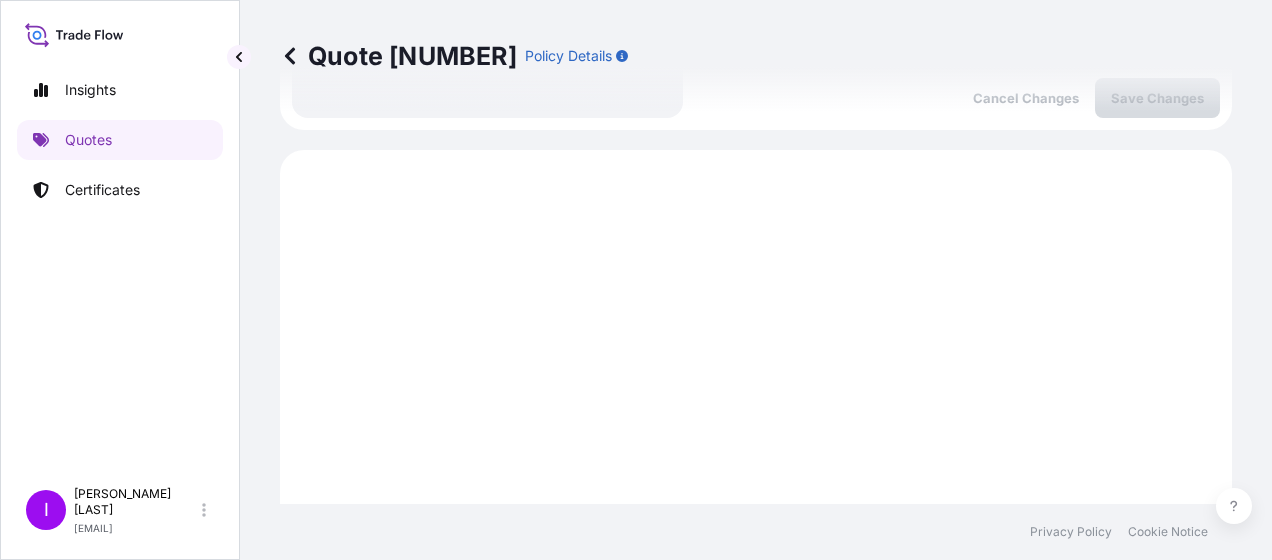 scroll, scrollTop: 1124, scrollLeft: 0, axis: vertical 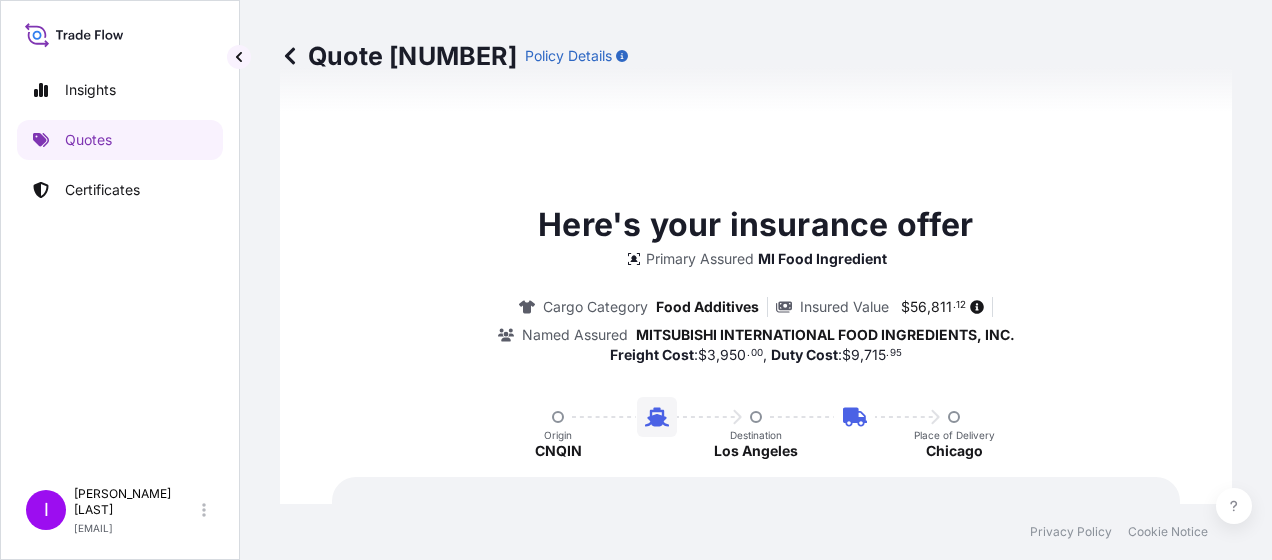 type on "08/05/2025" 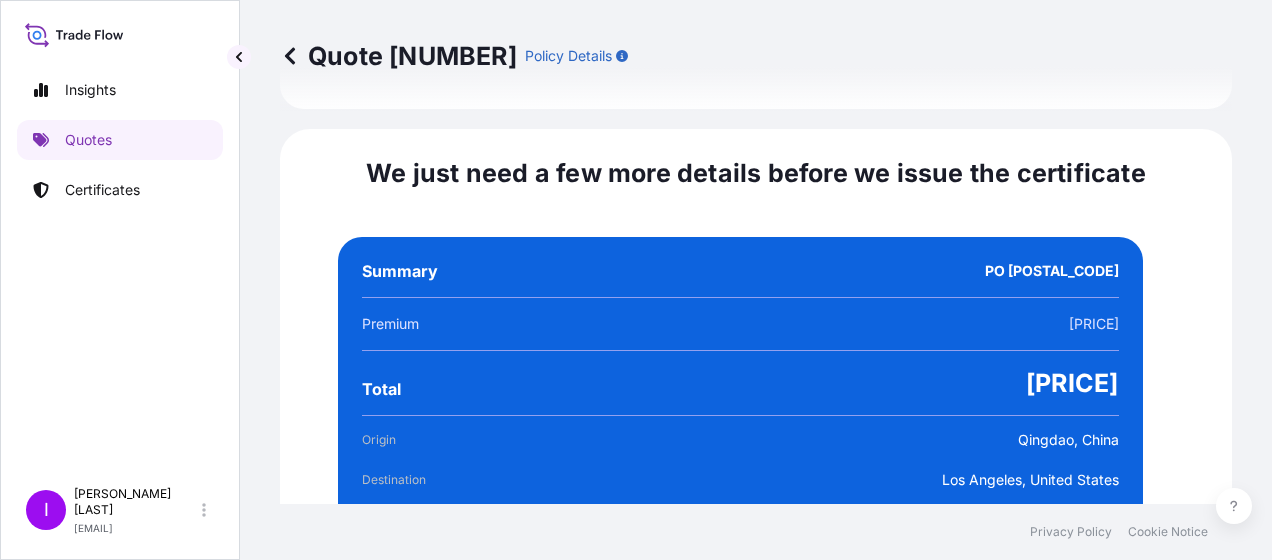scroll, scrollTop: 3721, scrollLeft: 0, axis: vertical 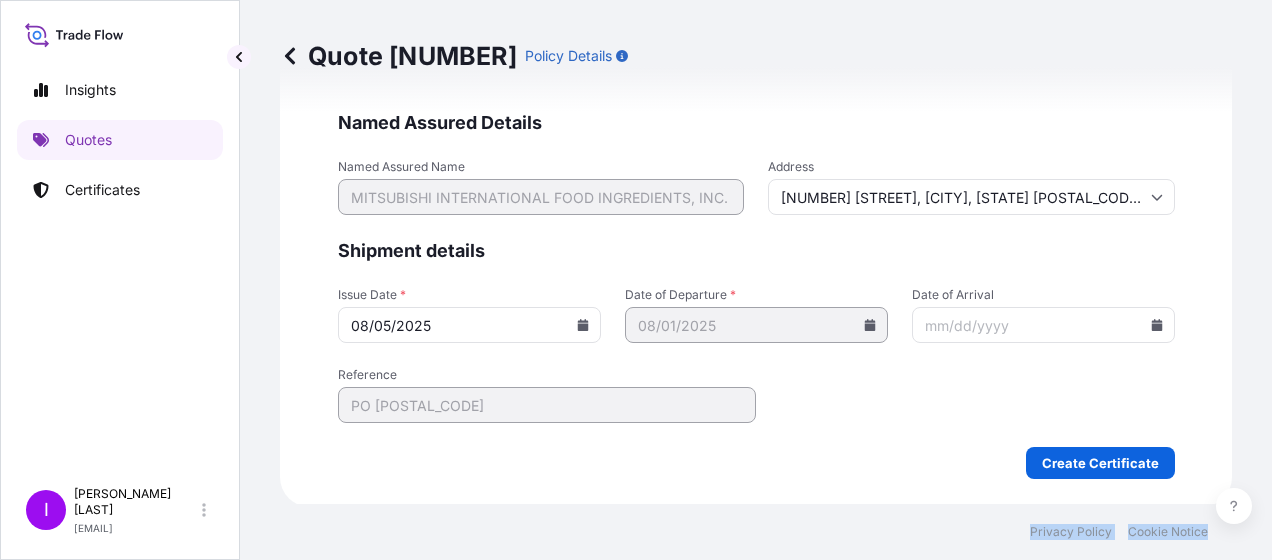 drag, startPoint x: 1256, startPoint y: 400, endPoint x: 1261, endPoint y: 522, distance: 122.10242 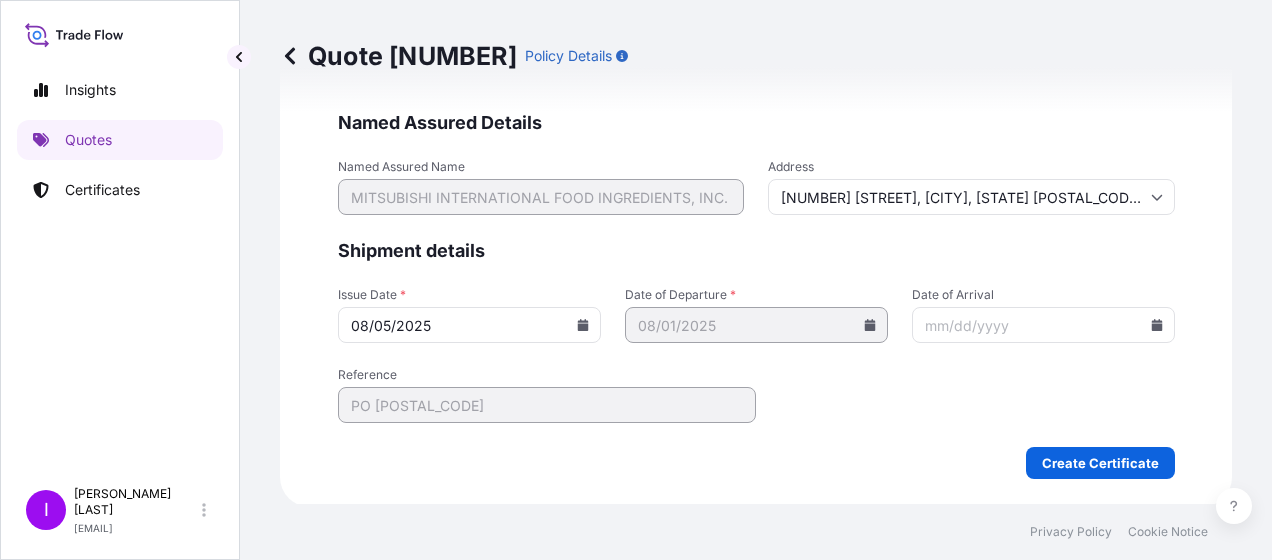 click 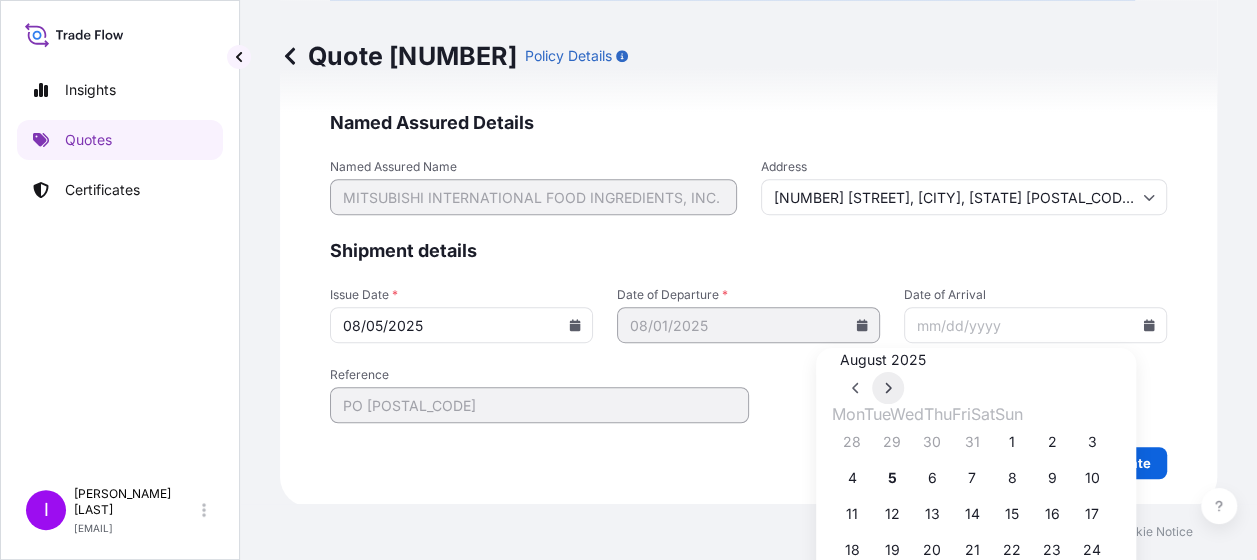 click at bounding box center [888, 388] 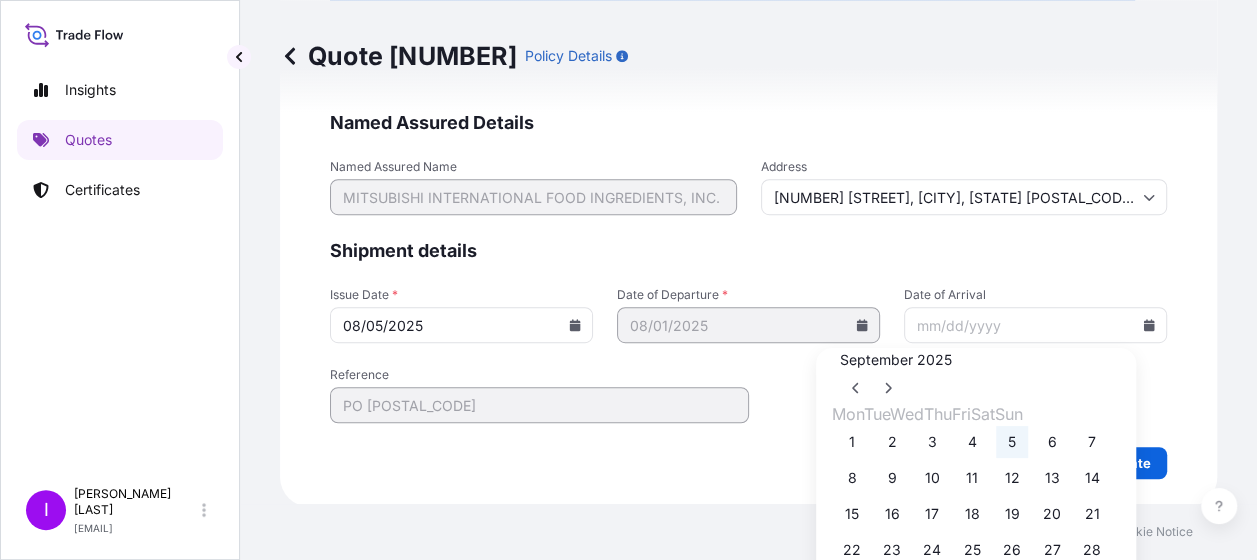 click on "5" at bounding box center [1012, 442] 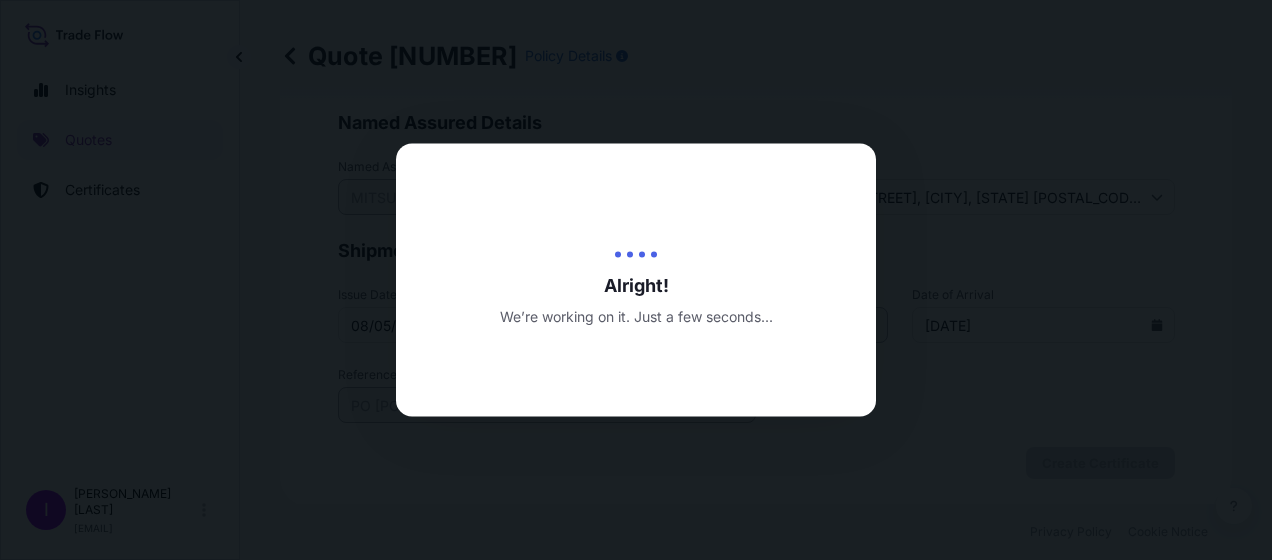 scroll, scrollTop: 0, scrollLeft: 0, axis: both 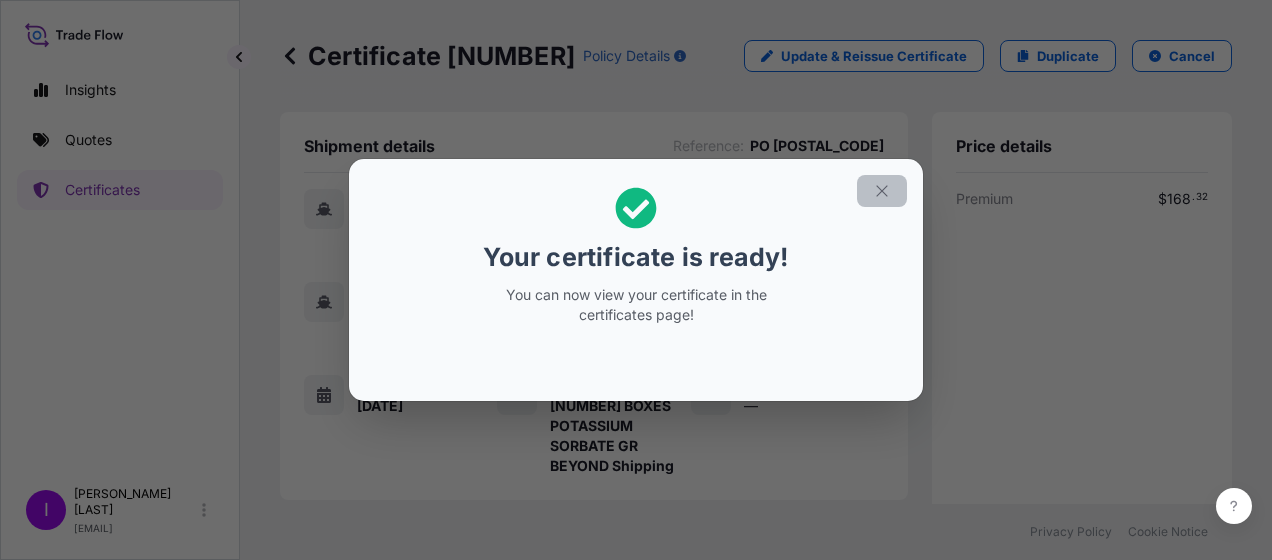 click 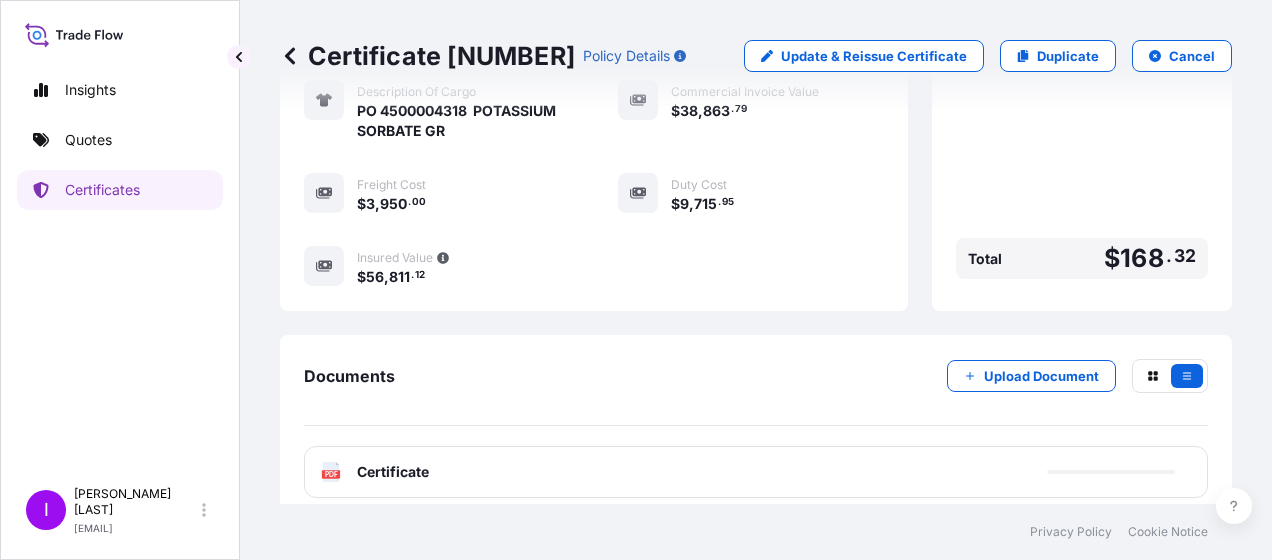 scroll, scrollTop: 620, scrollLeft: 0, axis: vertical 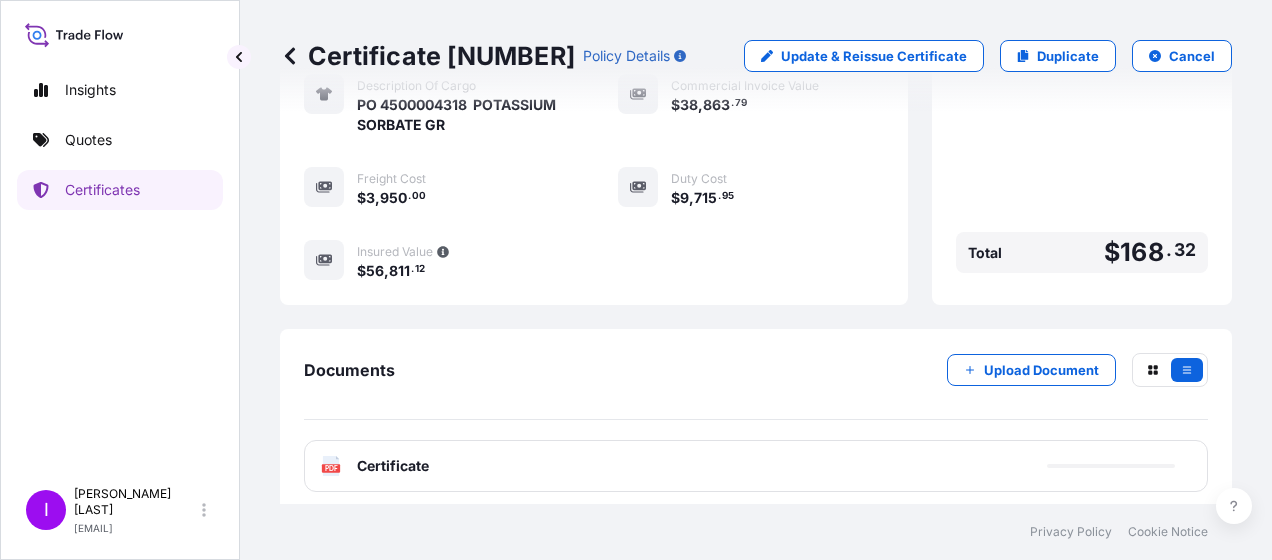 click 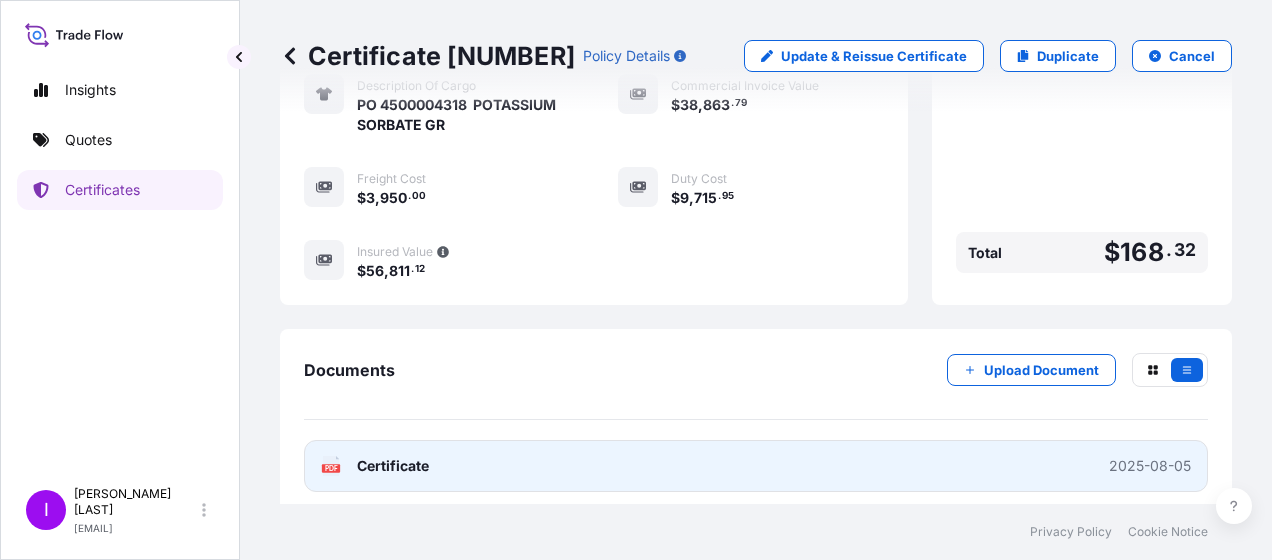 click on "Certificate" at bounding box center [393, 466] 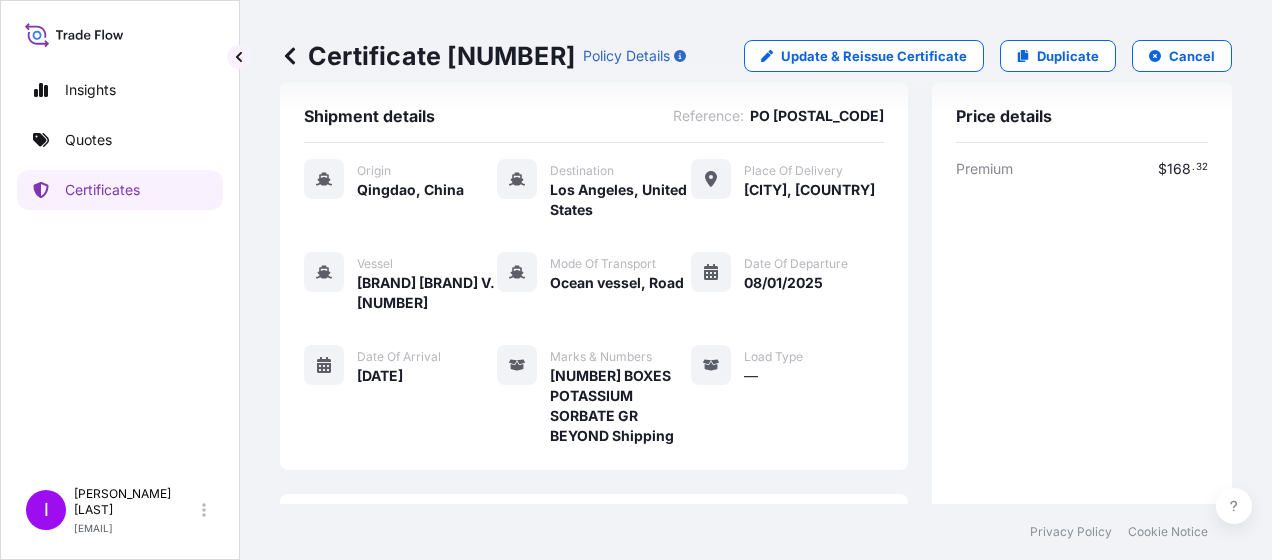 scroll, scrollTop: 0, scrollLeft: 0, axis: both 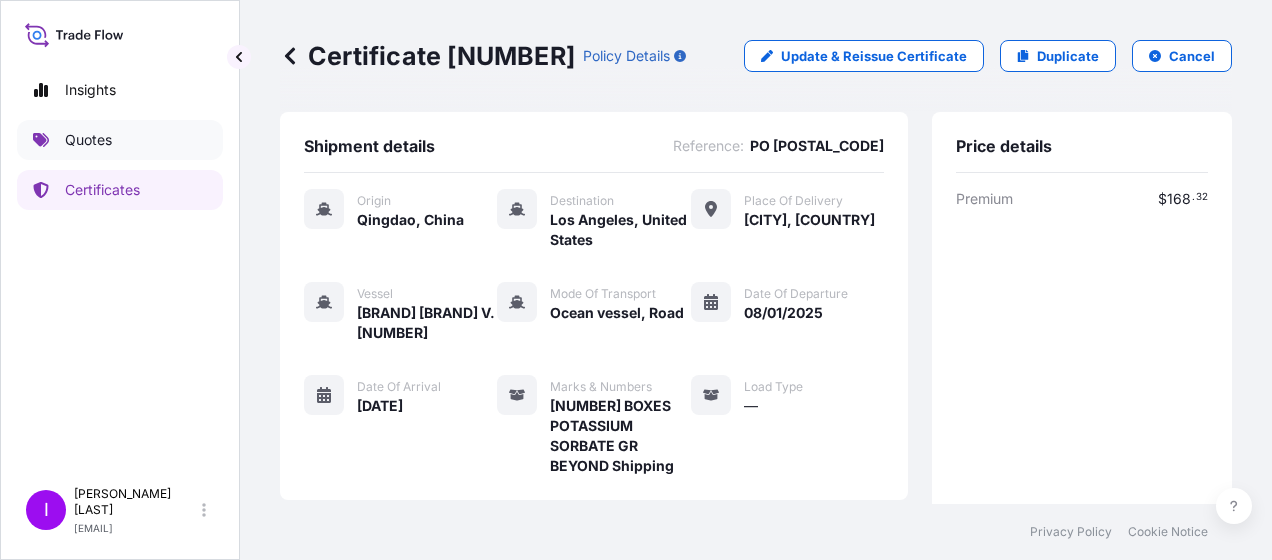 click on "Quotes" at bounding box center [88, 140] 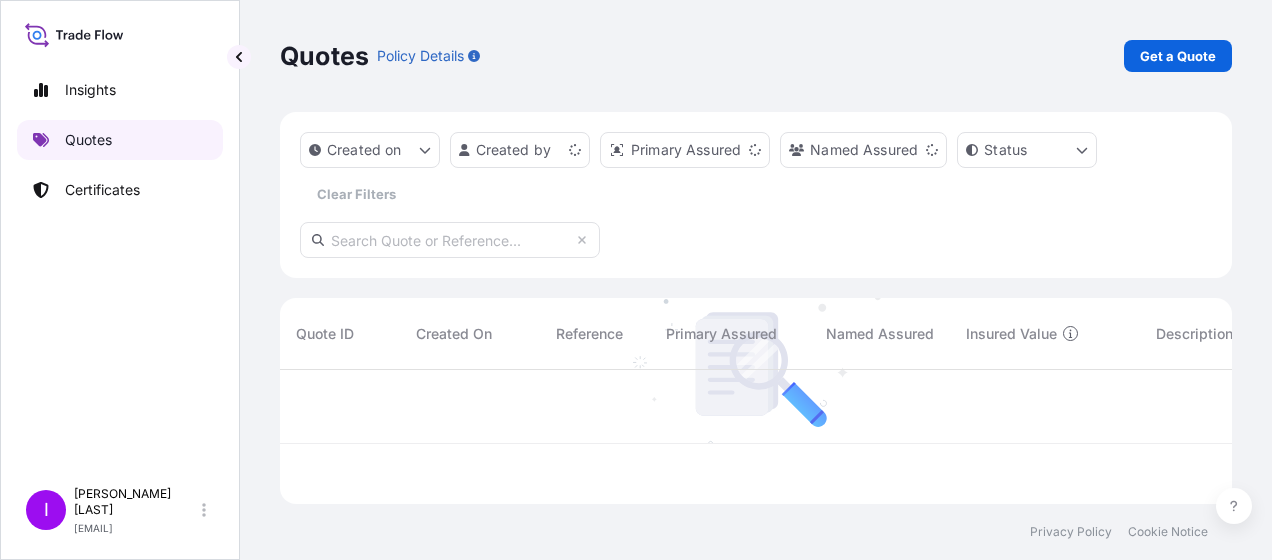 scroll, scrollTop: 16, scrollLeft: 16, axis: both 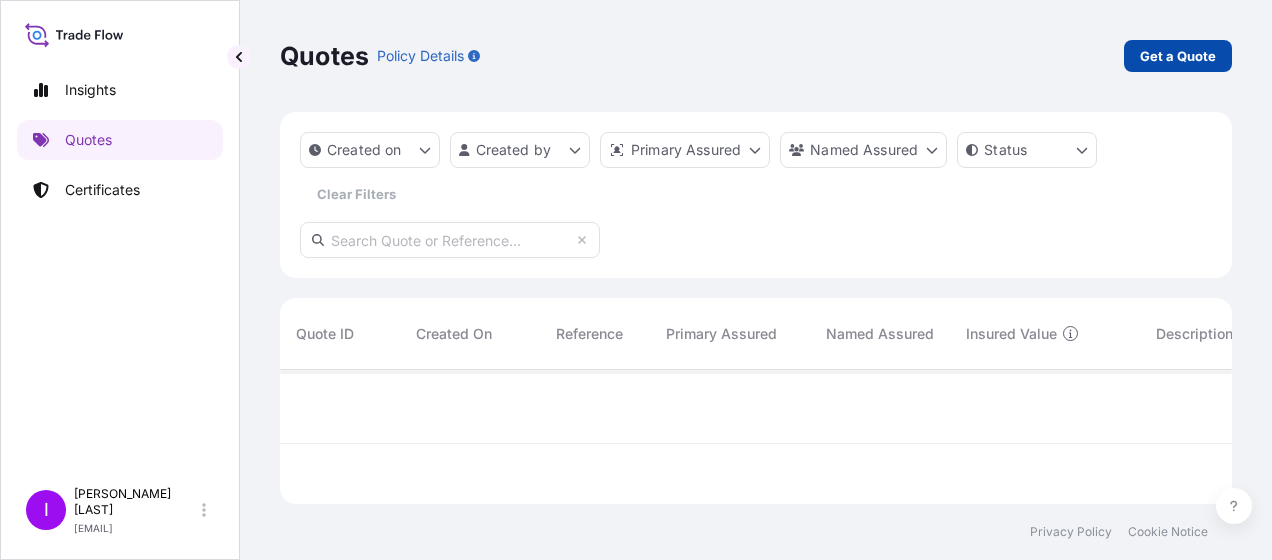 click on "Get a Quote" at bounding box center [1178, 56] 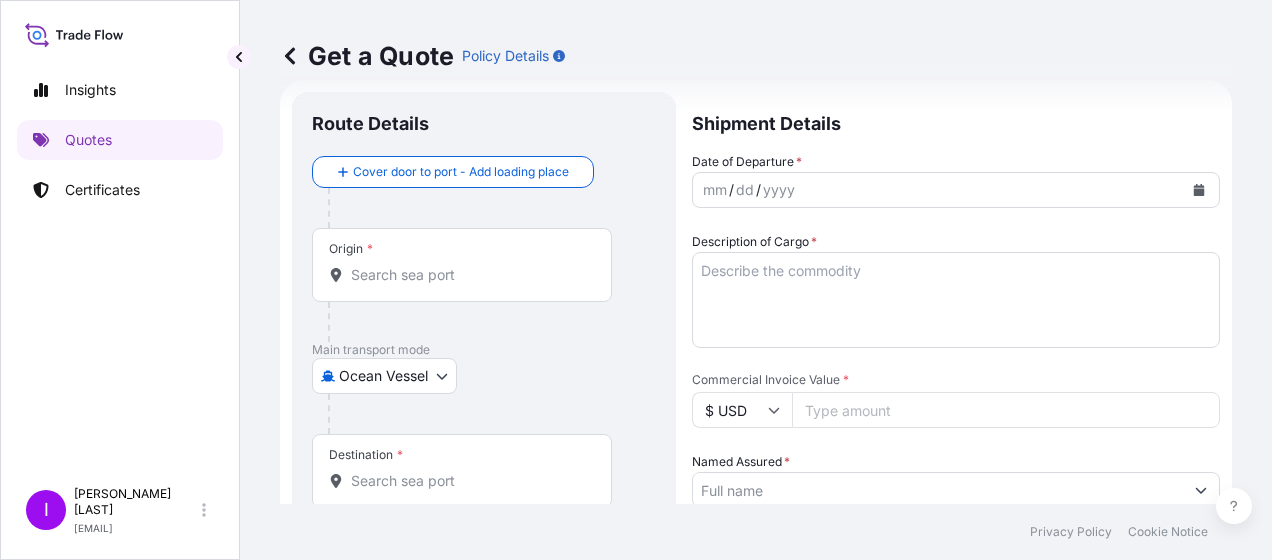 click on "Origin *" at bounding box center (469, 275) 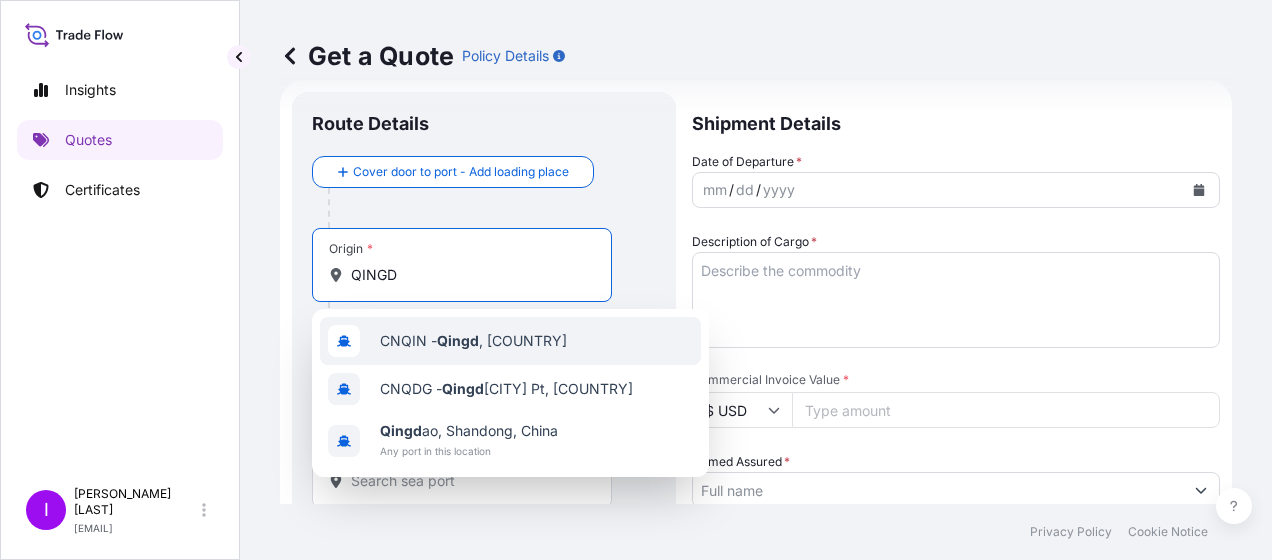 click on "[CITY] - [CITY], [COUNTRY]" at bounding box center [473, 341] 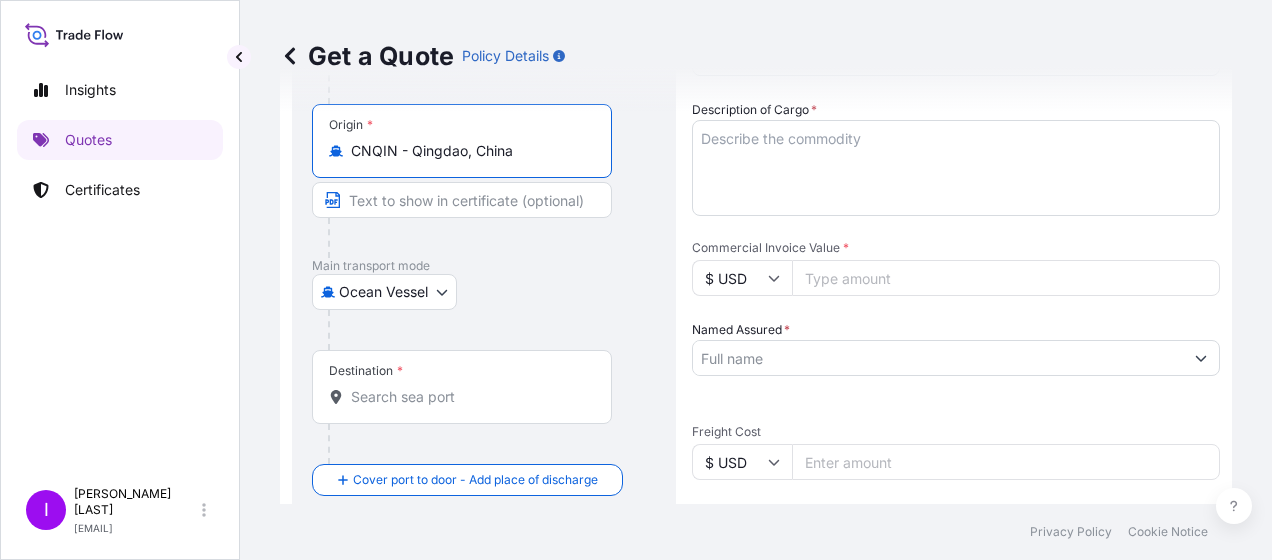 scroll, scrollTop: 197, scrollLeft: 0, axis: vertical 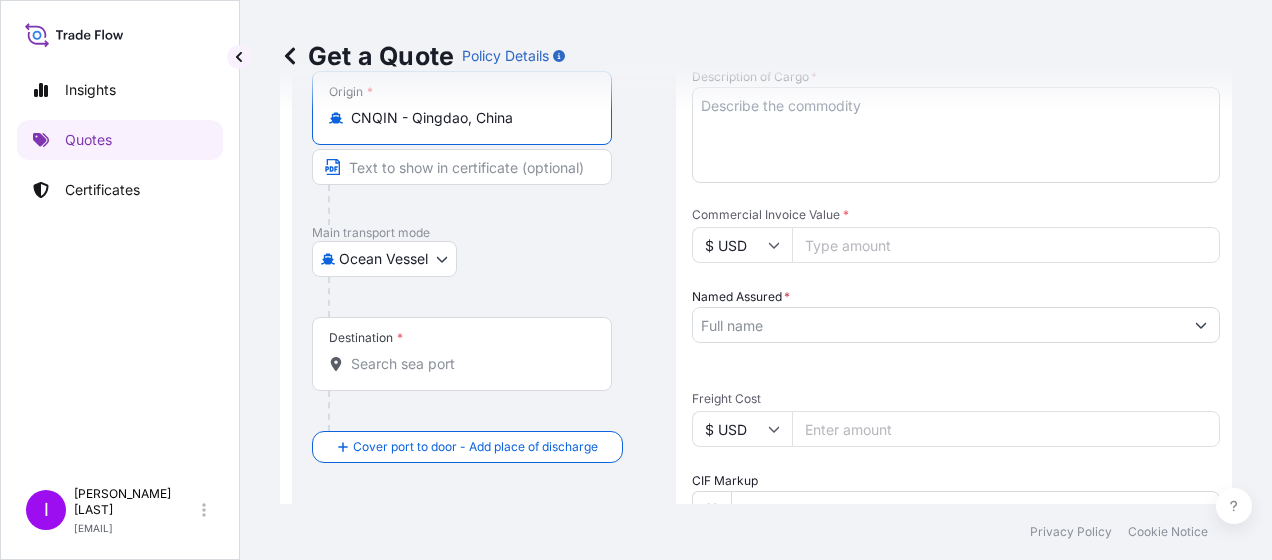 type on "CNQIN - Qingdao, China" 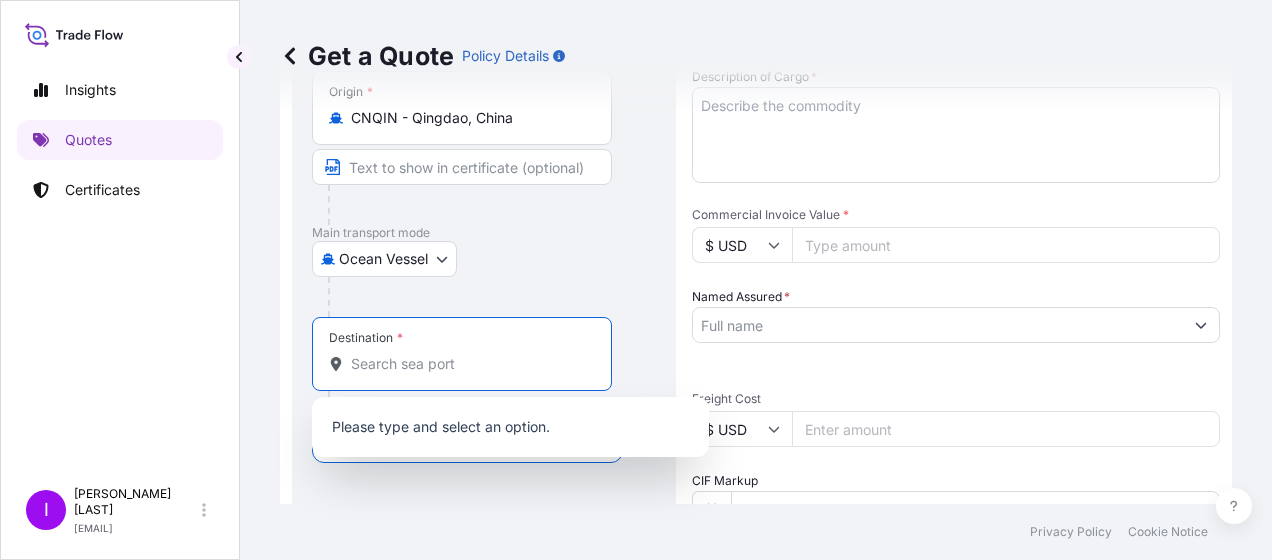 click on "Destination *" at bounding box center [469, 364] 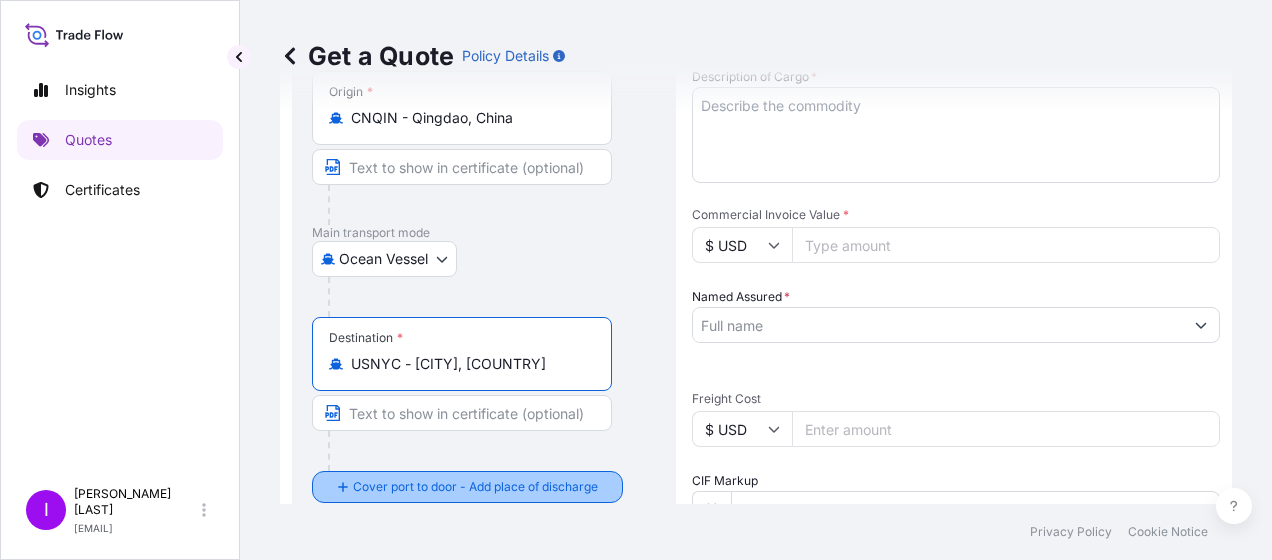 type on "USNYC - [CITY], [COUNTRY]" 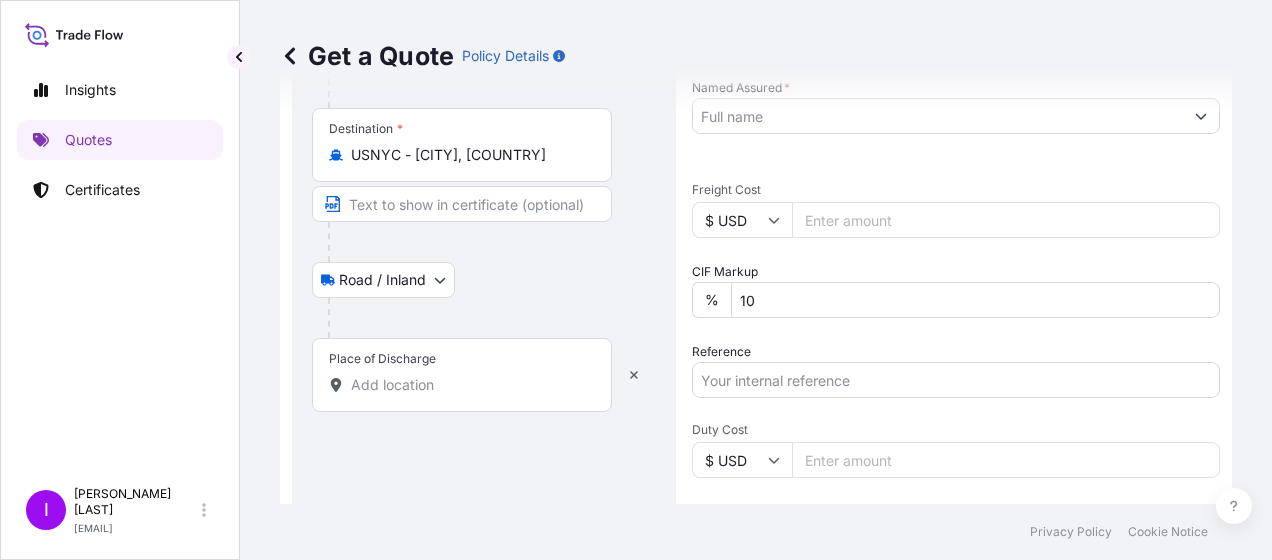 scroll, scrollTop: 425, scrollLeft: 0, axis: vertical 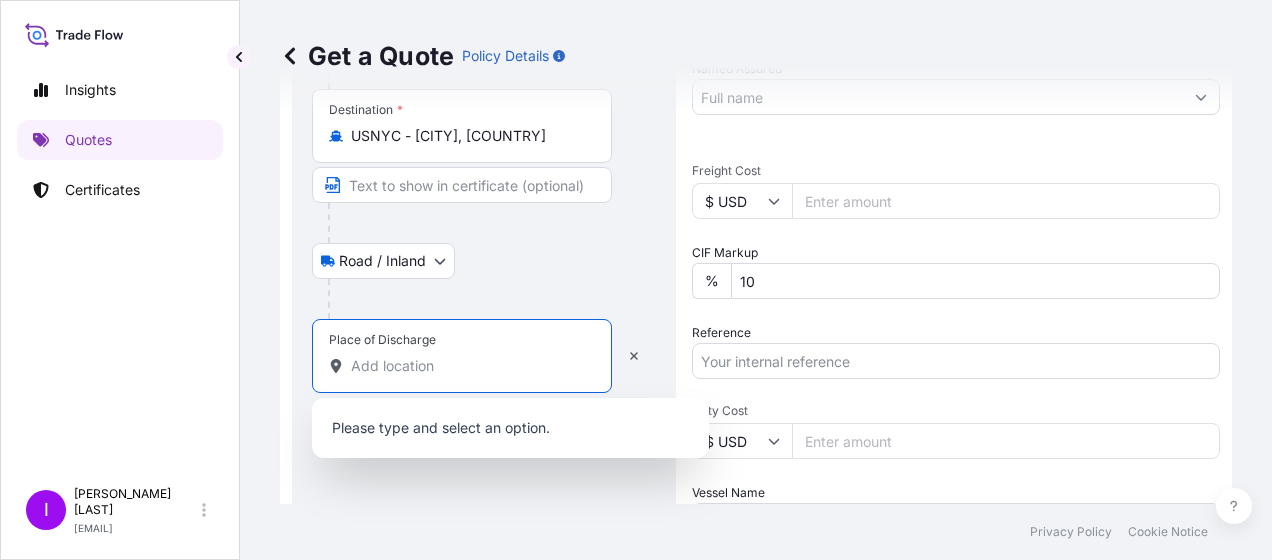 click on "Place of Discharge" at bounding box center [469, 366] 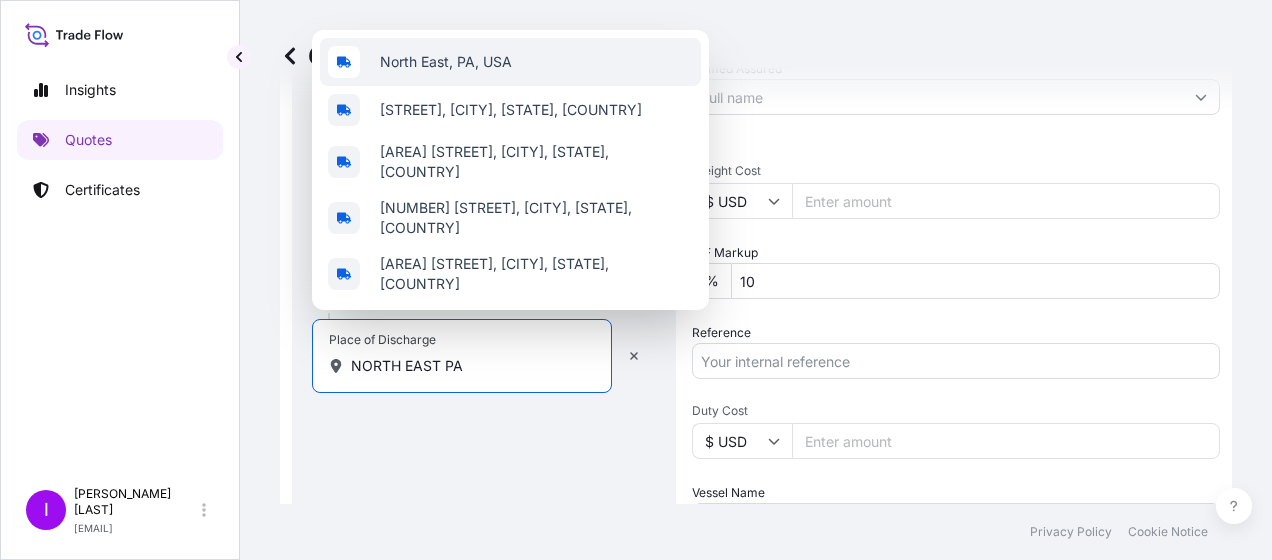 click on "North East, PA, USA" at bounding box center (510, 62) 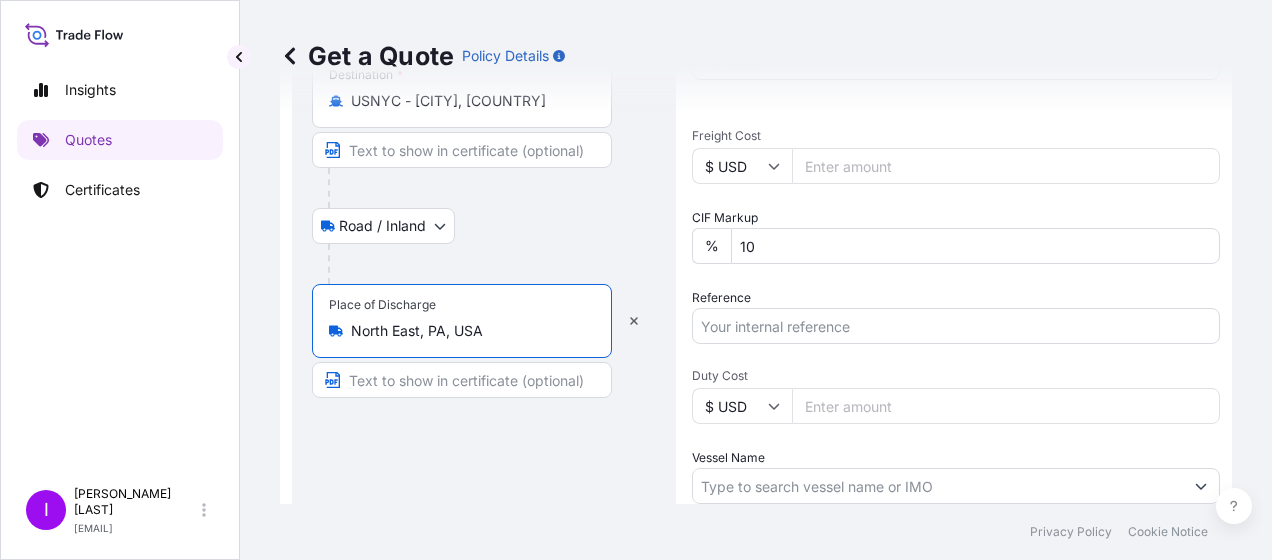 scroll, scrollTop: 494, scrollLeft: 0, axis: vertical 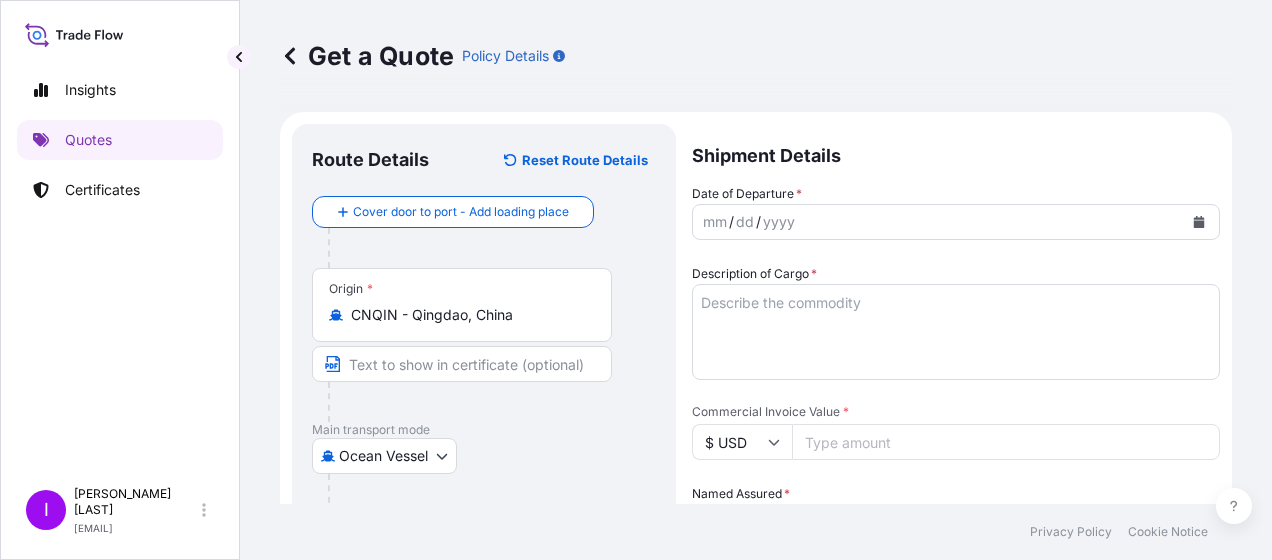 type on "North East, PA, USA" 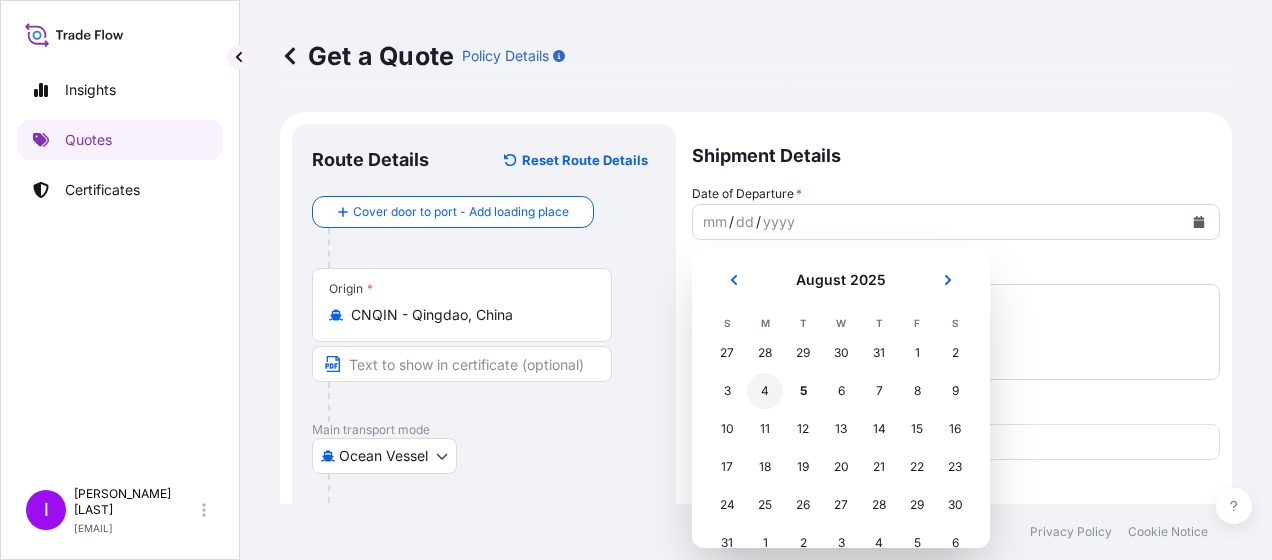 click on "4" at bounding box center [765, 391] 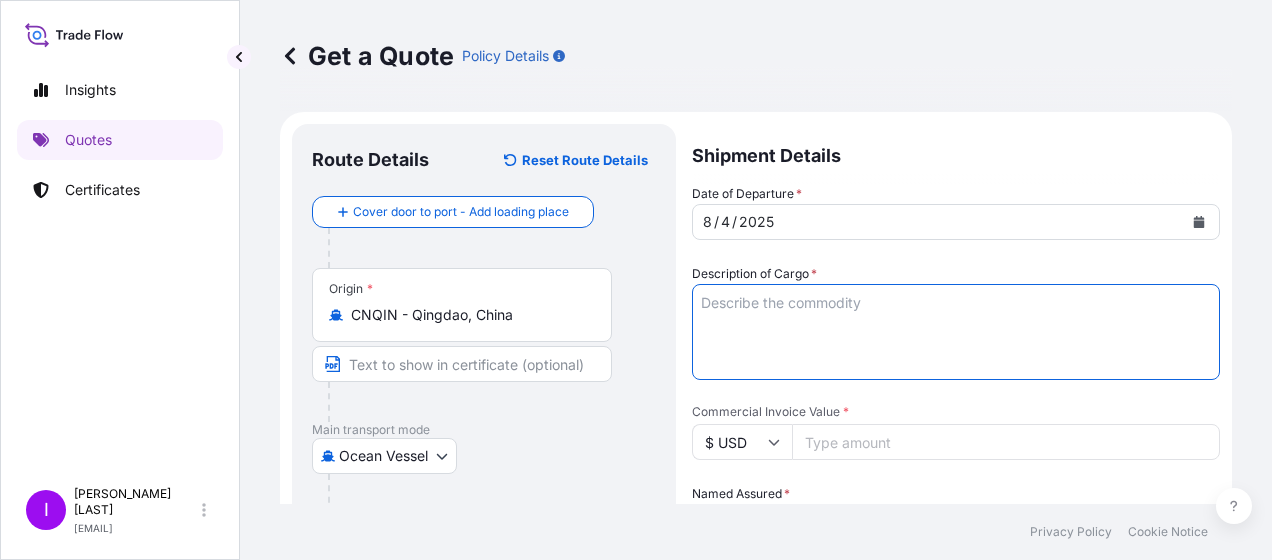 click on "Description of Cargo *" at bounding box center (956, 332) 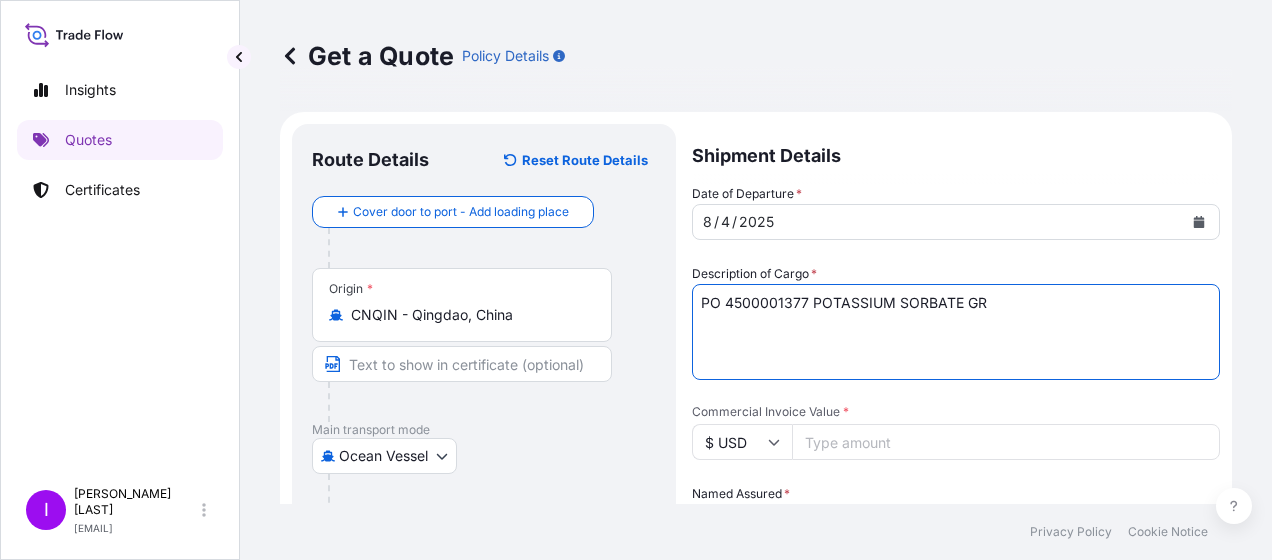 type on "PO 4500001377 POTASSIUM SORBATE GR" 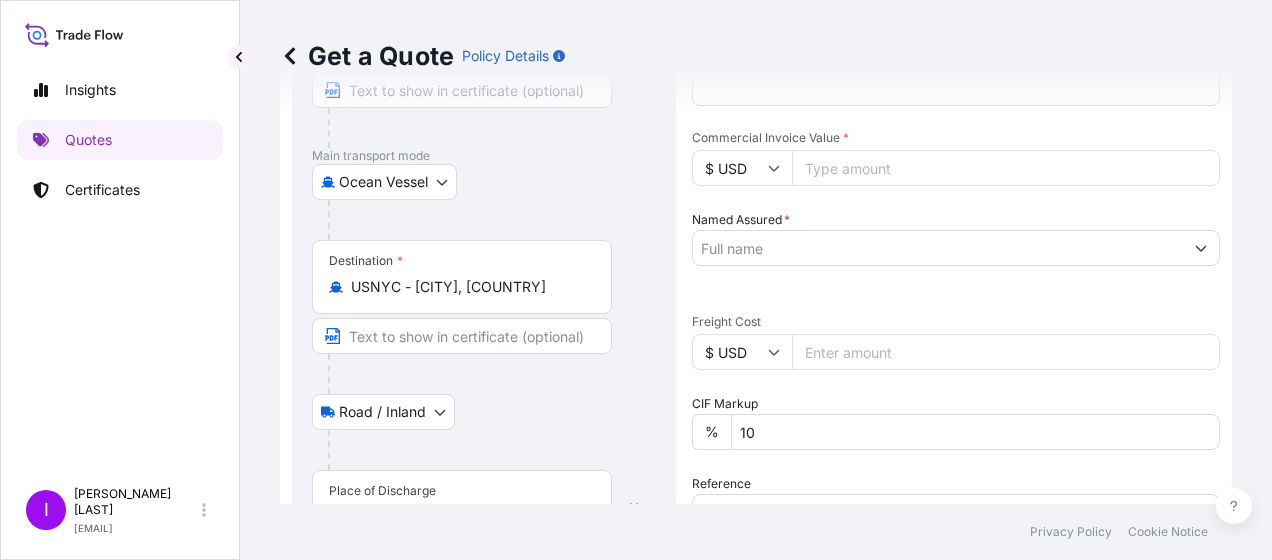 scroll, scrollTop: 279, scrollLeft: 0, axis: vertical 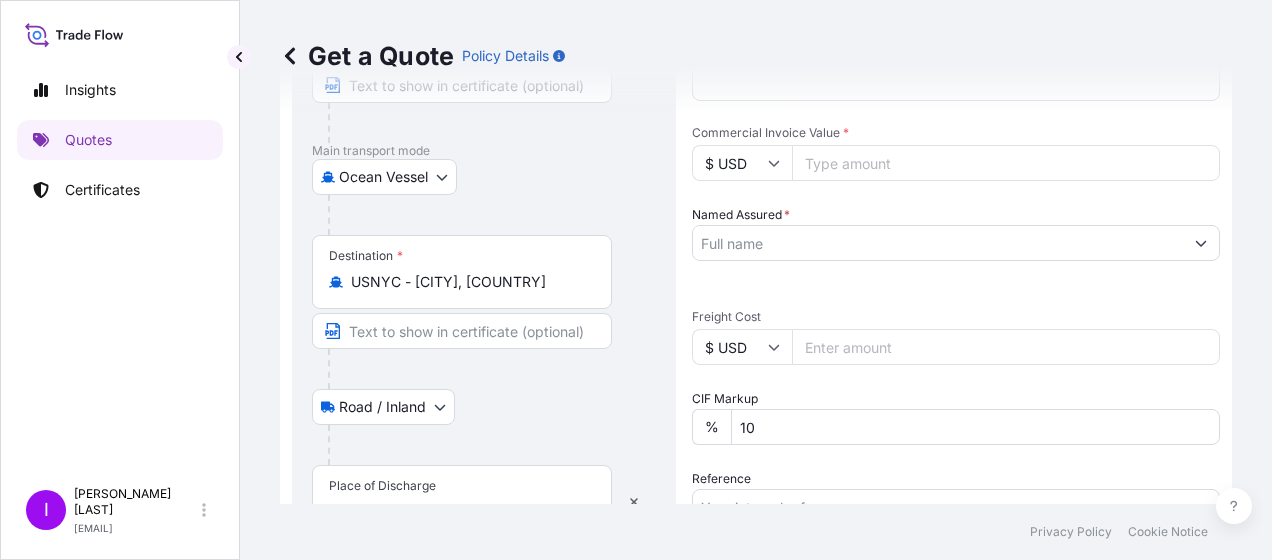 type on "[PRICE]" 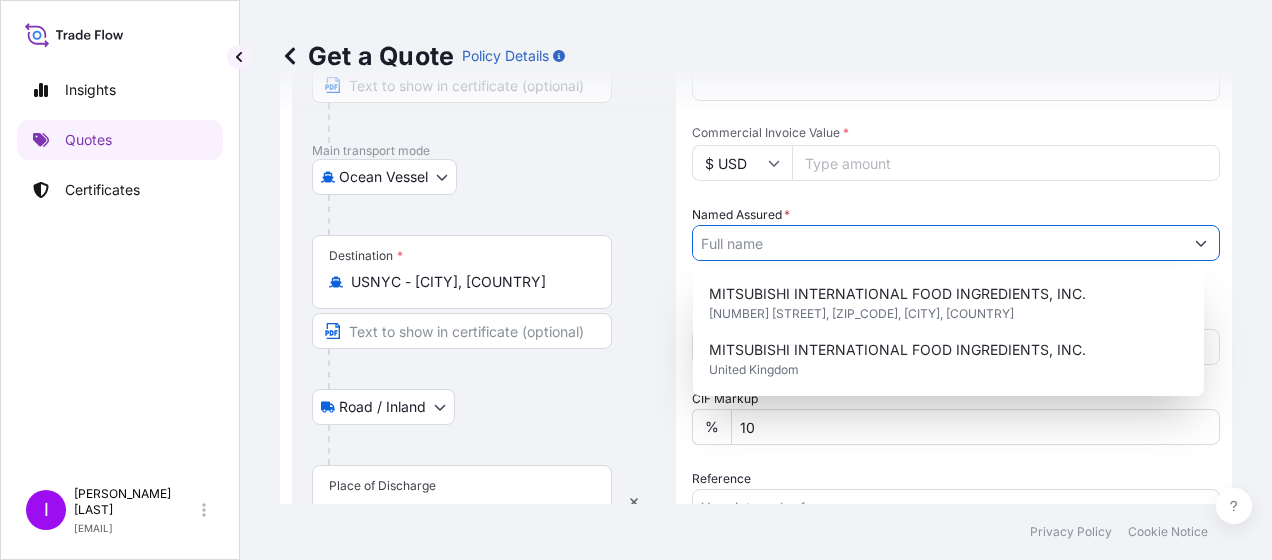 click on "Named Assured *" at bounding box center [938, 243] 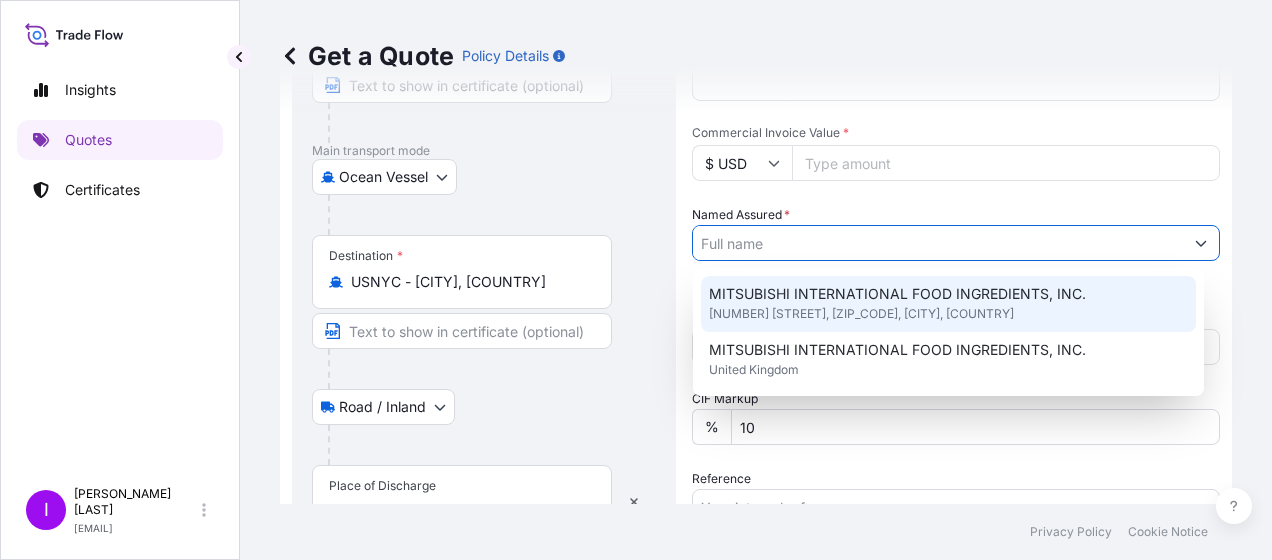 click on "MITSUBISHI INTERNATIONAL FOOD INGREDIENTS, INC." at bounding box center [897, 294] 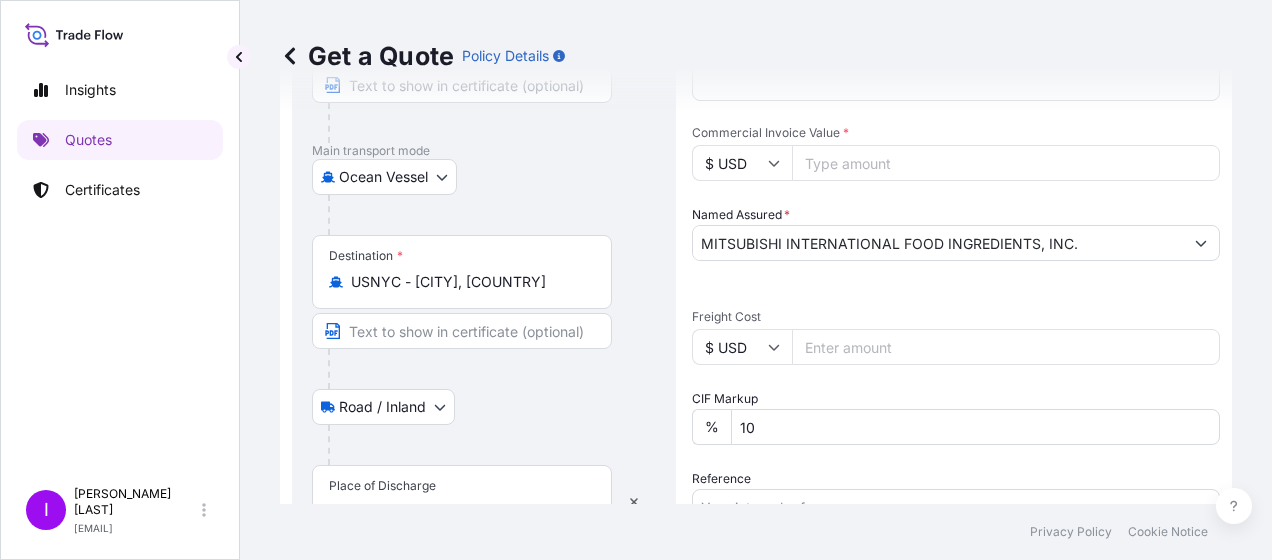 click on "Freight Cost" at bounding box center [1006, 347] 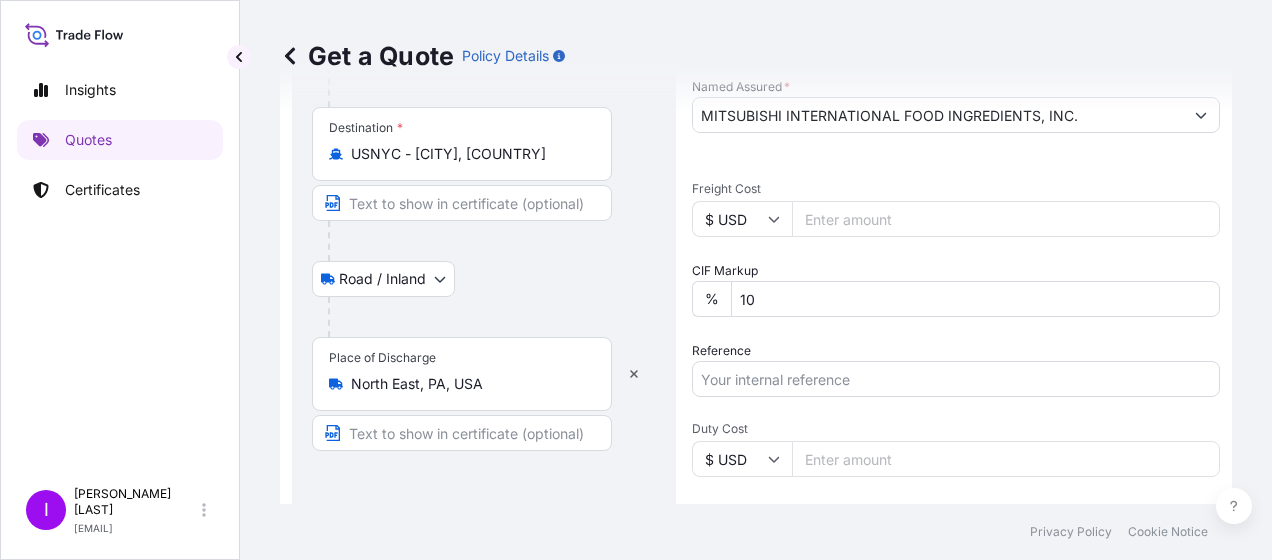 scroll, scrollTop: 410, scrollLeft: 0, axis: vertical 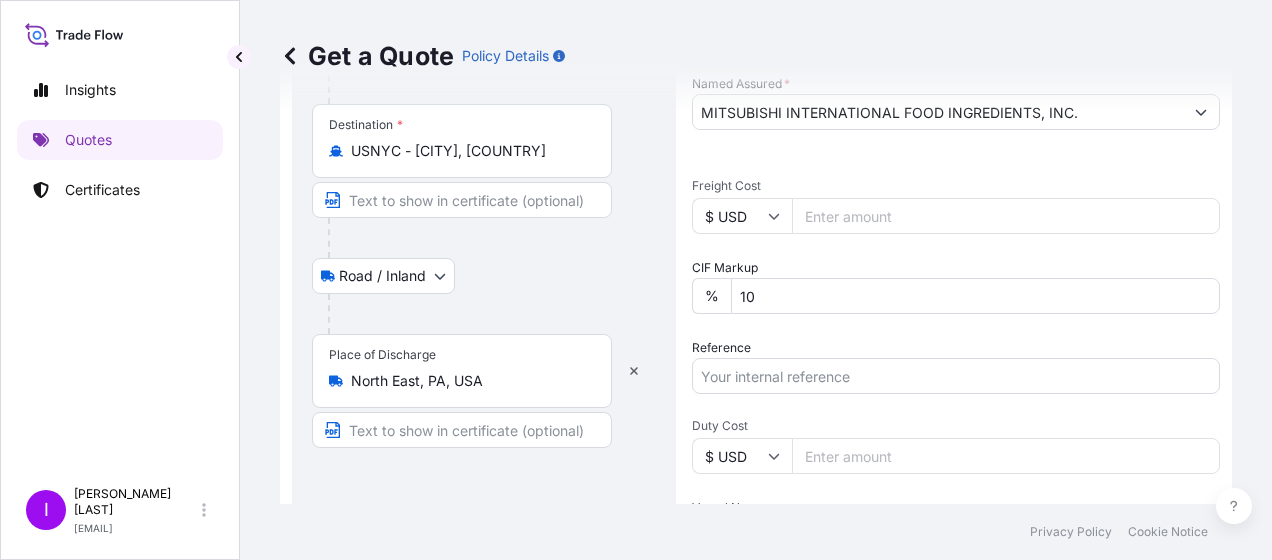 type on "[PRICE]" 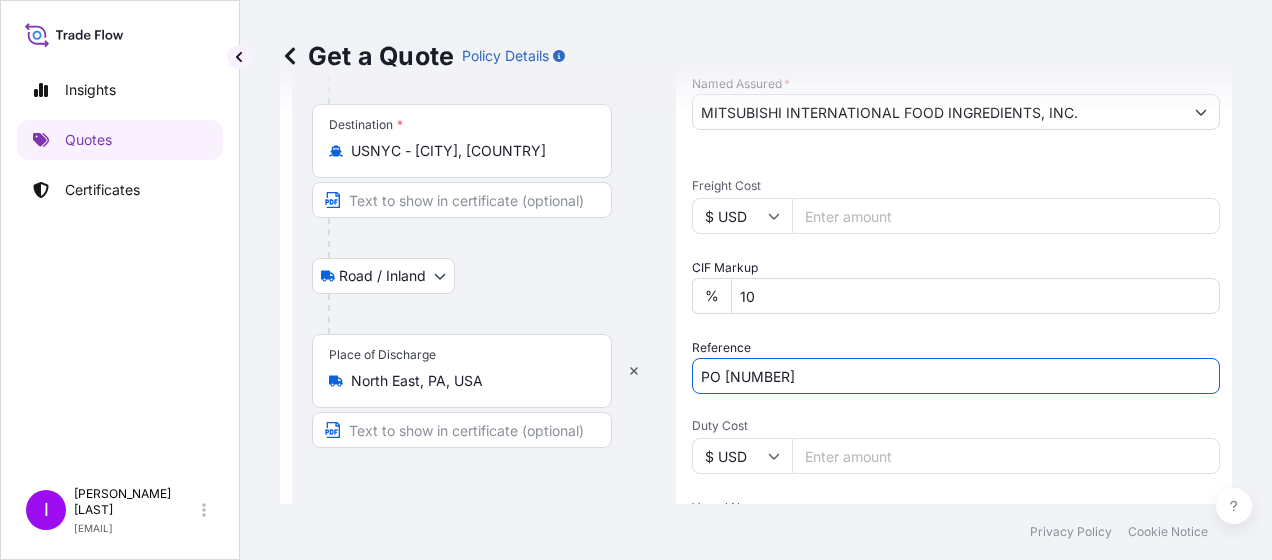 type on "PO [NUMBER]" 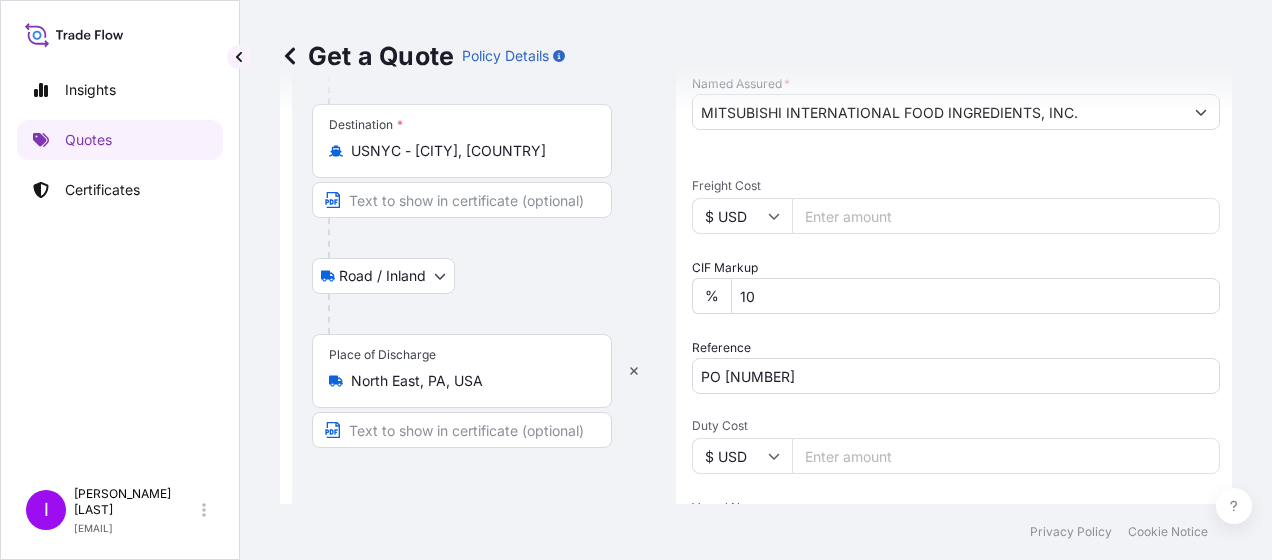 click on "Duty Cost" at bounding box center [1006, 456] 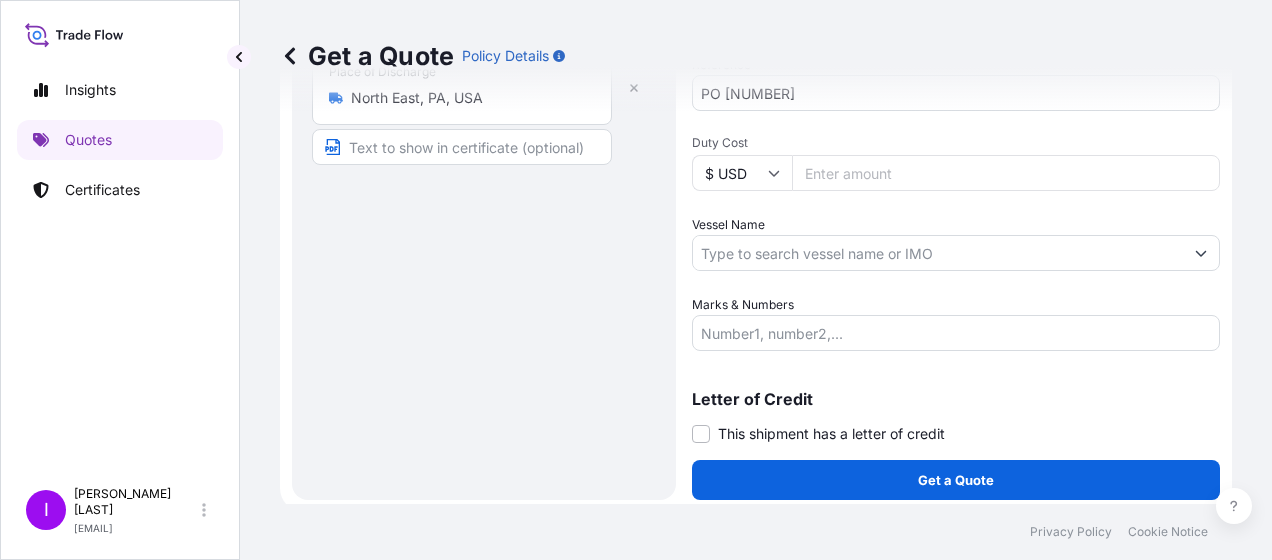scroll, scrollTop: 700, scrollLeft: 0, axis: vertical 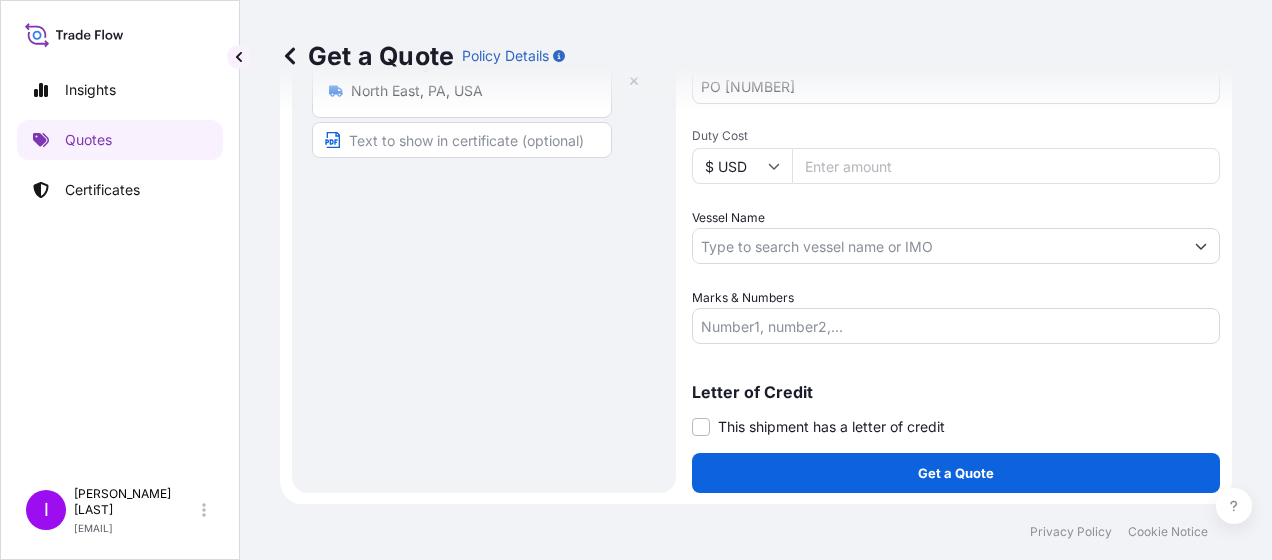 type on "[PRICE]" 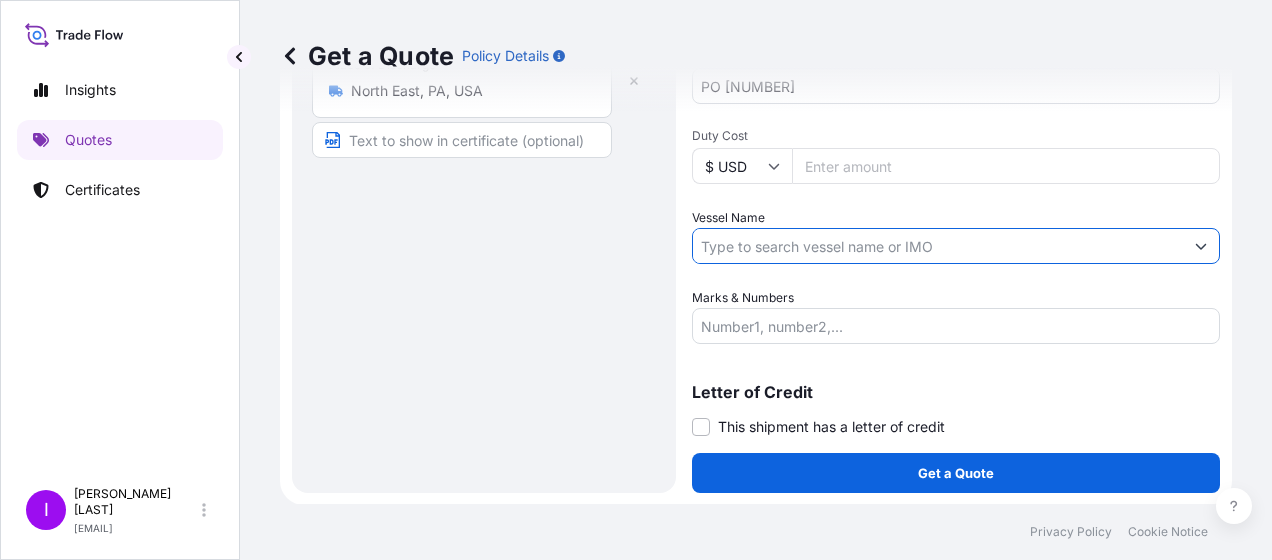 click on "Vessel Name" at bounding box center (938, 246) 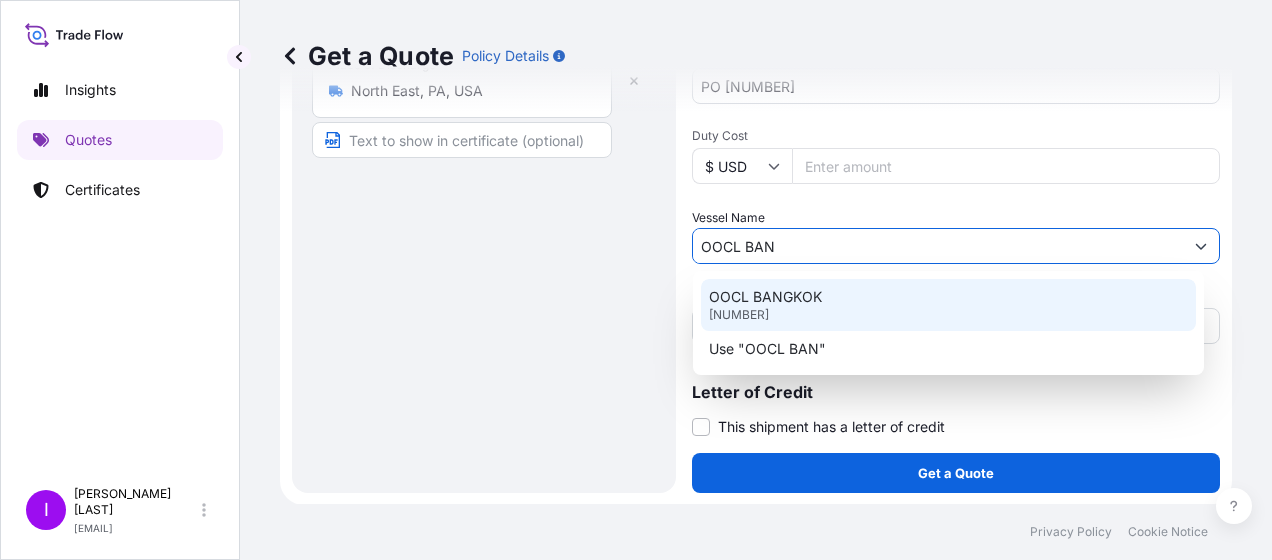 click on "OOCL BANGKOK 9627978" at bounding box center (948, 305) 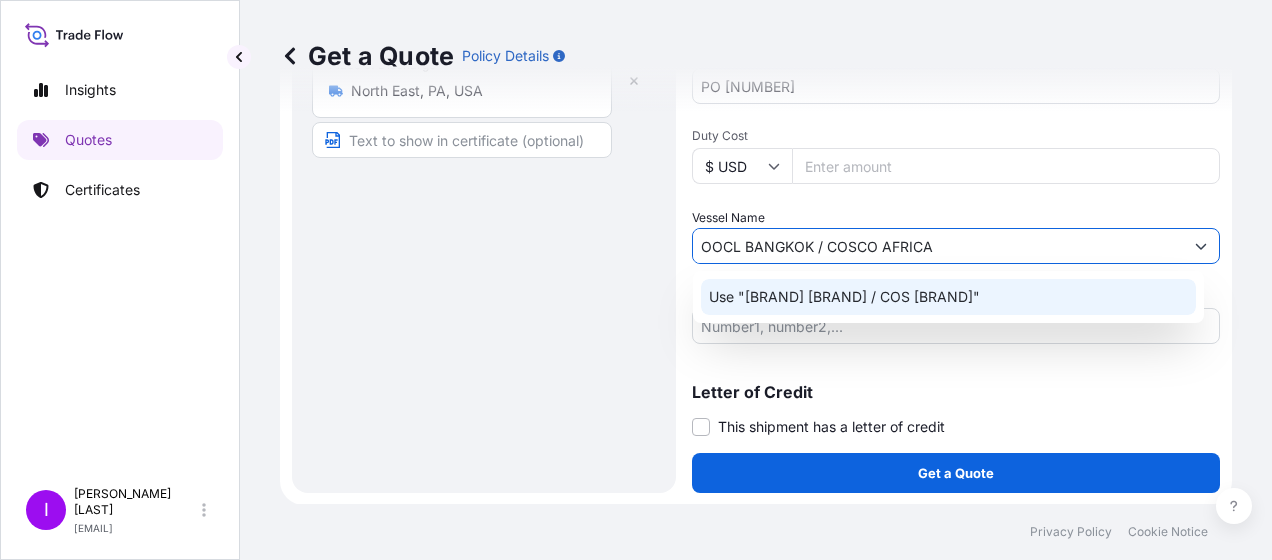 type on "OOCL BANGKOK" 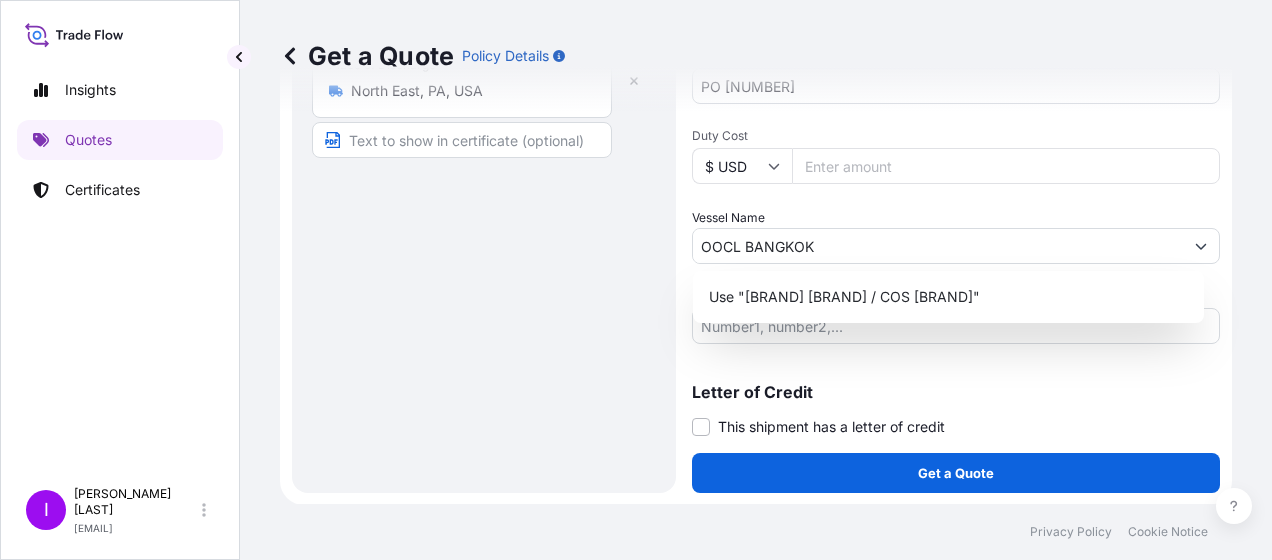 click on "Route Details Reset Route Details   Cover door to port - Add loading place Place of loading Road / Inland Road / Inland Origin * CNQIN - [CITY], [COUNTRY] Main transport mode Ocean Vessel Ocean Vessel Air Road Destination * USNYC - [CITY], [COUNTRY] Road / Inland Road / Inland Place of Discharge [AREA], [STATE], [COUNTRY]" at bounding box center [484, -42] 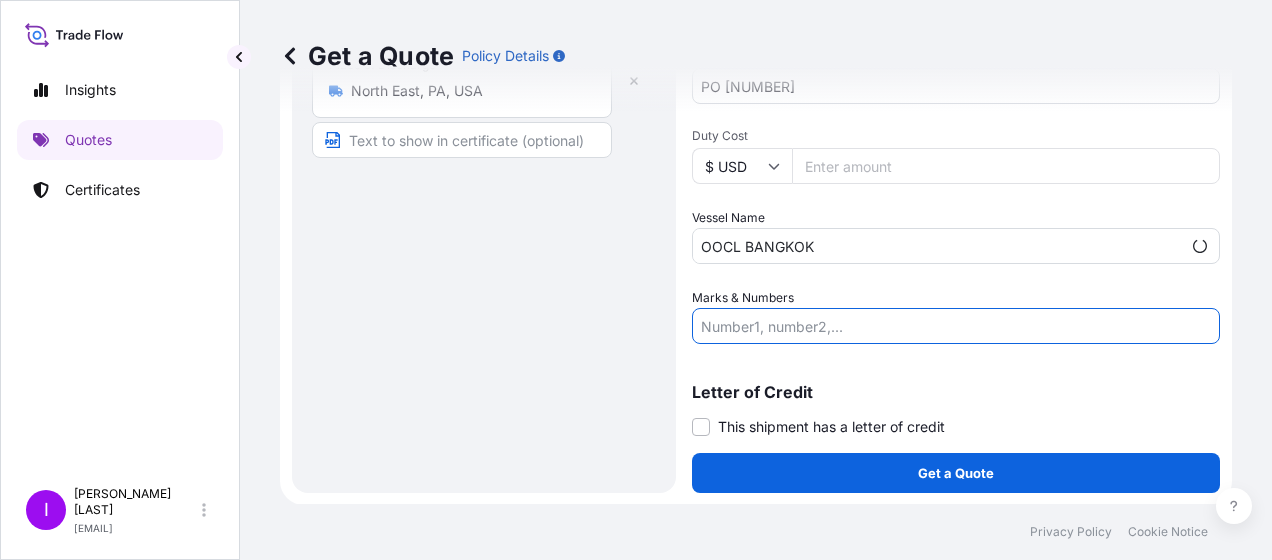click on "Marks & Numbers" at bounding box center (956, 326) 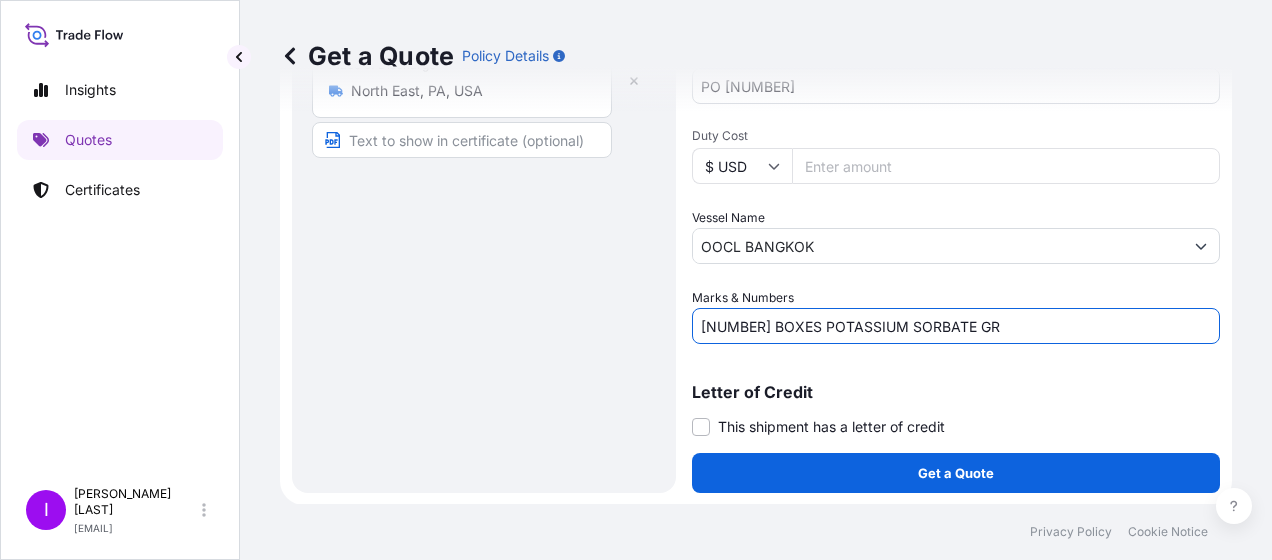 click on "[NUMBER] BOXES POTASSIUM SORBATE GR" at bounding box center [956, 326] 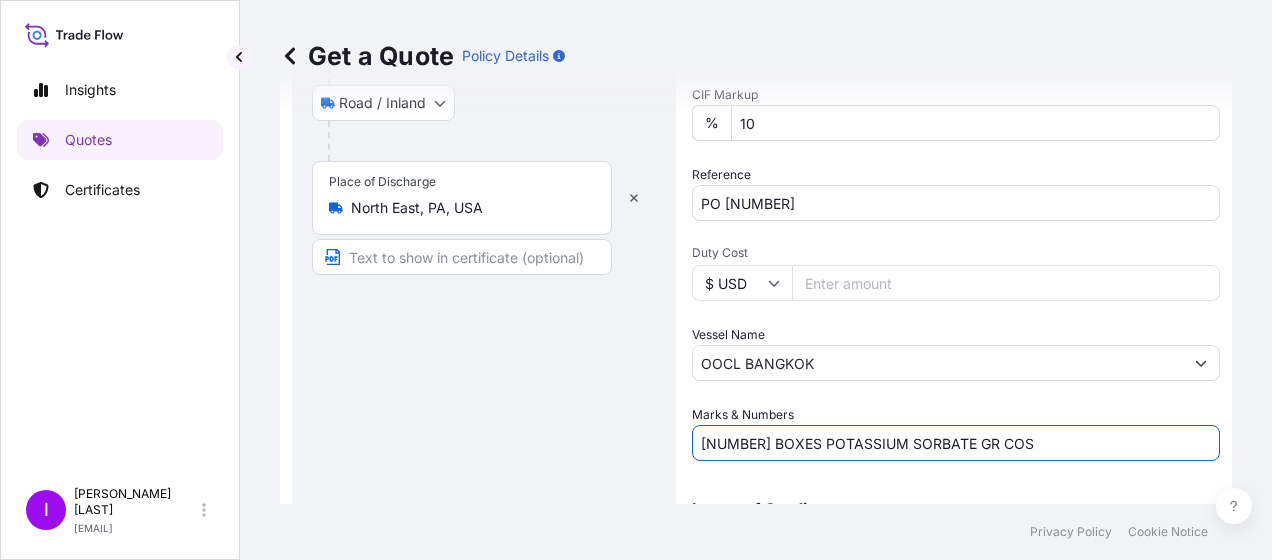 scroll, scrollTop: 578, scrollLeft: 0, axis: vertical 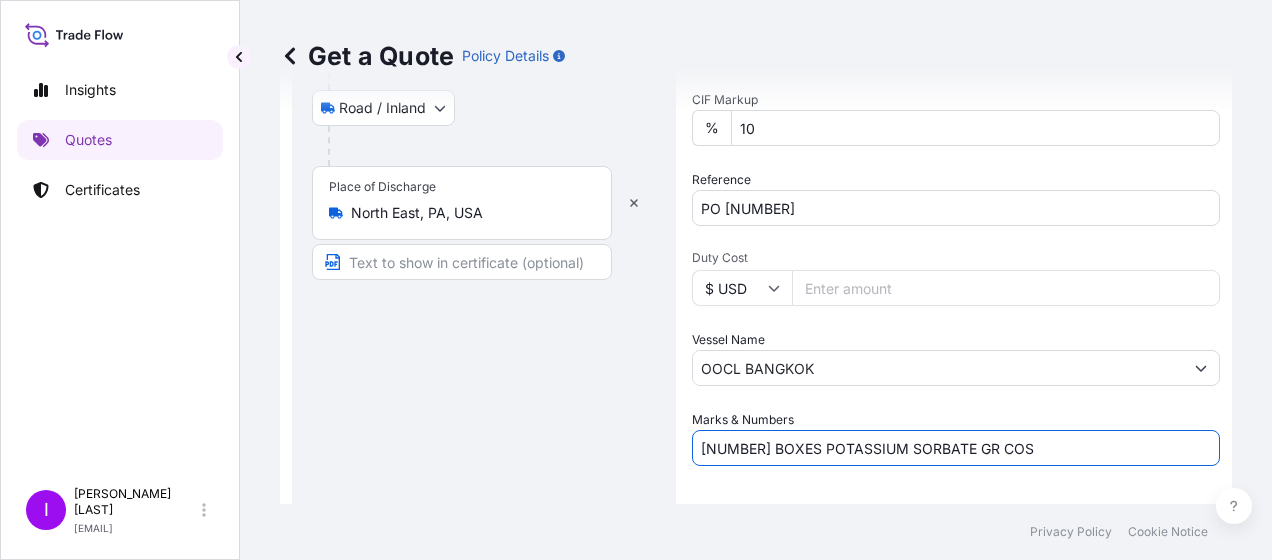 type on "[NUMBER] BOXES POTASSIUM SORBATE GR COS" 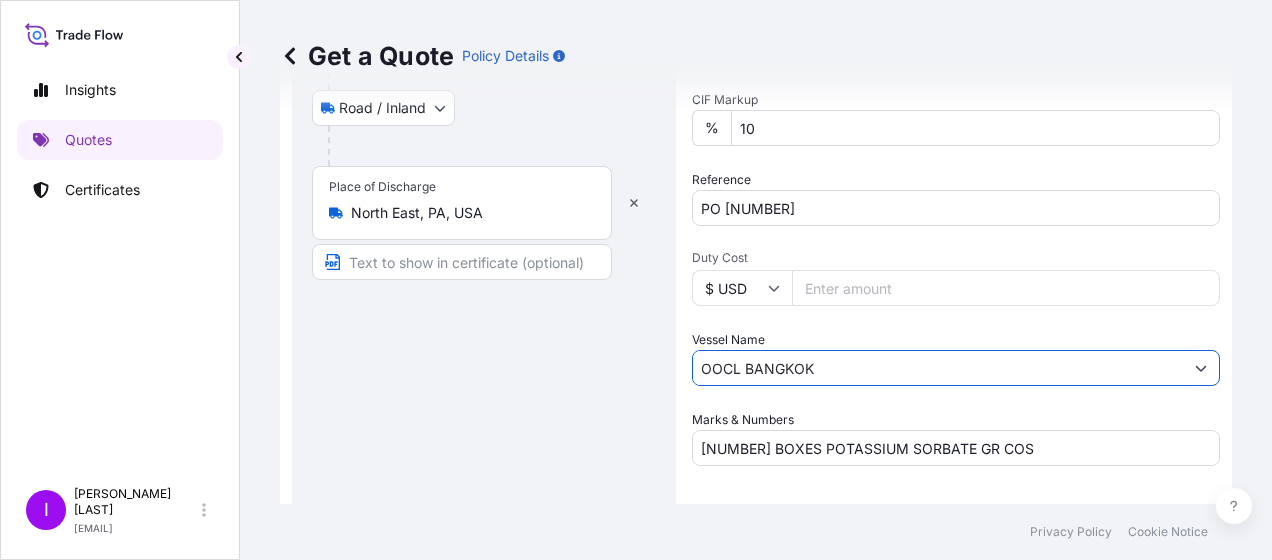 click on "OOCL BANGKOK" at bounding box center [938, 368] 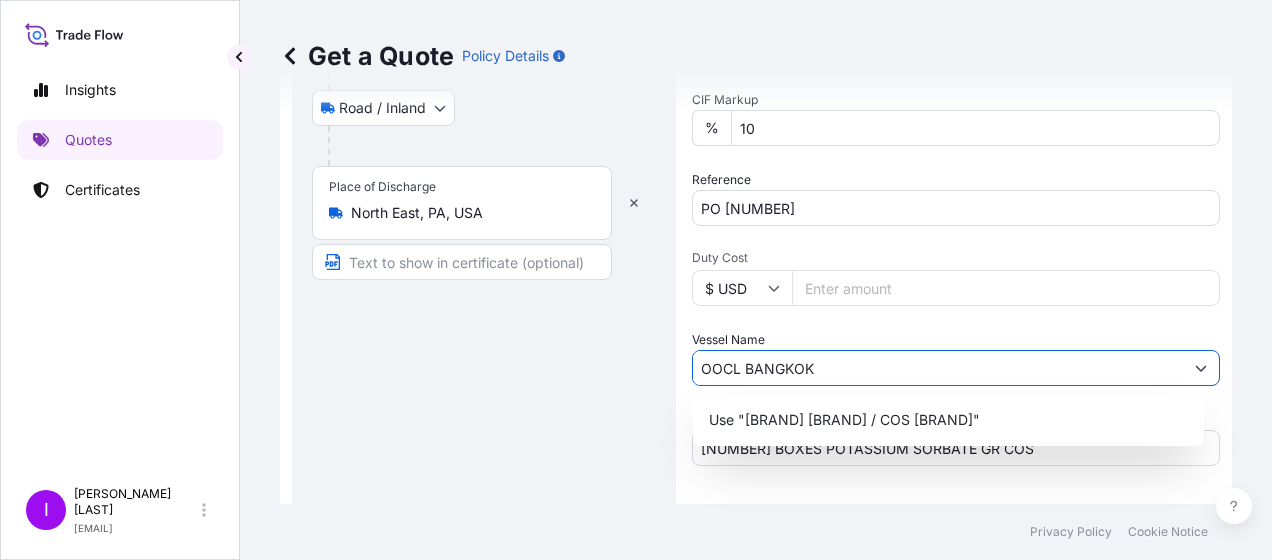 click on "Date of Departure * [DATE] Cargo Category * Food Additives Description of Cargo * [NUMBER] [PRODUCT] Commercial Invoice Value   * $ USD [NUMBER] Named Assured * [COMPANY] Packing Category Type to search a container mode Please select a primary mode of transportation first. Freight Cost   $ USD [NUMBER] CIF Markup % [NUMBER] Reference [NUMBER] Duty Cost   $ USD [NUMBER] Vessel Name OOCL BANGKOK Marks & Numbers 840 BOX [PRODUCT] GR  COSCO" at bounding box center [956, 36] 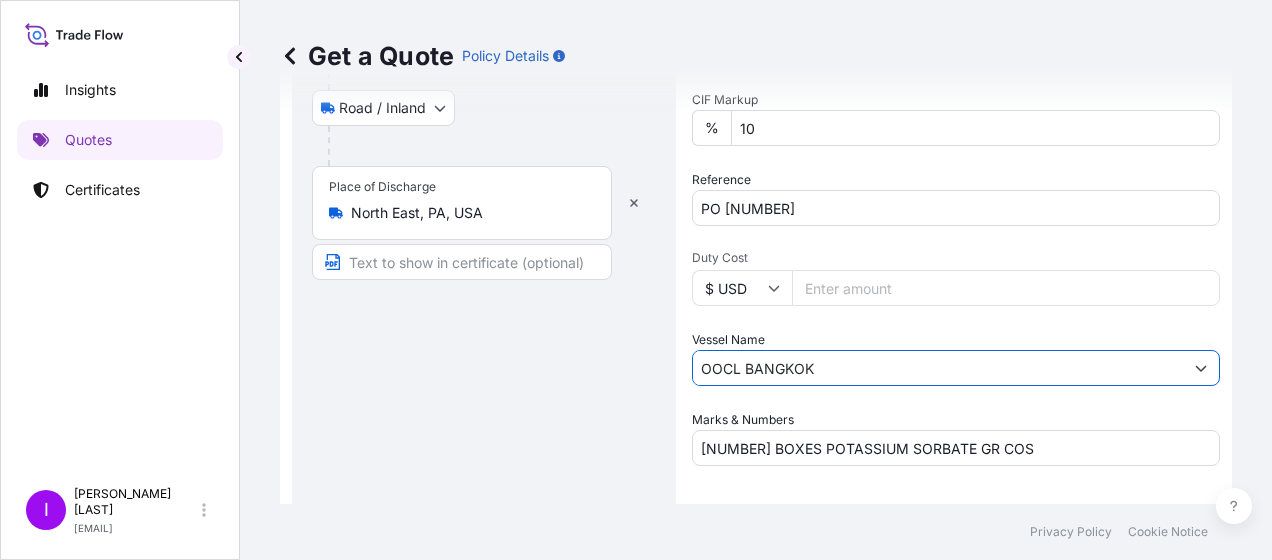 click on "OOCL BANGKOK" at bounding box center (938, 368) 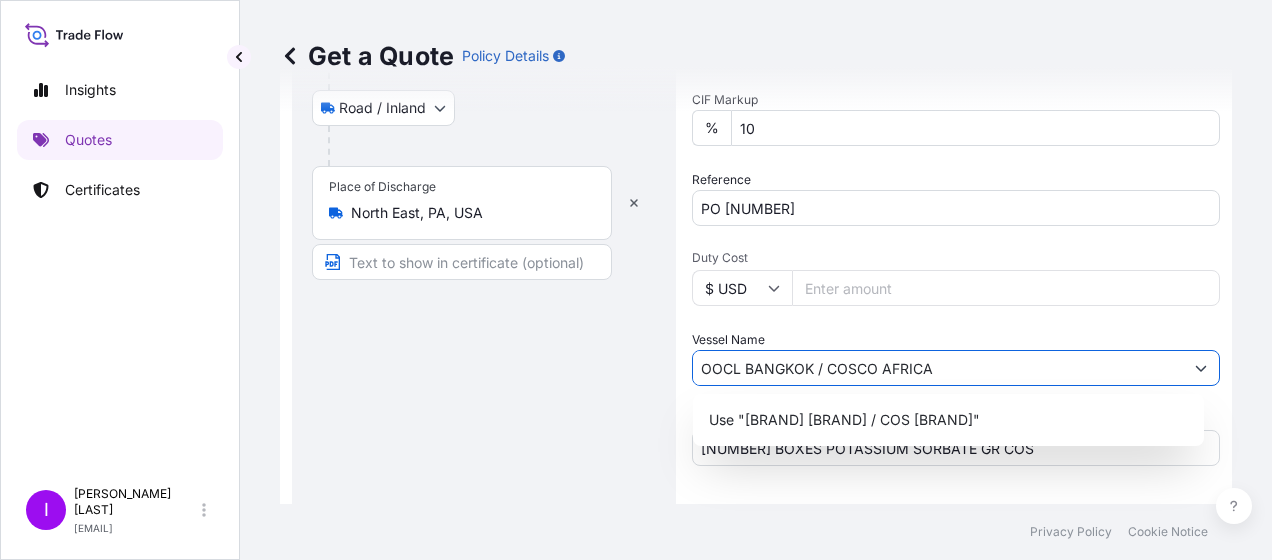 click on "OOCL BANGKOK / COSCO AFRICA" at bounding box center [938, 368] 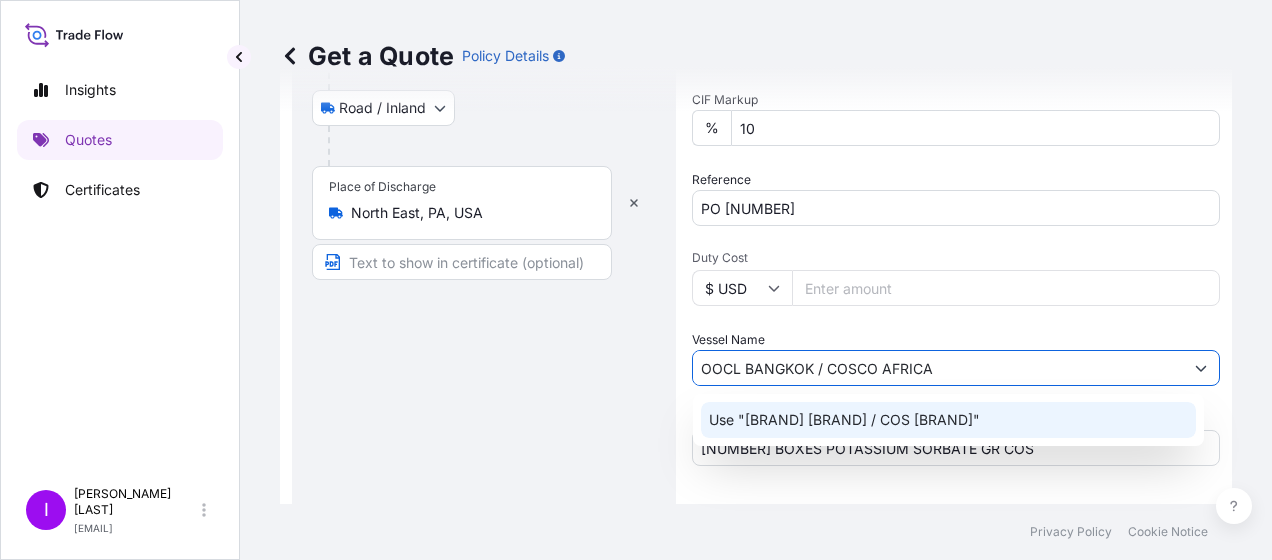 click on "Use "[BRAND] [BRAND] / COS [BRAND]"" 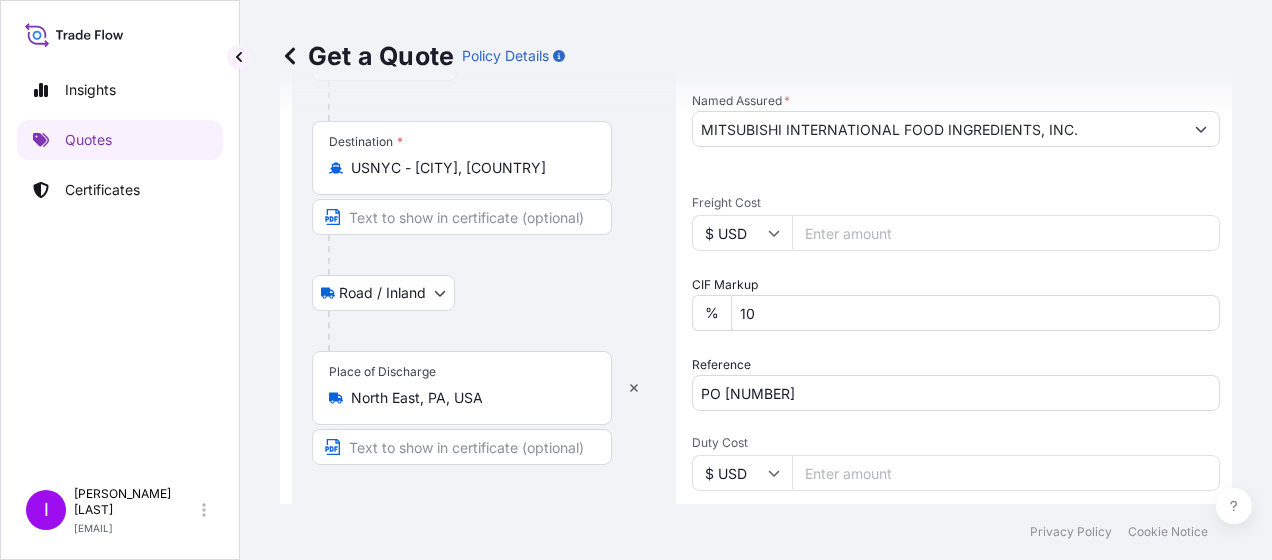 scroll, scrollTop: 395, scrollLeft: 0, axis: vertical 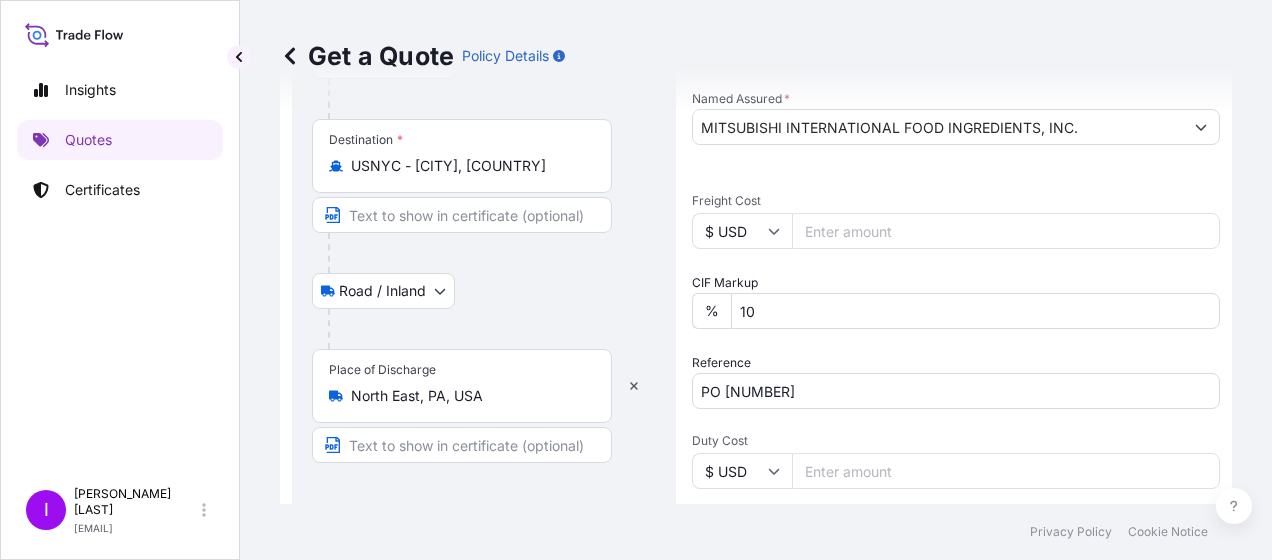 type on "OOCL BANGKOK / COSCO AFRICA" 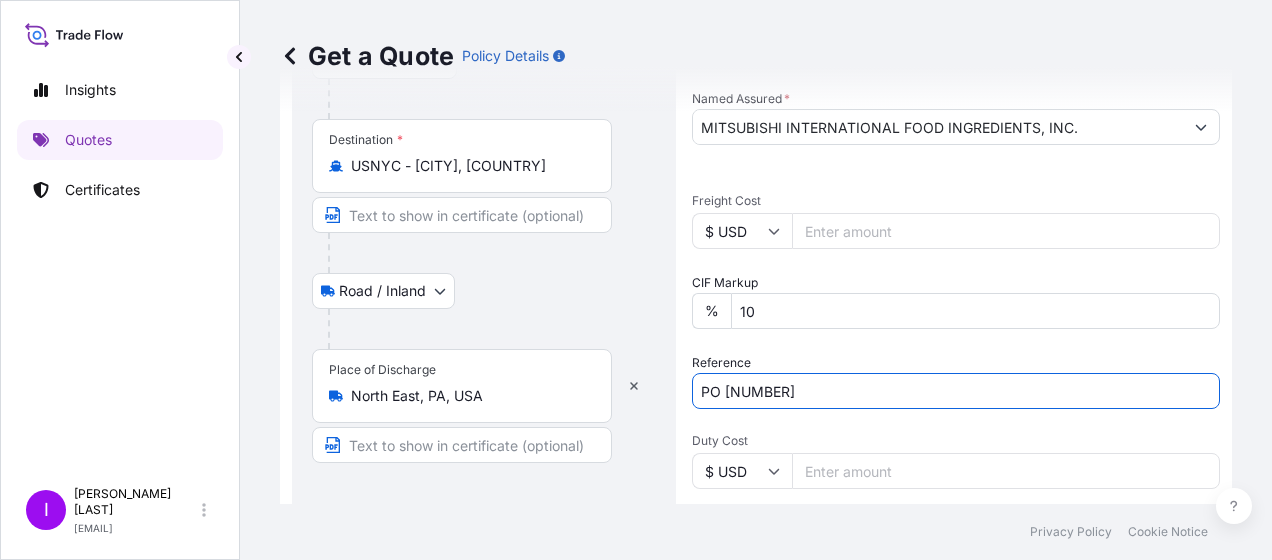click on "PO [NUMBER]" at bounding box center (956, 391) 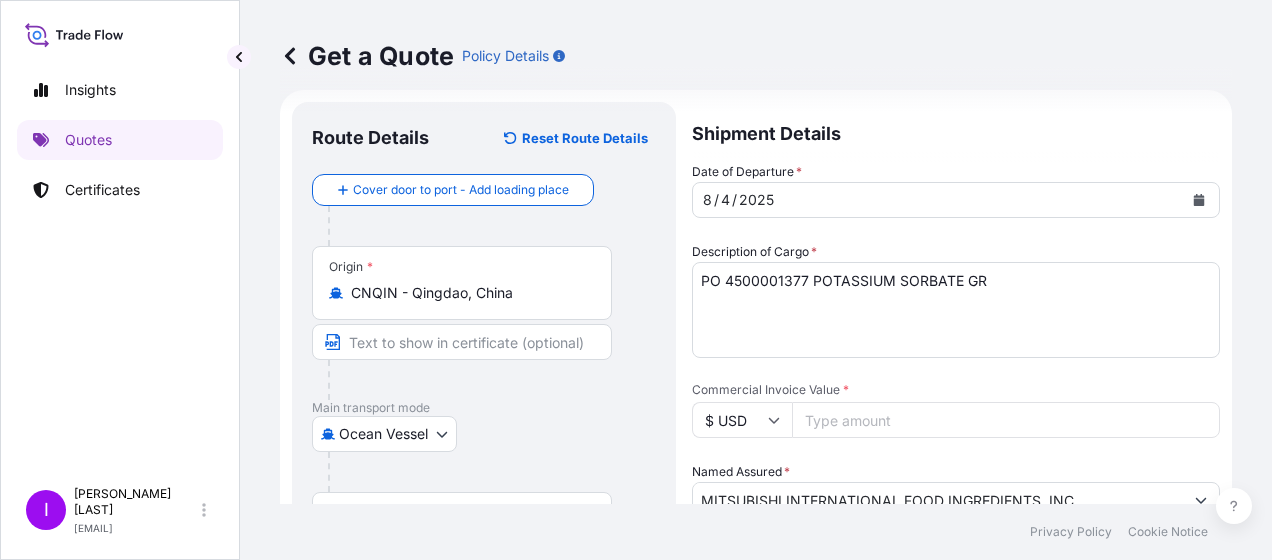 scroll, scrollTop: 0, scrollLeft: 0, axis: both 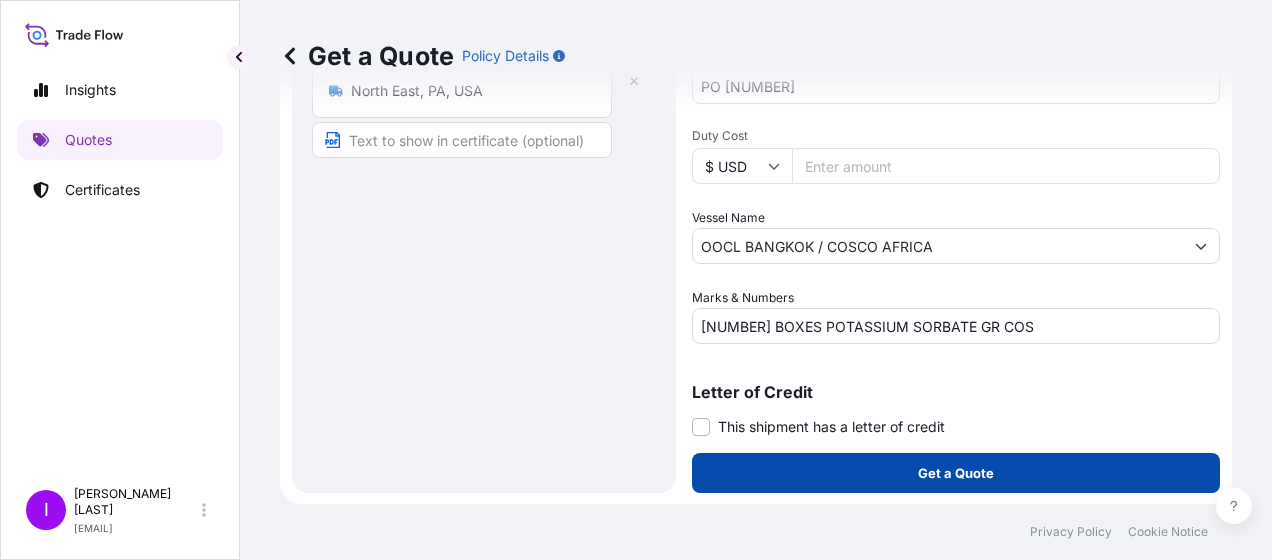 click on "Get a Quote" at bounding box center [956, 473] 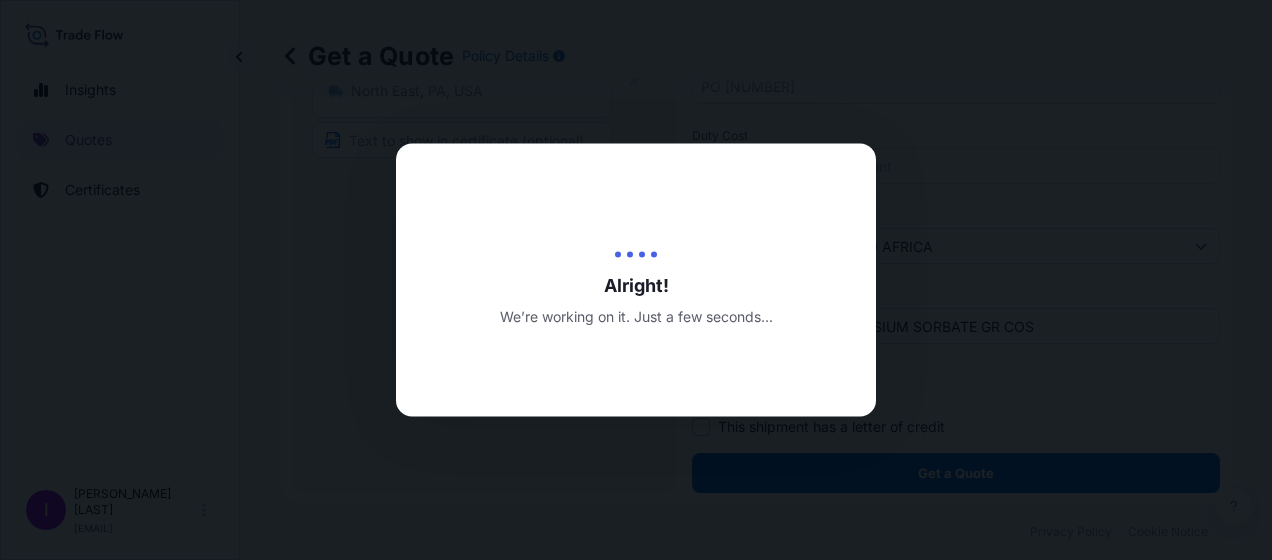 scroll, scrollTop: 0, scrollLeft: 0, axis: both 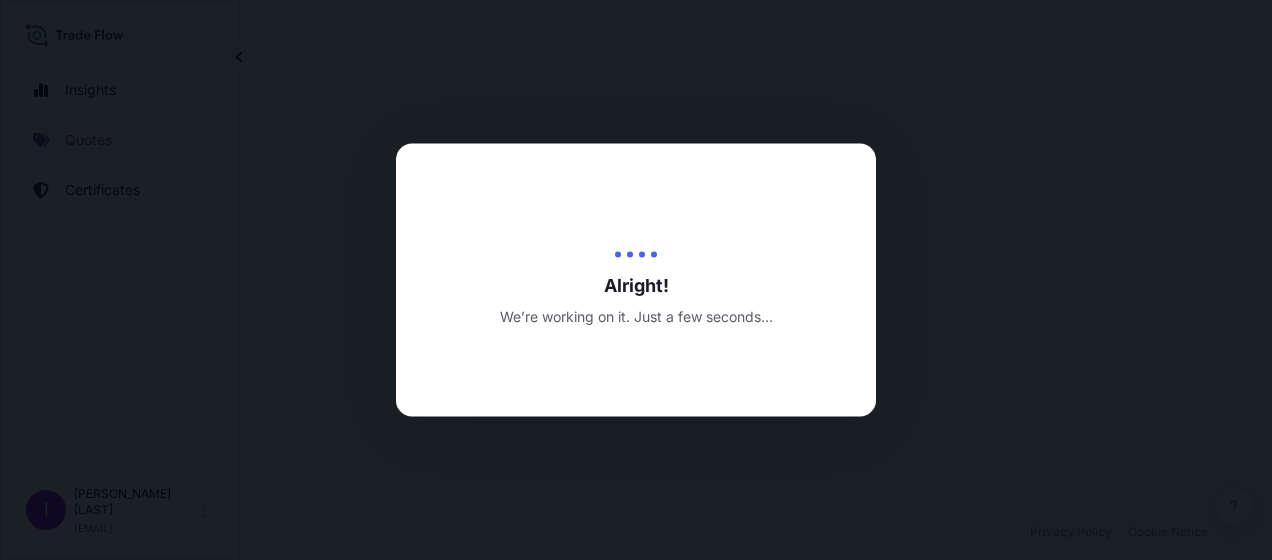 select on "Ocean Vessel" 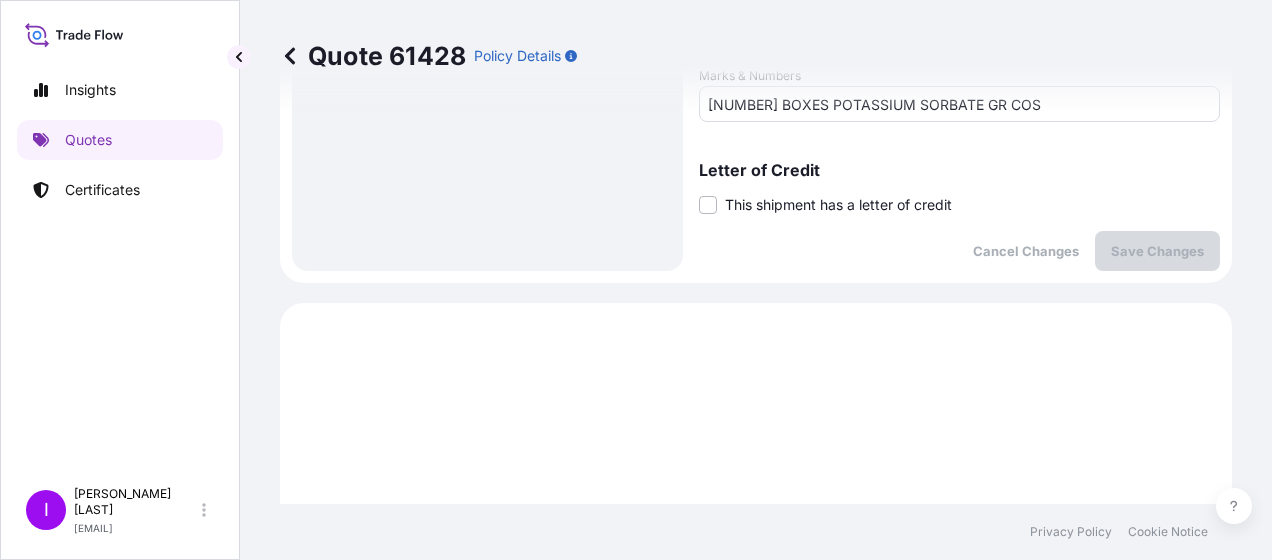 scroll, scrollTop: 1124, scrollLeft: 0, axis: vertical 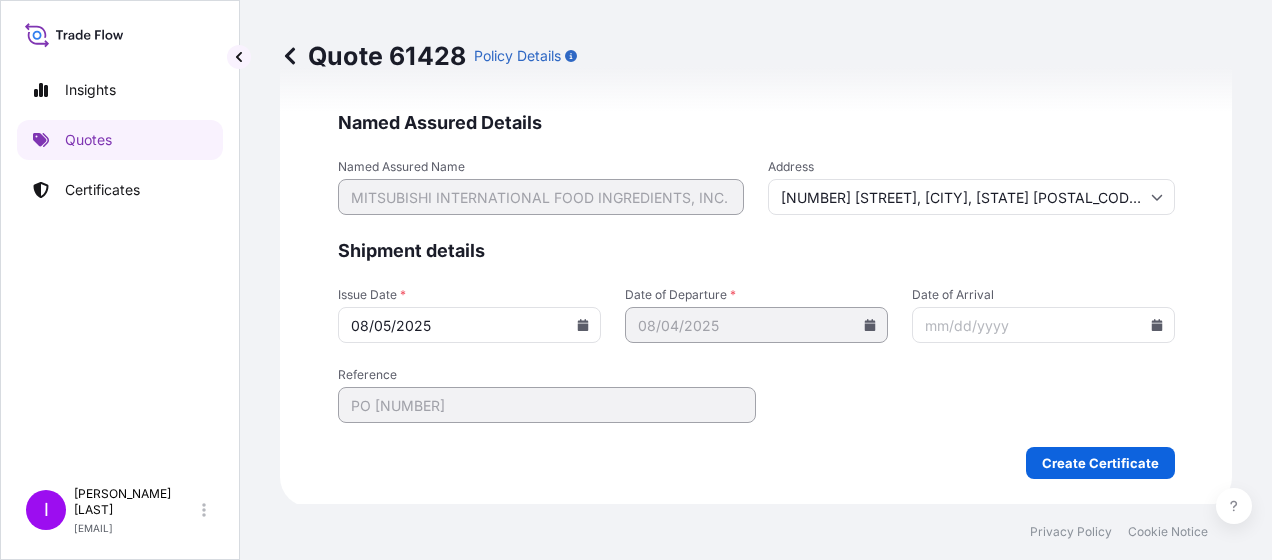 click 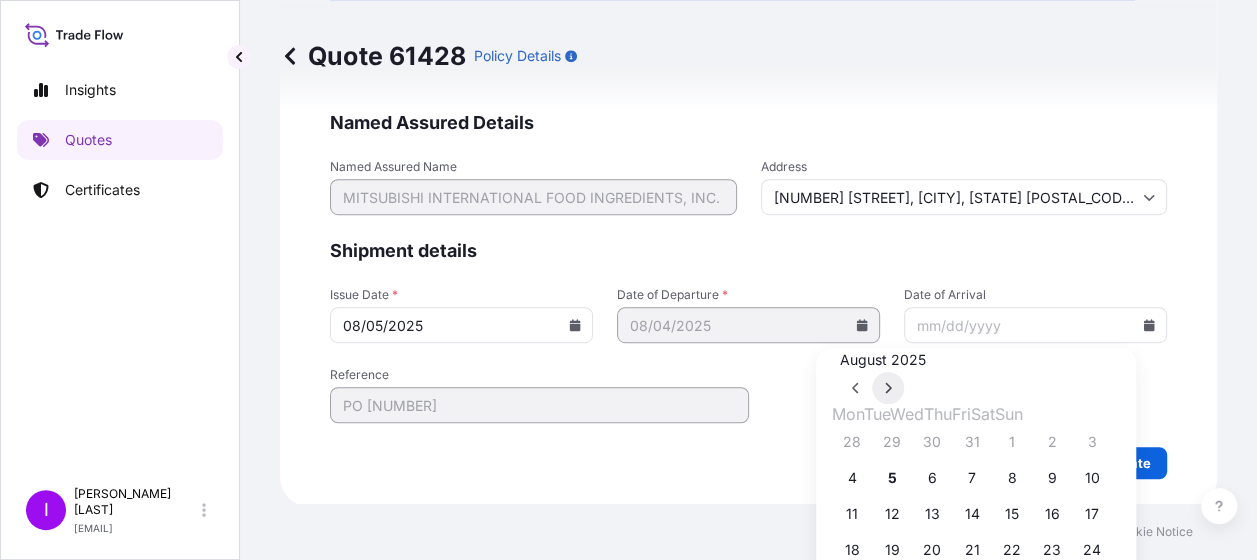 click at bounding box center [888, 388] 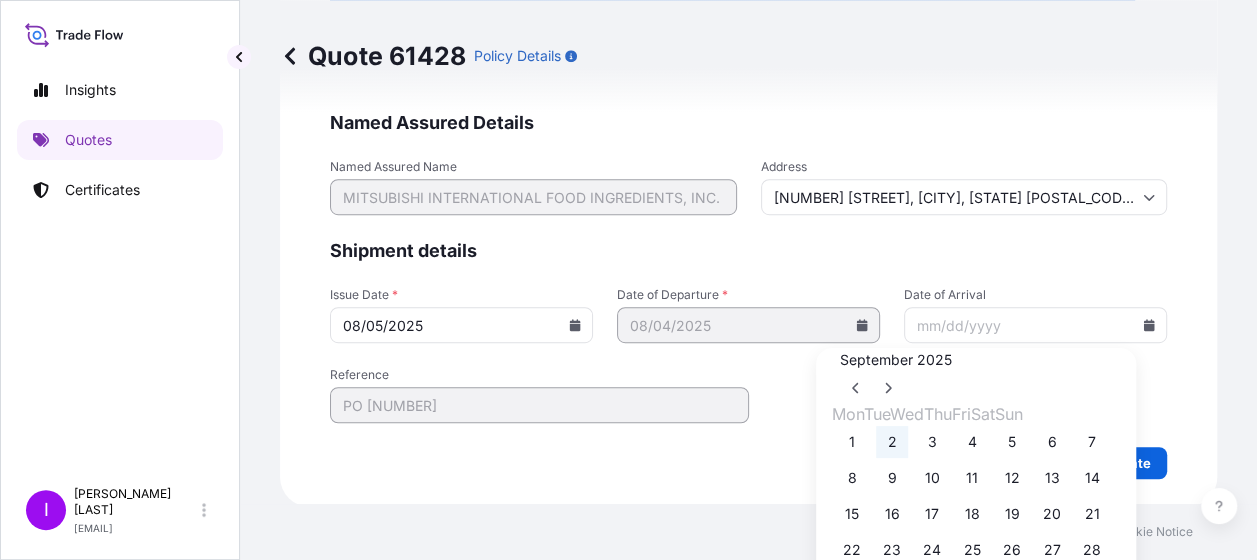 click on "2" at bounding box center [892, 442] 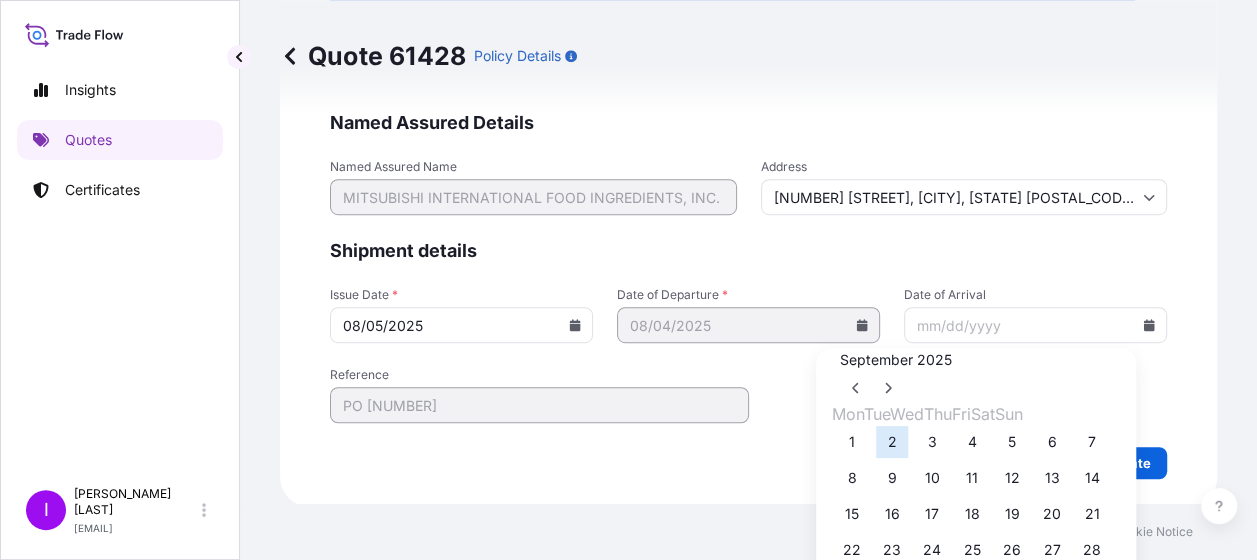 type on "[DATE]" 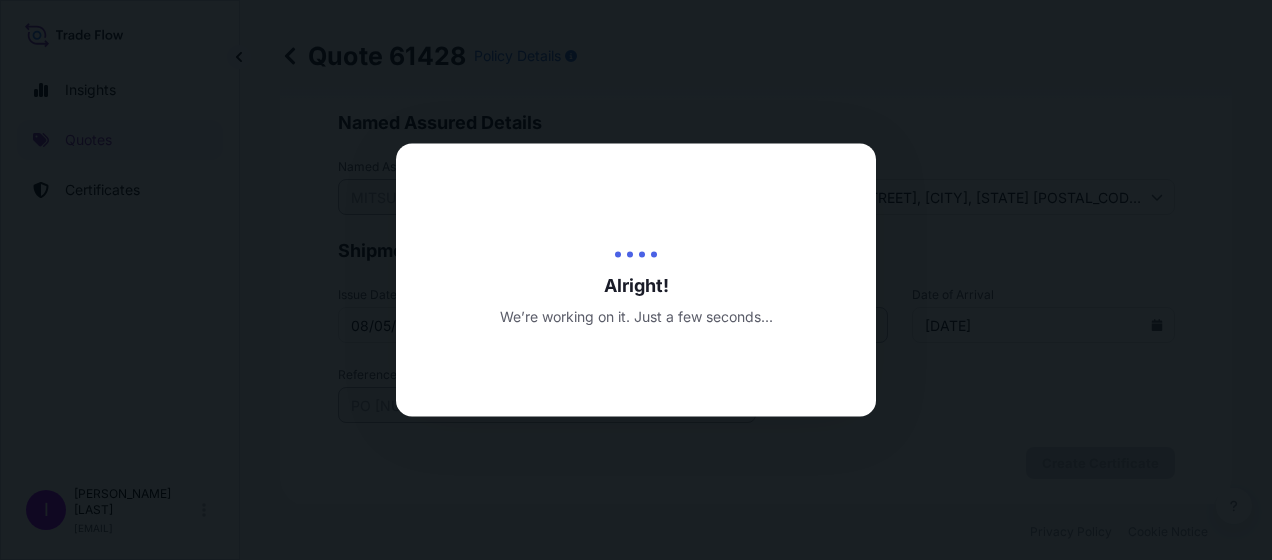scroll, scrollTop: 0, scrollLeft: 0, axis: both 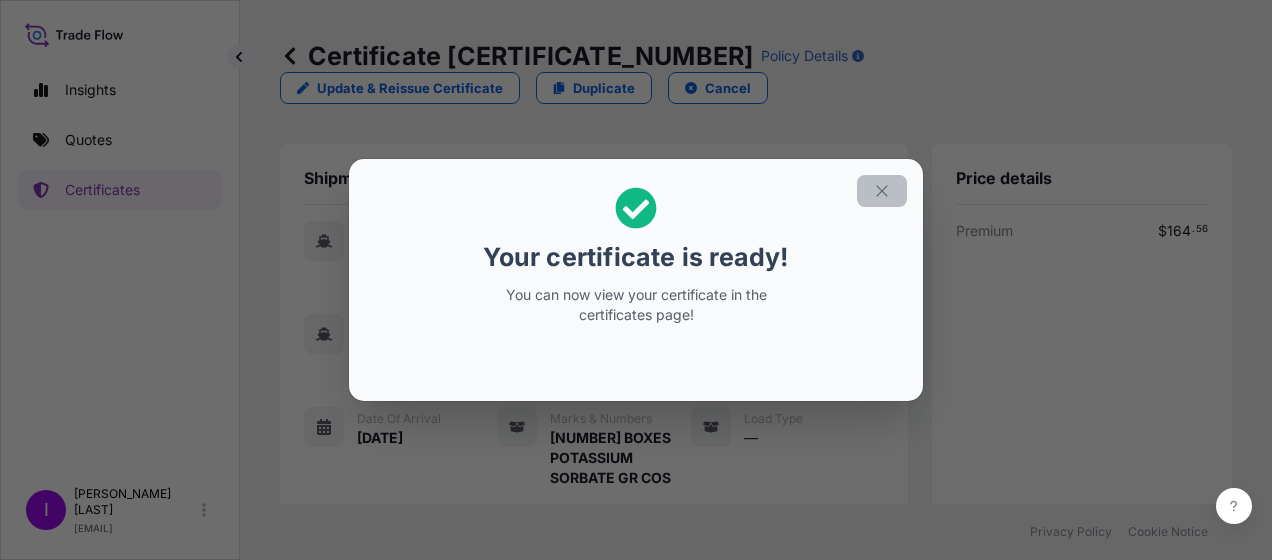 click 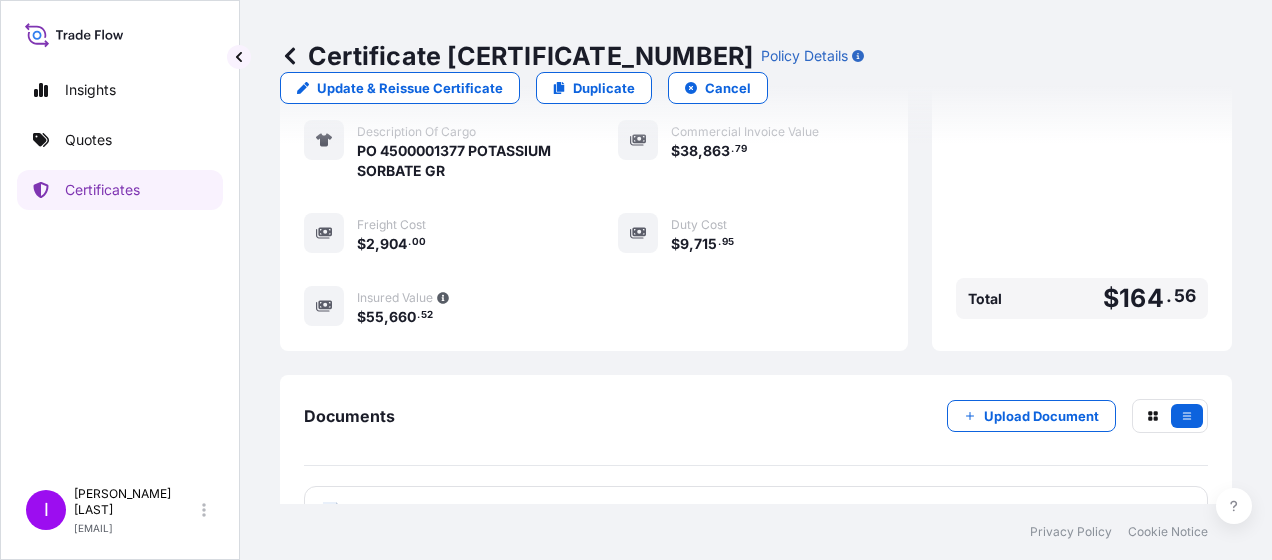 scroll, scrollTop: 593, scrollLeft: 0, axis: vertical 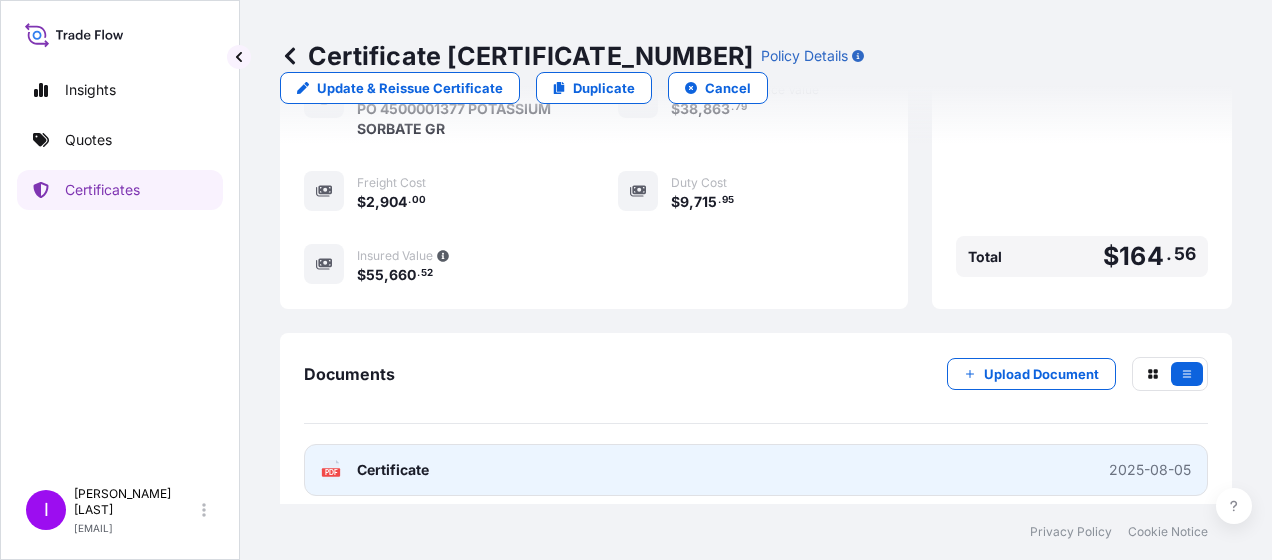 click on "PDF Certificate" at bounding box center [375, 470] 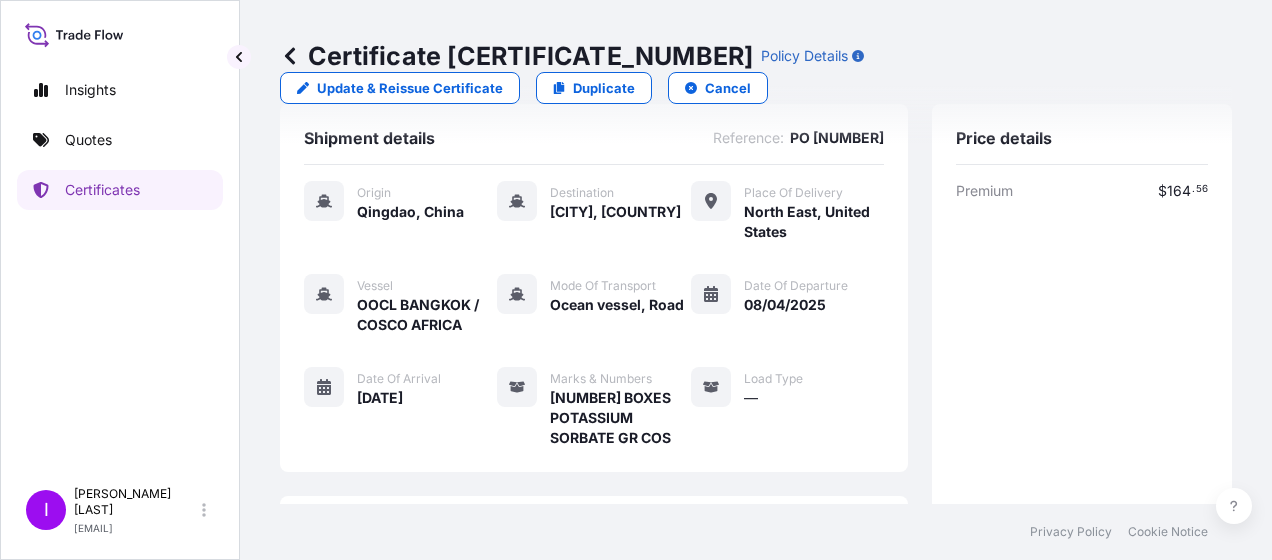scroll, scrollTop: 0, scrollLeft: 0, axis: both 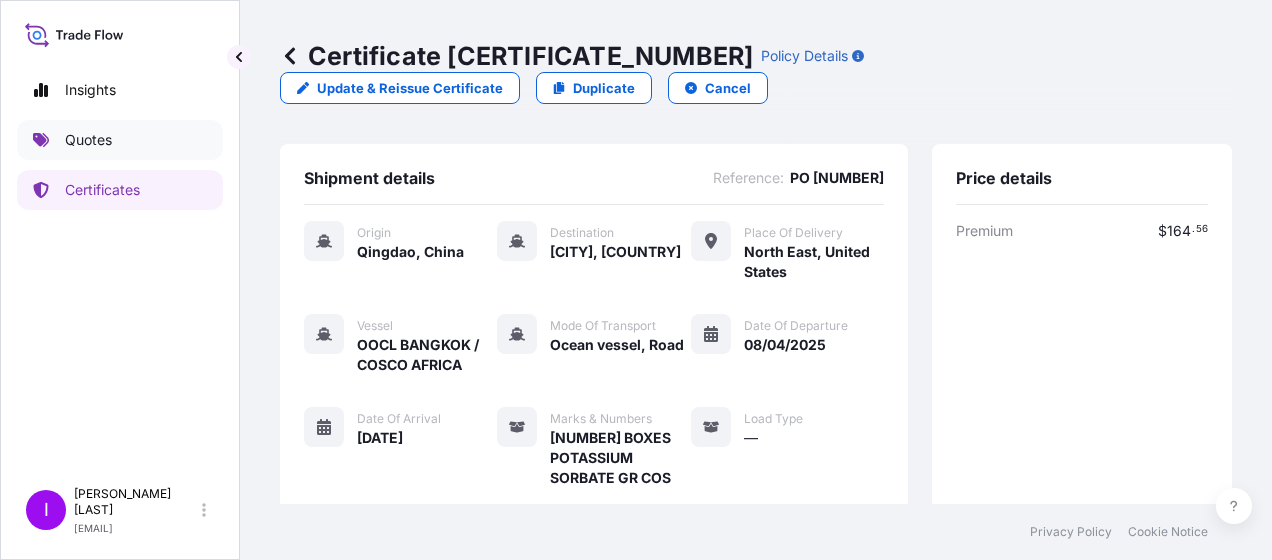 click on "Quotes" at bounding box center [88, 140] 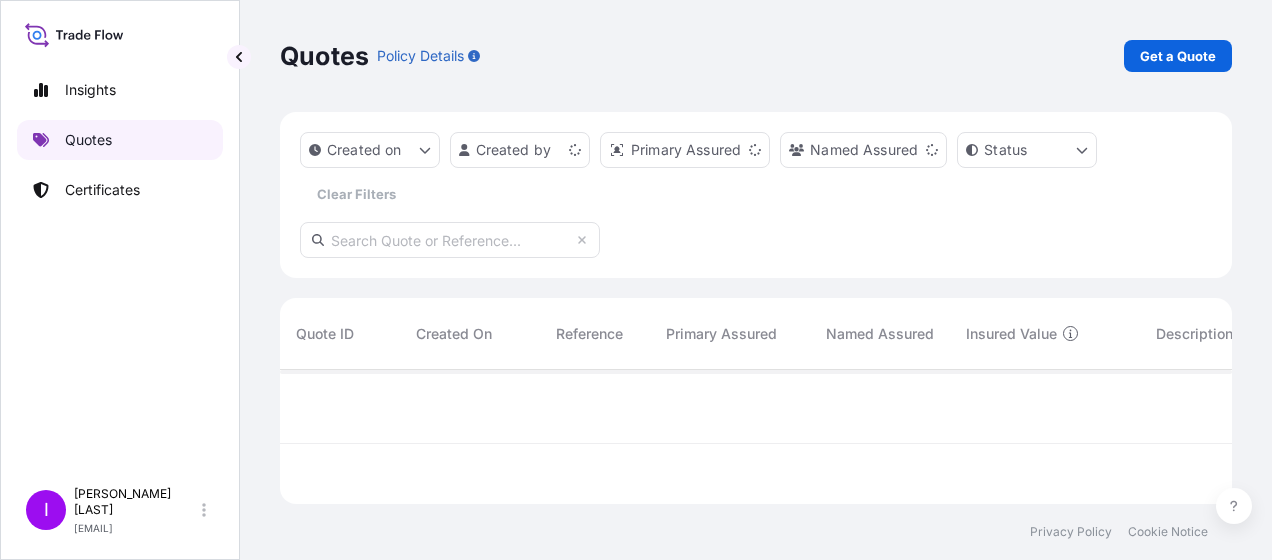 scroll, scrollTop: 16, scrollLeft: 16, axis: both 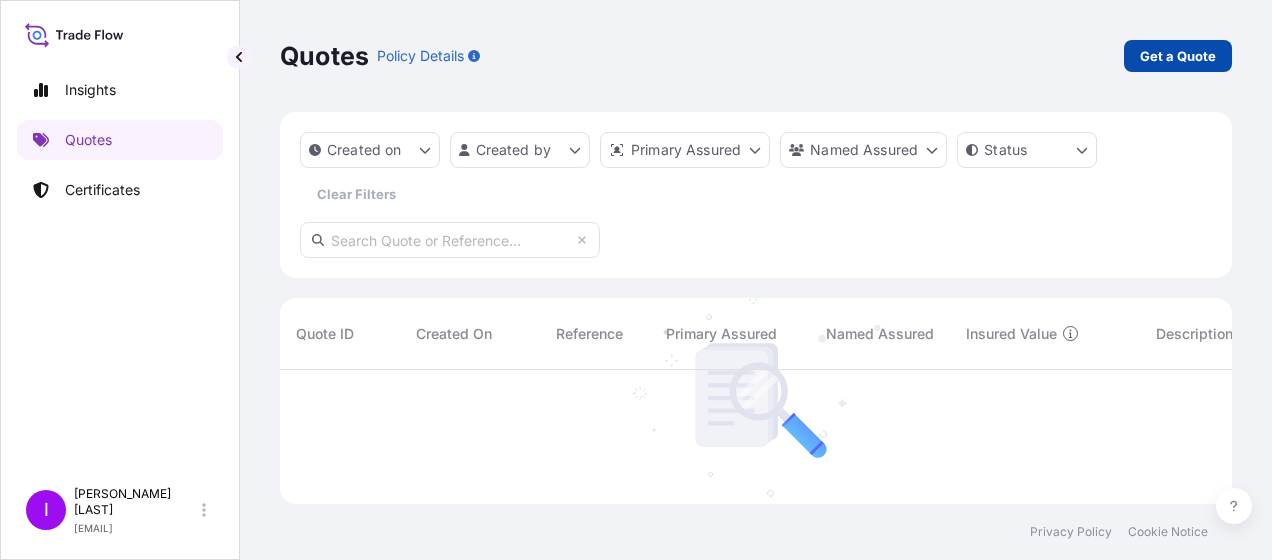 click on "Get a Quote" at bounding box center [1178, 56] 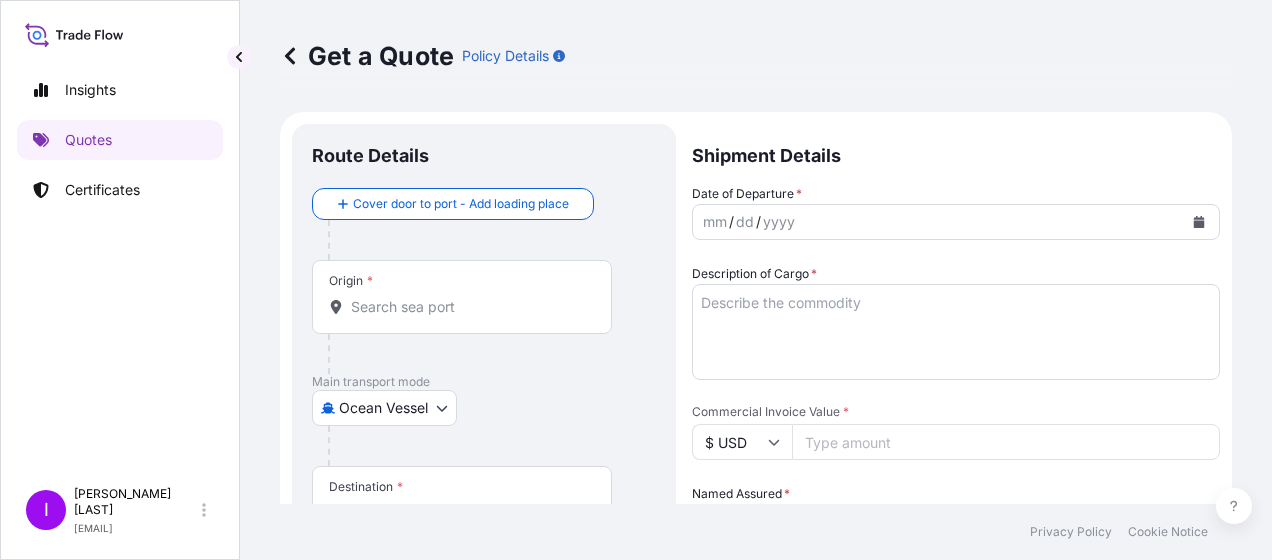 scroll, scrollTop: 32, scrollLeft: 0, axis: vertical 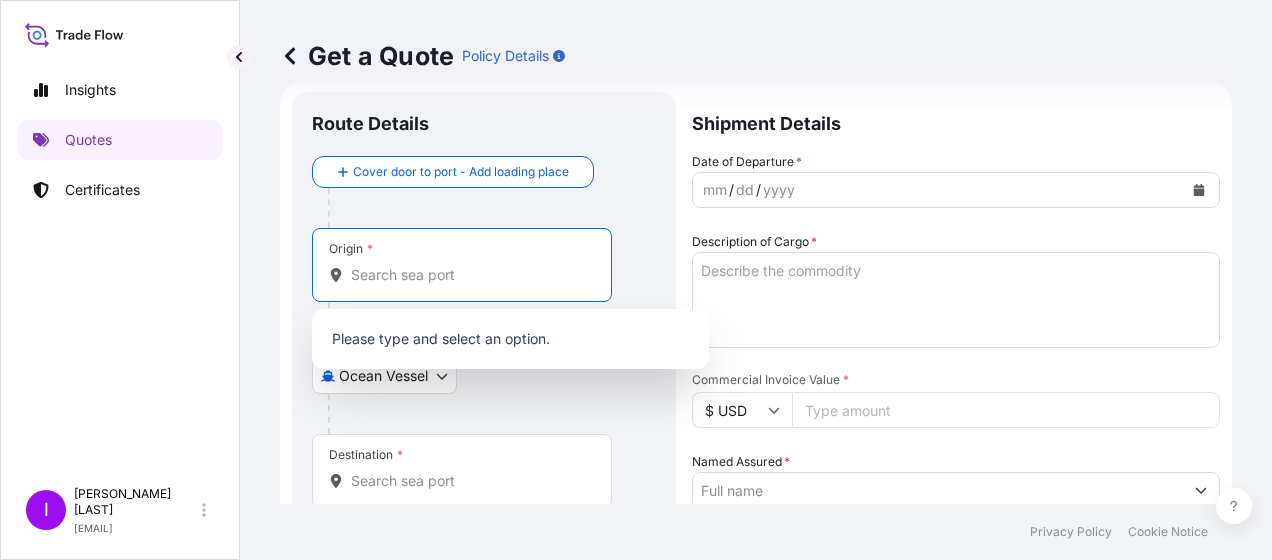 click on "Origin *" at bounding box center [469, 275] 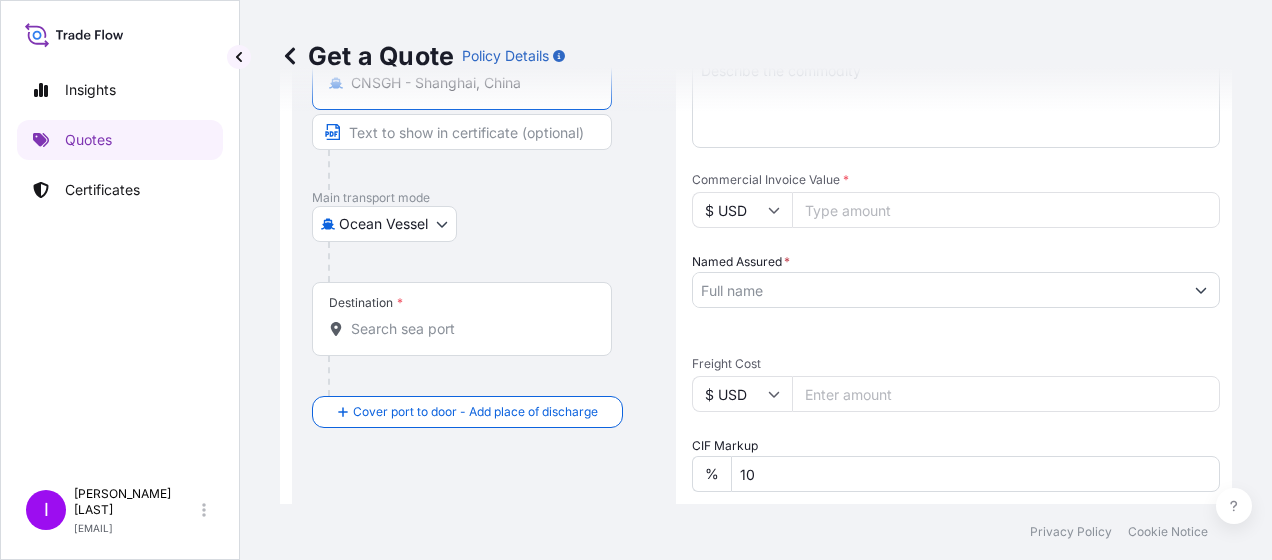 scroll, scrollTop: 297, scrollLeft: 0, axis: vertical 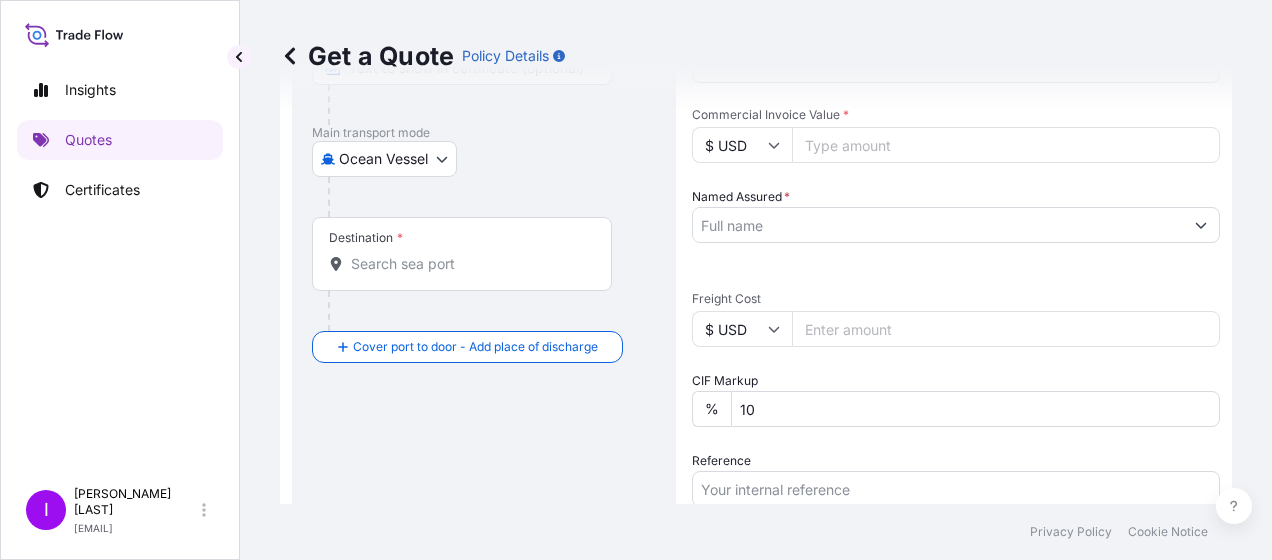 type on "CNSGH - Shanghai, China" 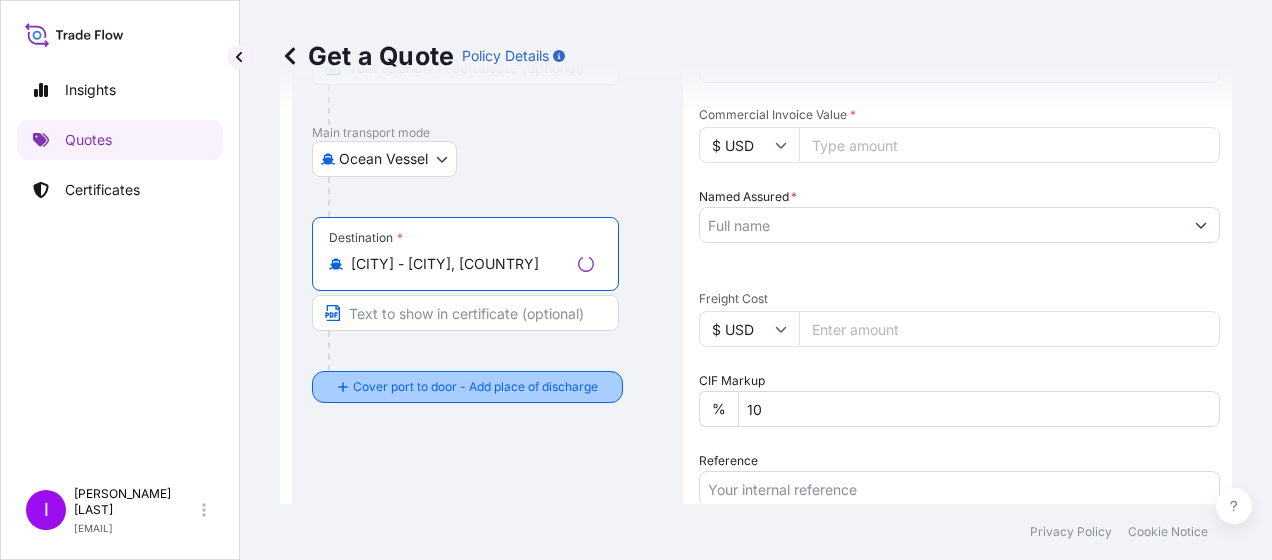 type on "[CITY] - [CITY], [COUNTRY]" 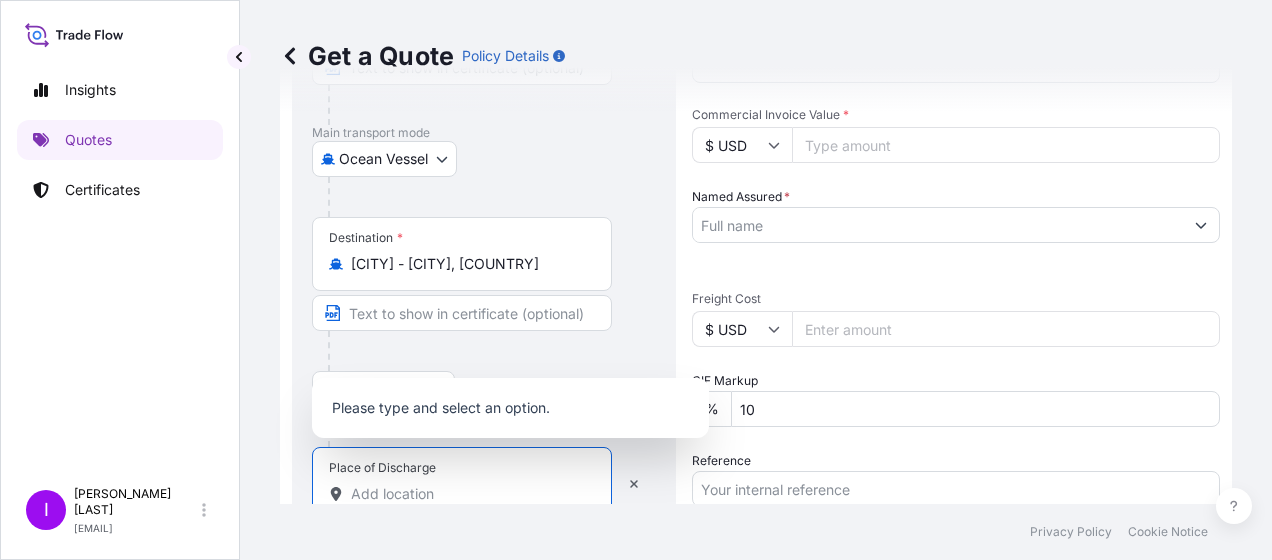 click on "Place of Discharge" at bounding box center (469, 494) 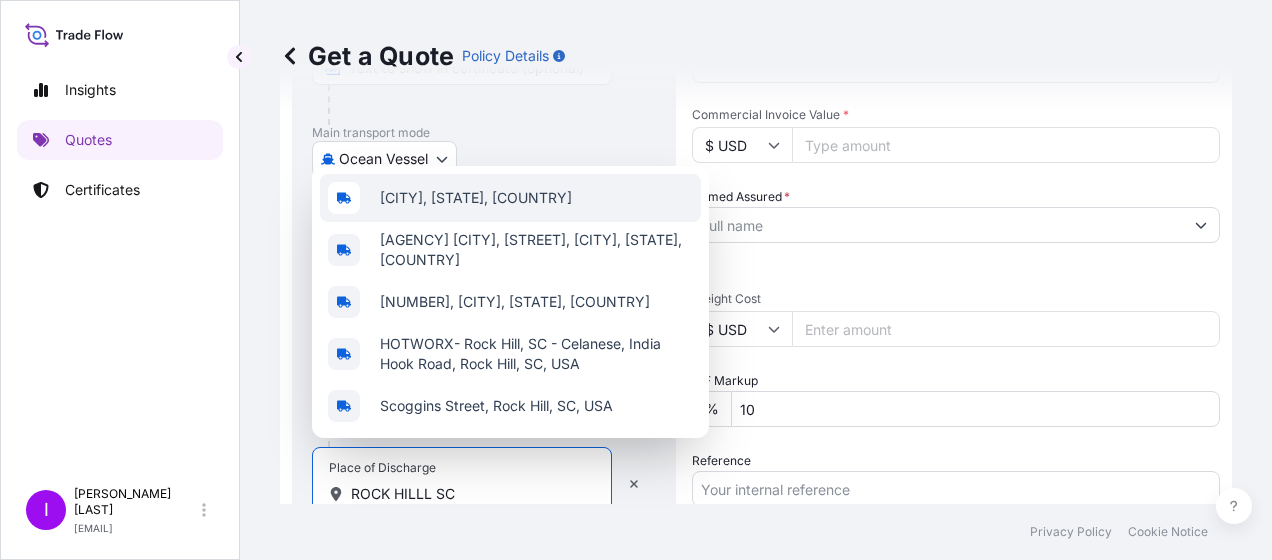 click on "[CITY], [STATE], [COUNTRY]" at bounding box center (476, 198) 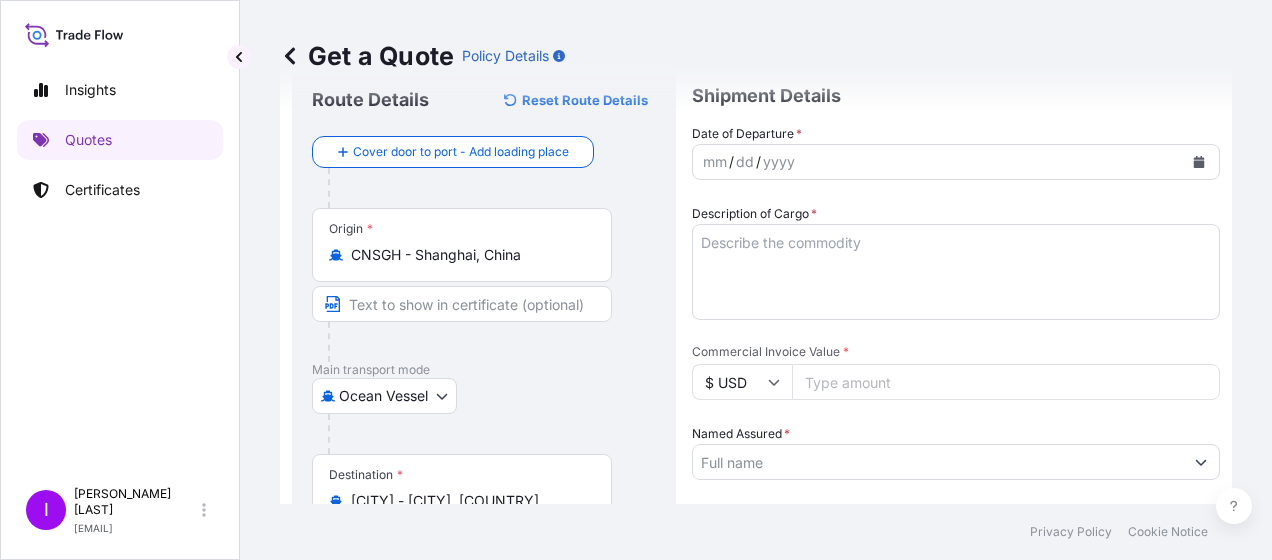 scroll, scrollTop: 53, scrollLeft: 0, axis: vertical 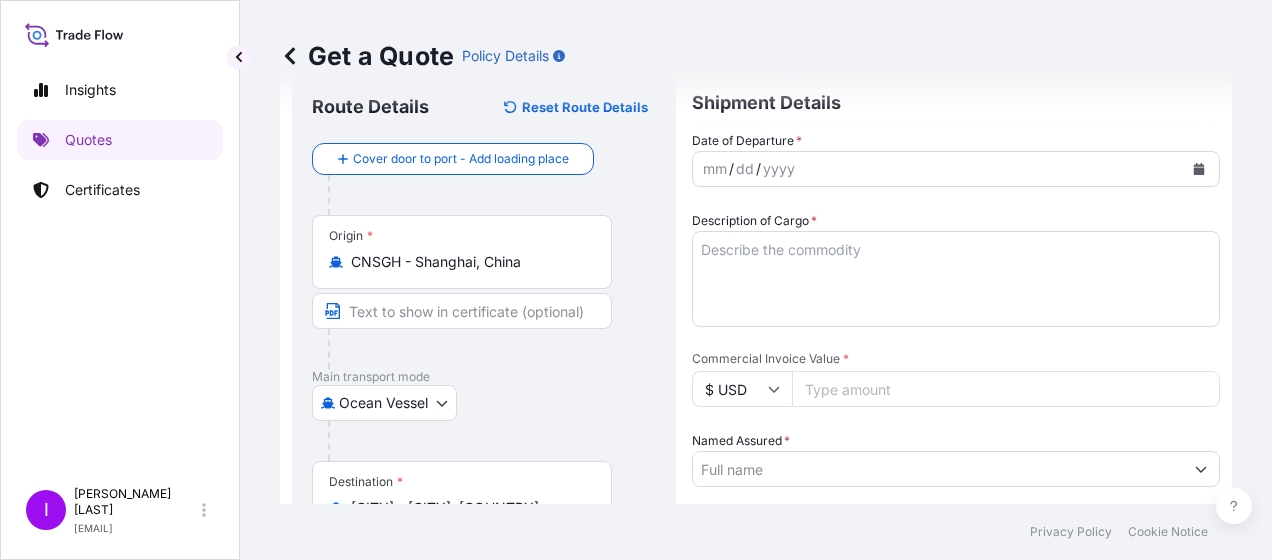 type on "[CITY], [STATE], [COUNTRY]" 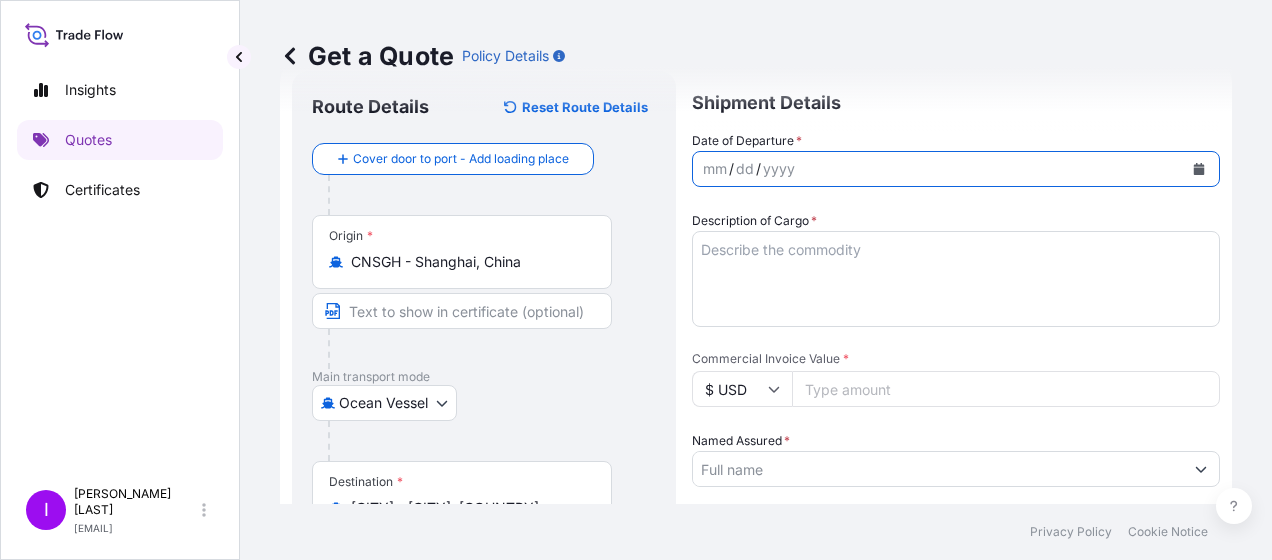 click at bounding box center [1199, 169] 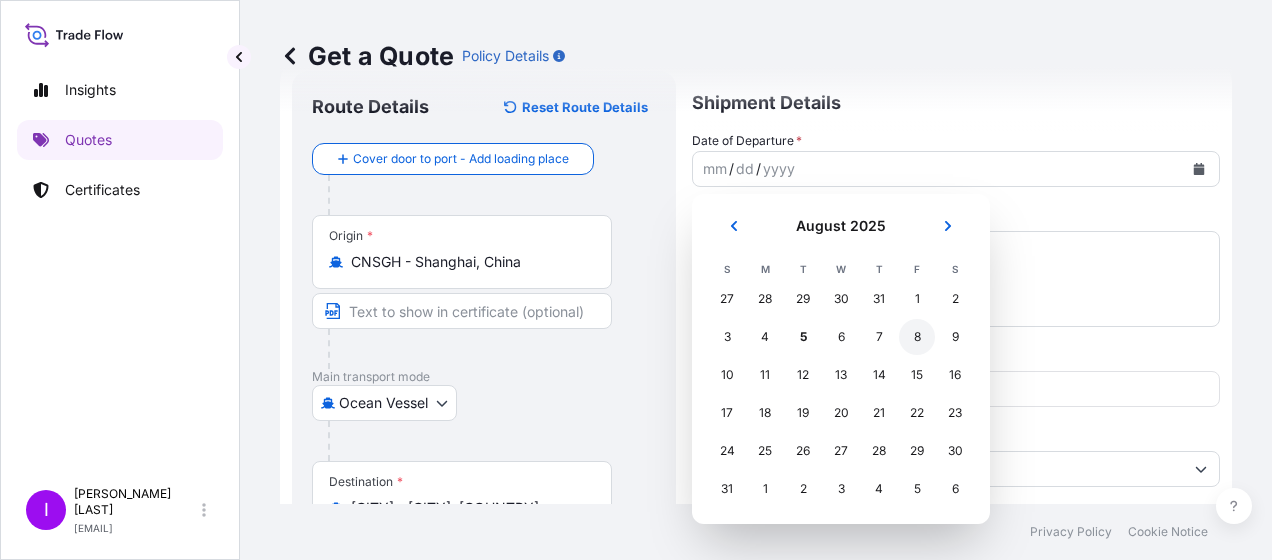 click on "8" at bounding box center [917, 337] 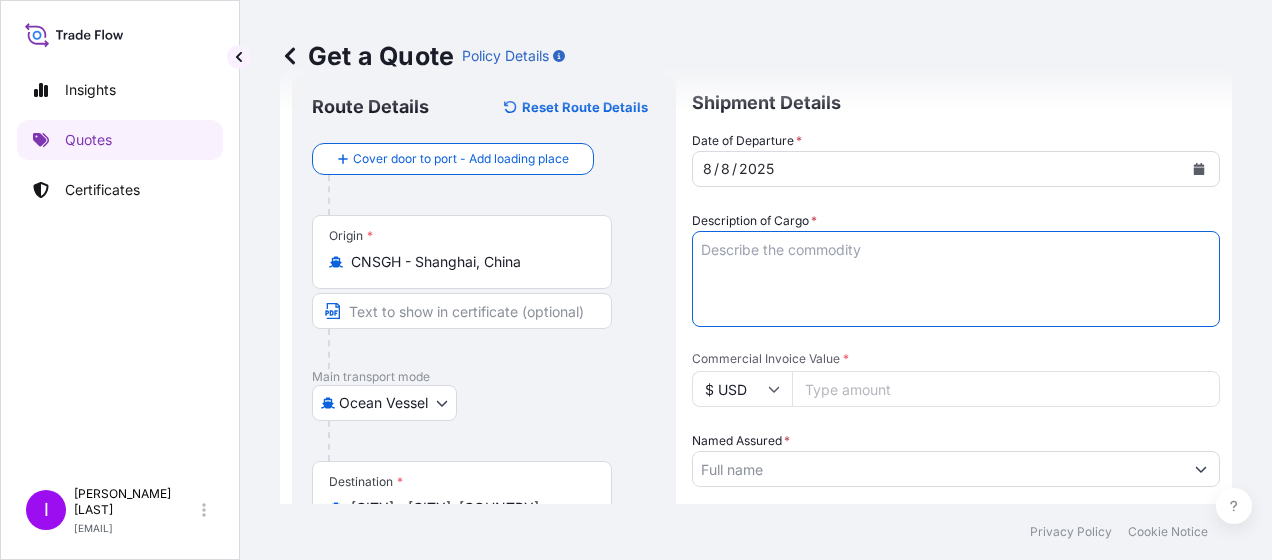 click on "Description of Cargo *" at bounding box center (956, 279) 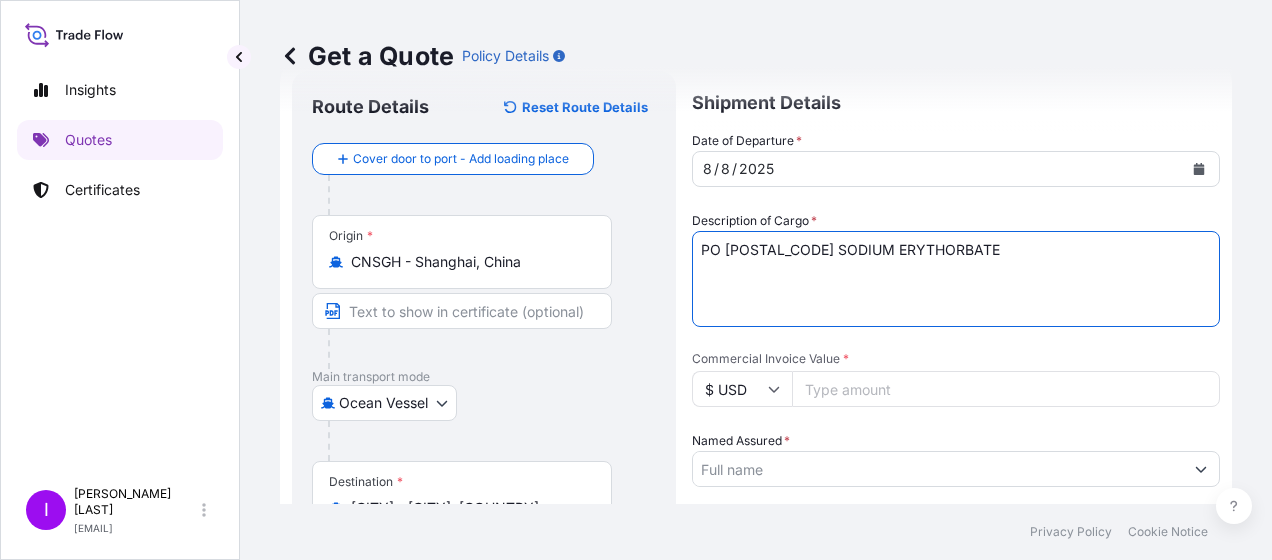 type on "PO [POSTAL_CODE] SODIUM ERYTHORBATE" 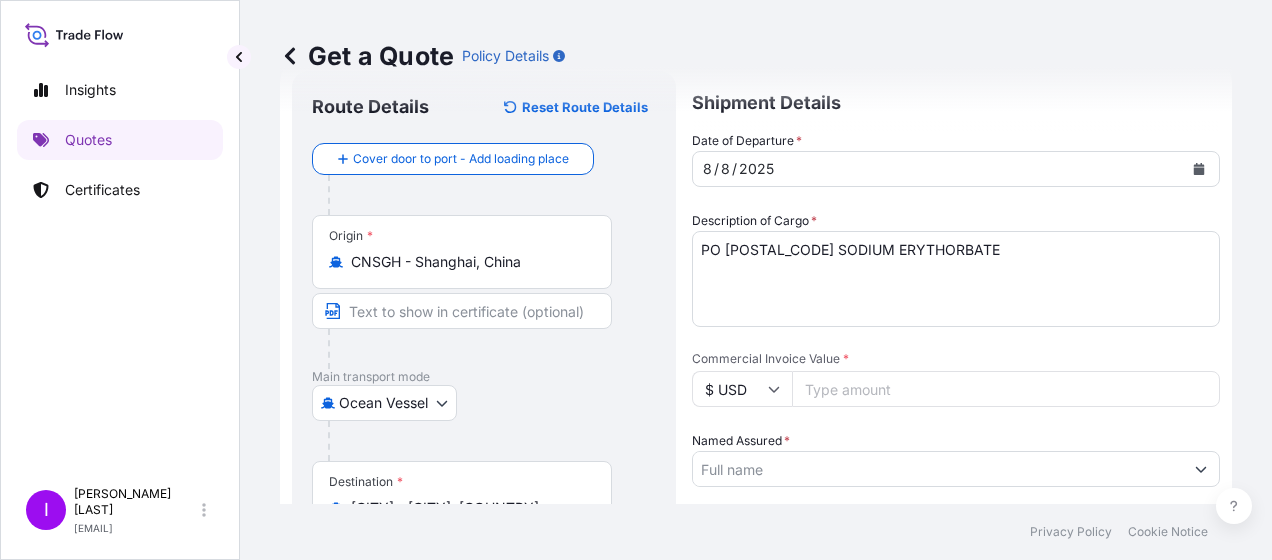 click on "Commercial Invoice Value   *" at bounding box center [1006, 389] 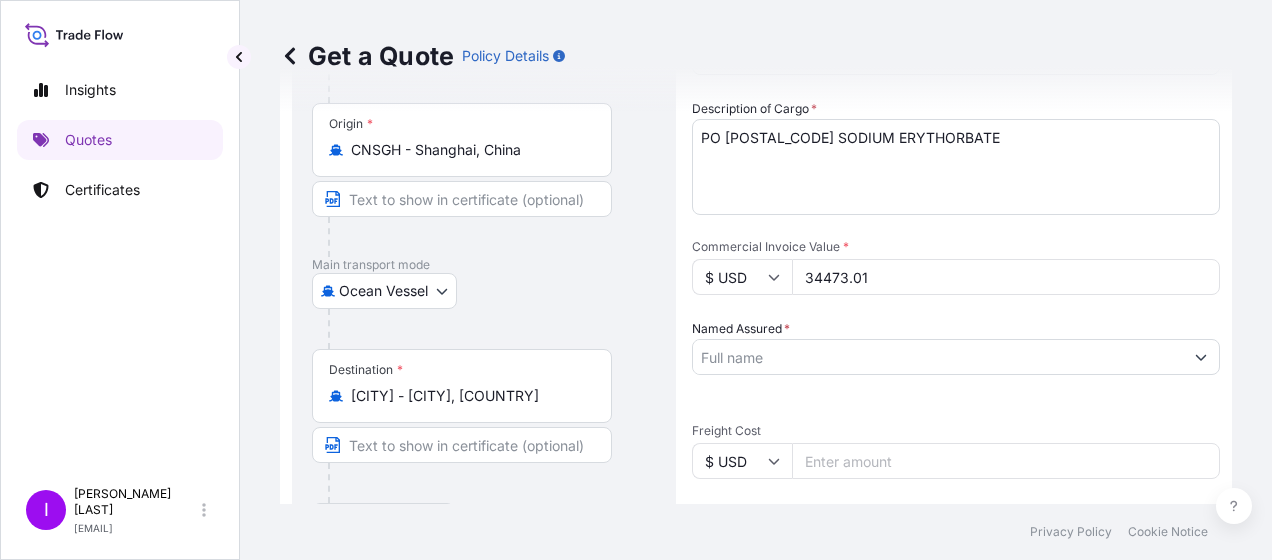 scroll, scrollTop: 240, scrollLeft: 0, axis: vertical 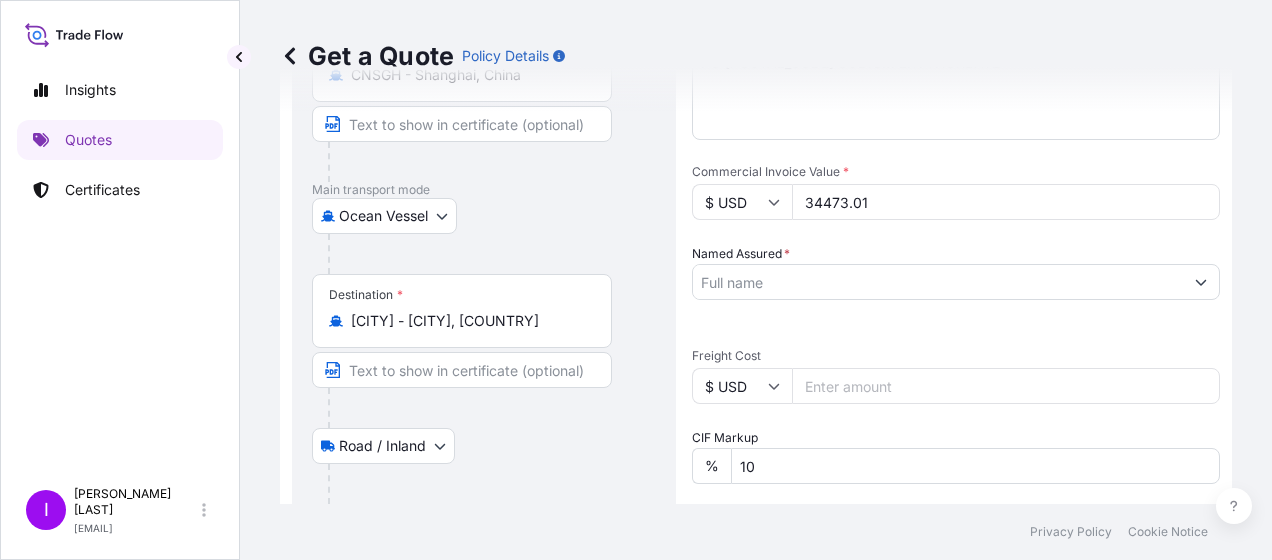 type on "34473.01" 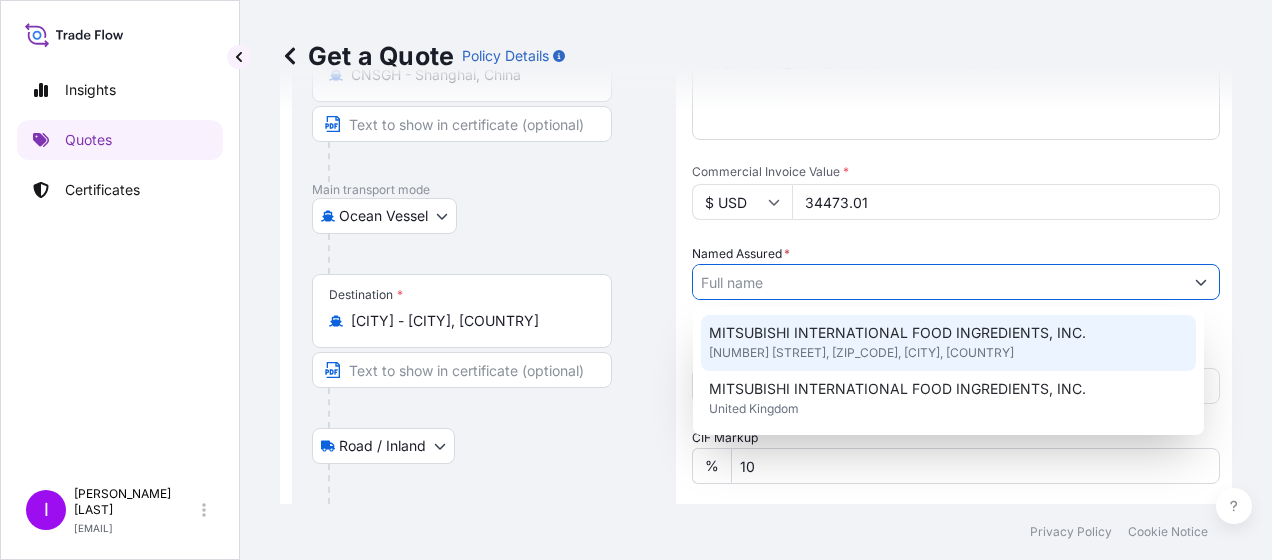 click on "MITSUBISHI INTERNATIONAL FOOD INGREDIENTS, INC." at bounding box center (897, 333) 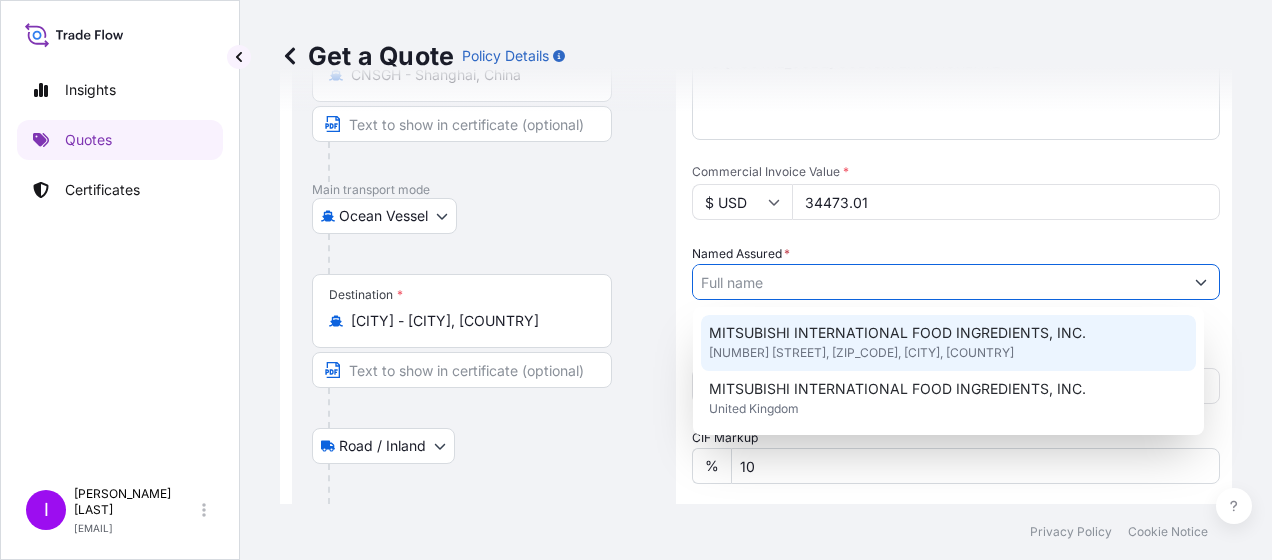 type on "MITSUBISHI INTERNATIONAL FOOD INGREDIENTS, INC." 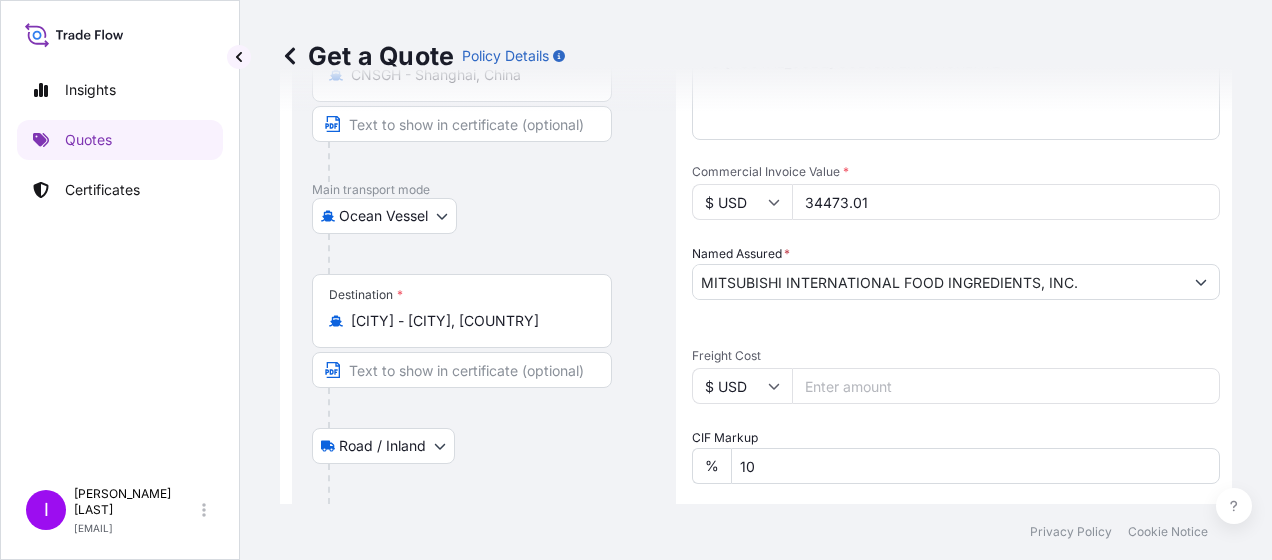 click on "Freight Cost" at bounding box center (1006, 386) 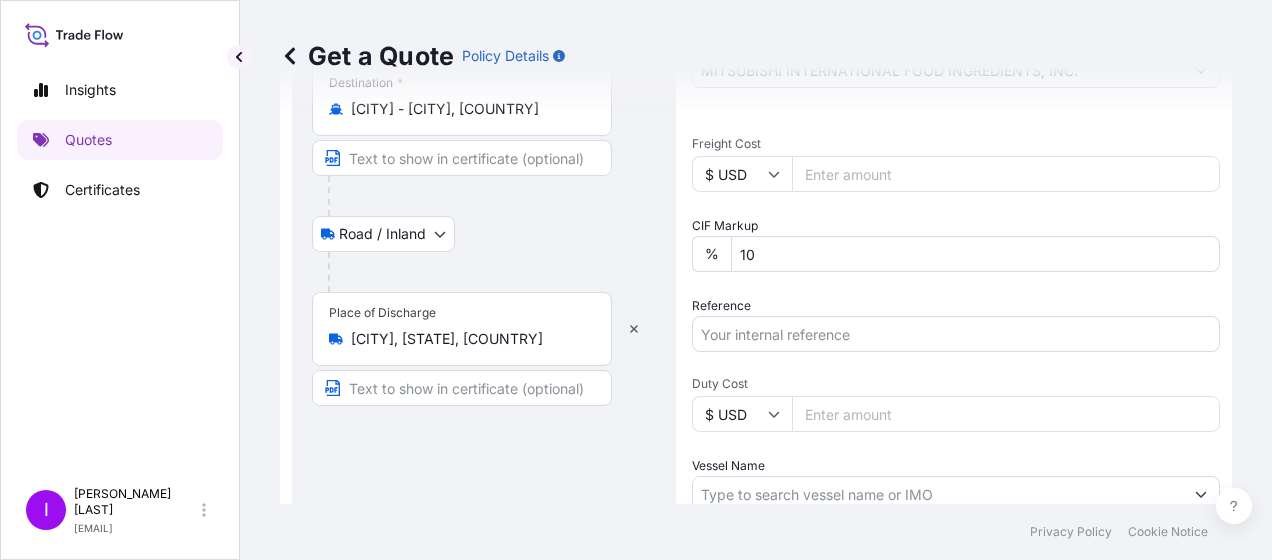 scroll, scrollTop: 456, scrollLeft: 0, axis: vertical 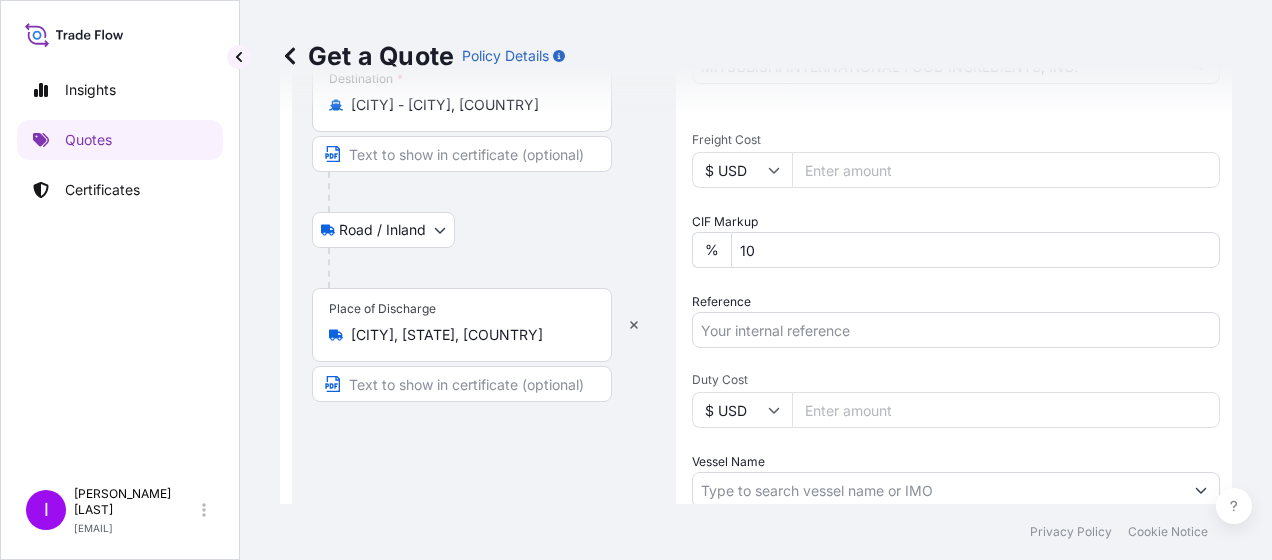 type on "[NUMBER]" 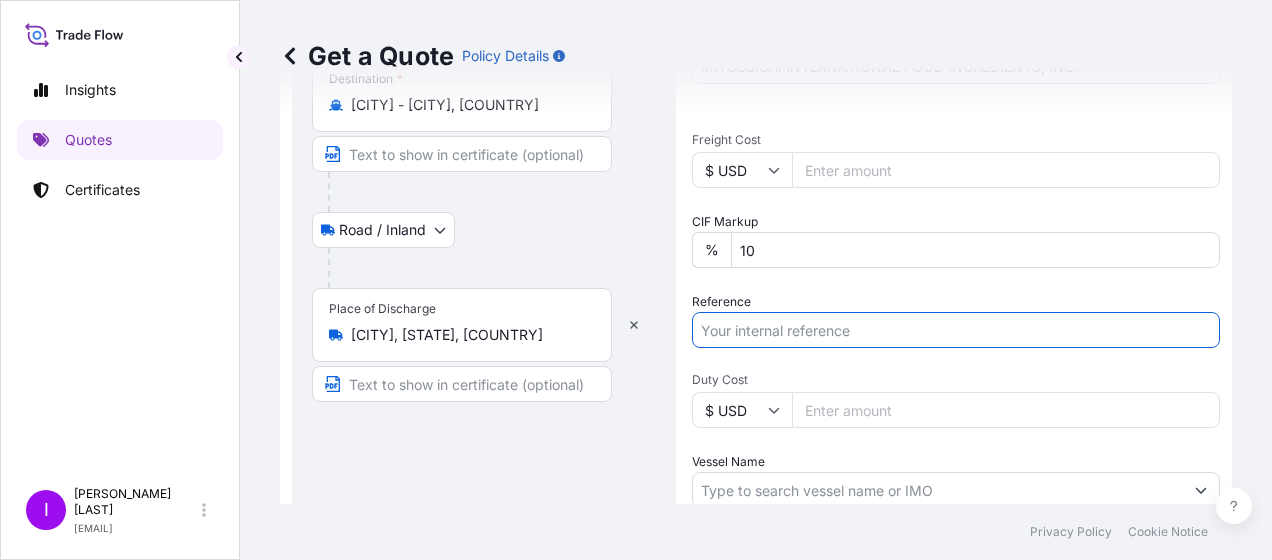 click on "Reference" at bounding box center (956, 330) 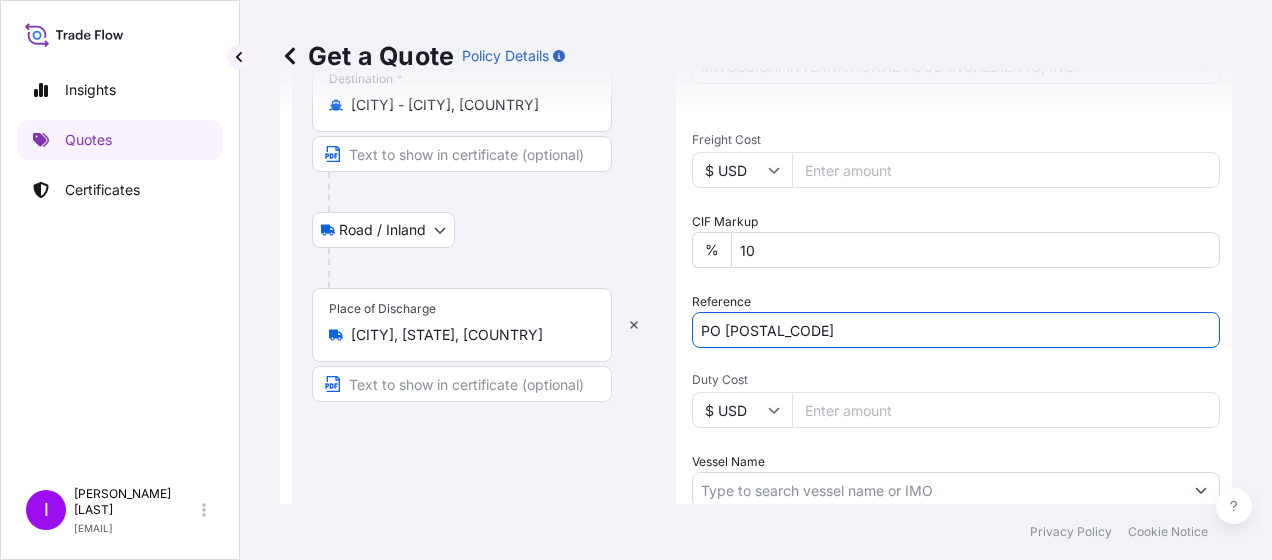 click on "PO [POSTAL_CODE]" at bounding box center [956, 330] 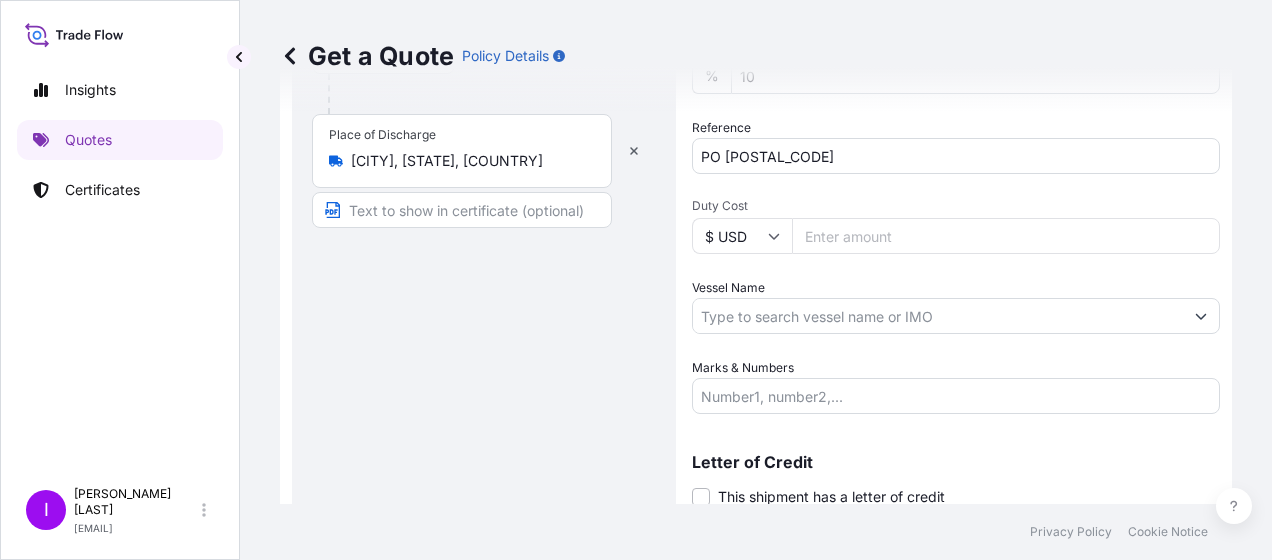 scroll, scrollTop: 636, scrollLeft: 0, axis: vertical 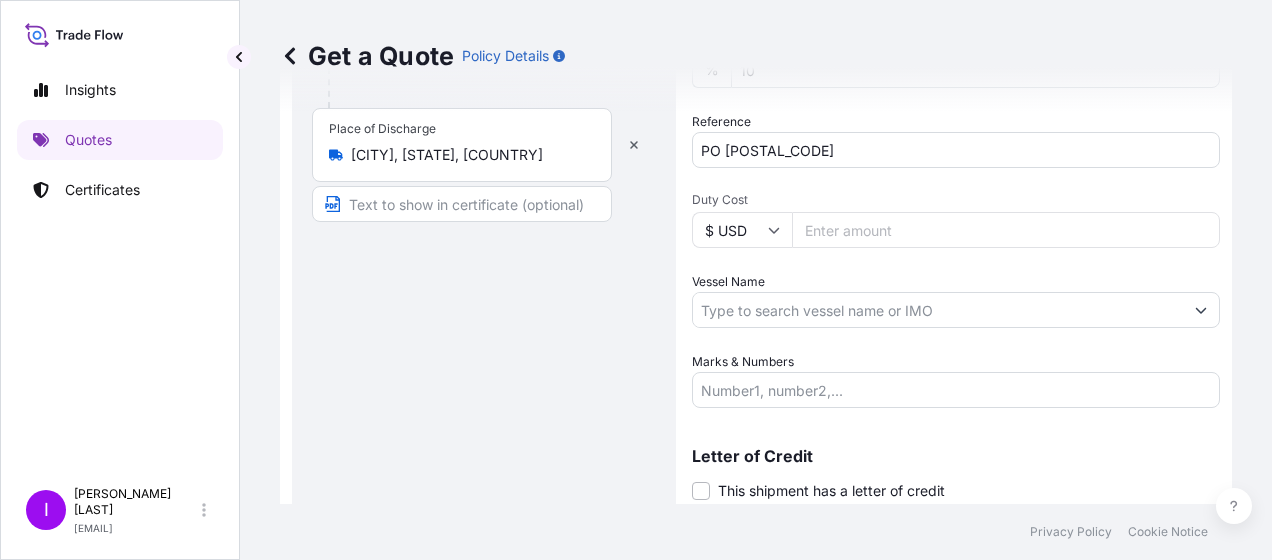 type on "[PRICE]" 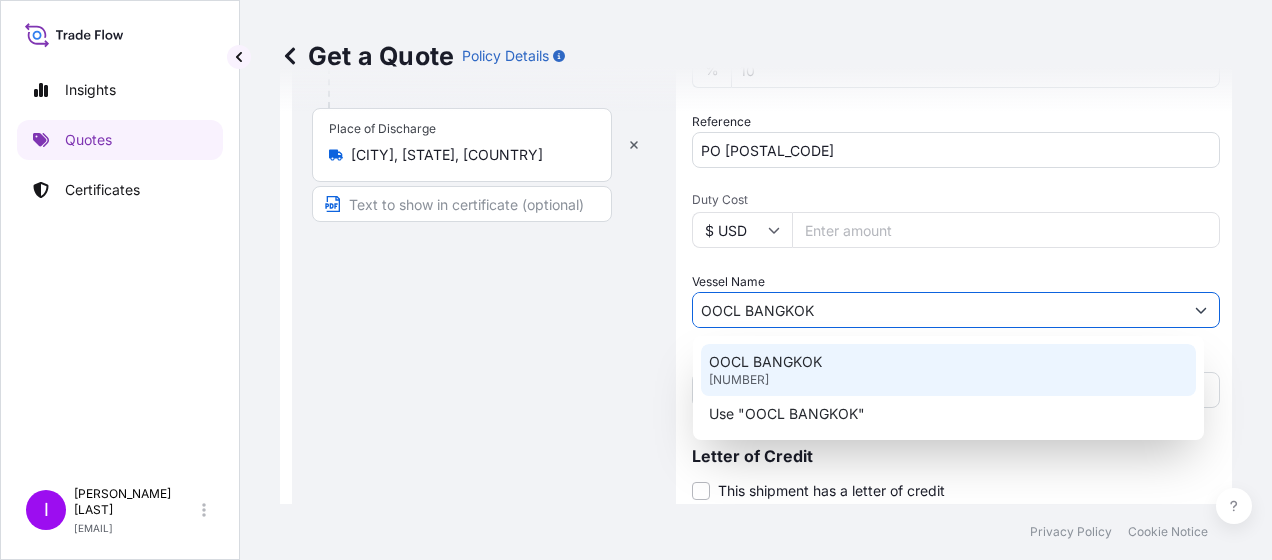 click on "OOCL BANGKOK 9627978" at bounding box center [948, 370] 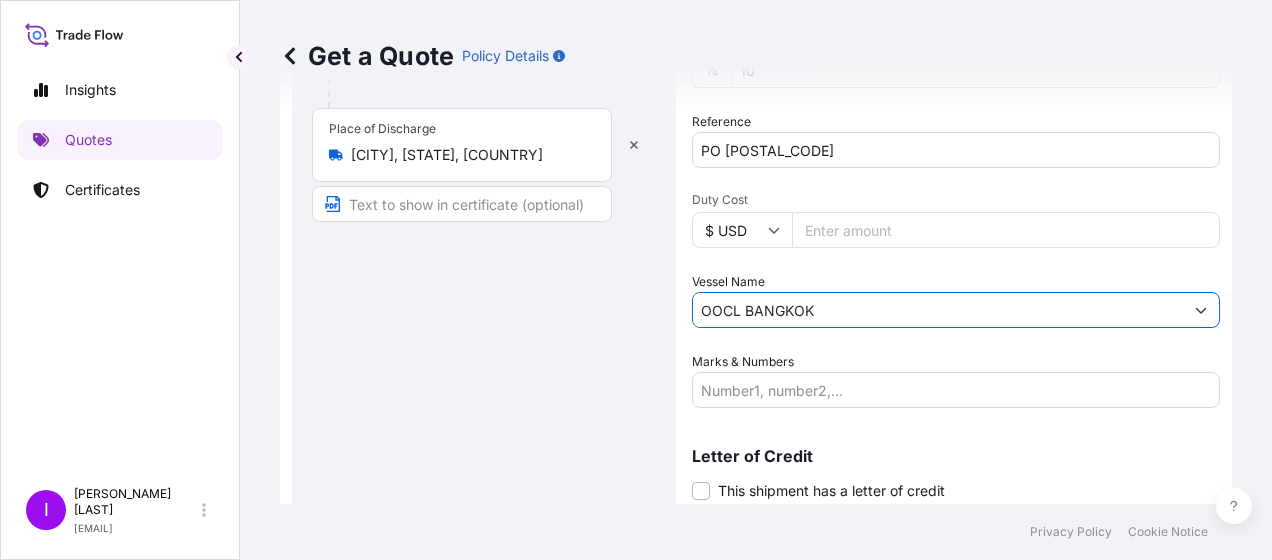 type on "OOCL BANGKOK" 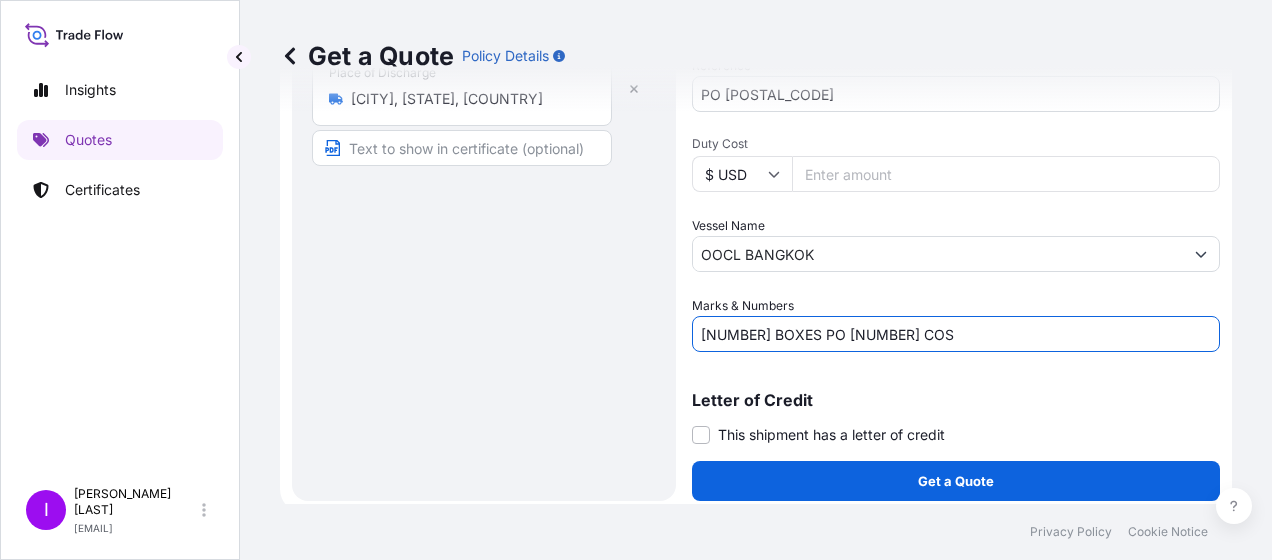 scroll, scrollTop: 696, scrollLeft: 0, axis: vertical 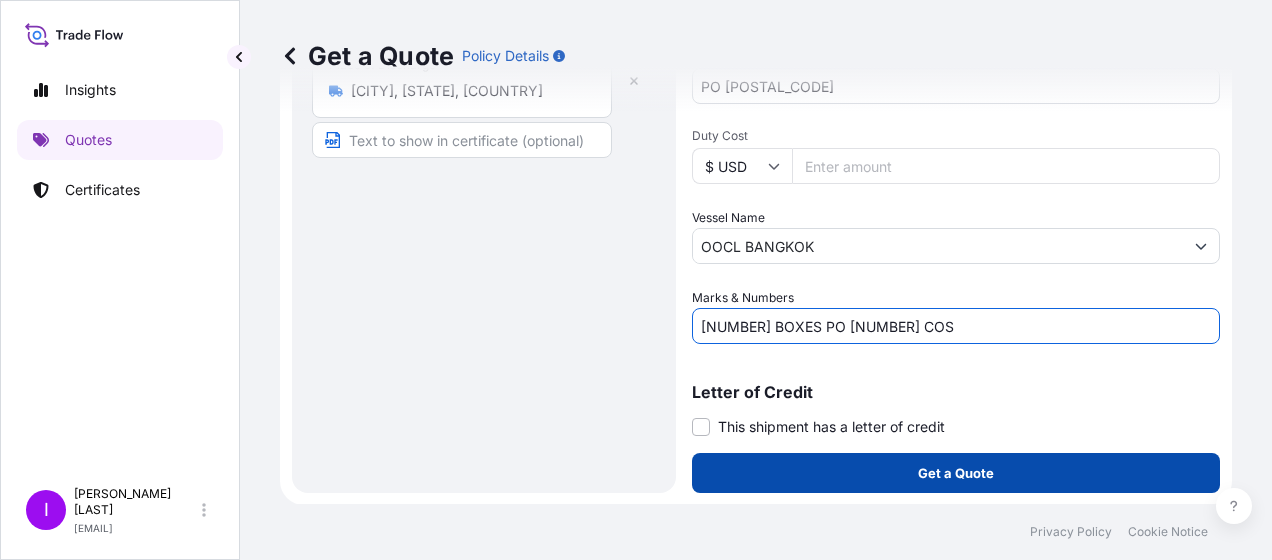 type on "[NUMBER] BOXES PO [NUMBER] COS" 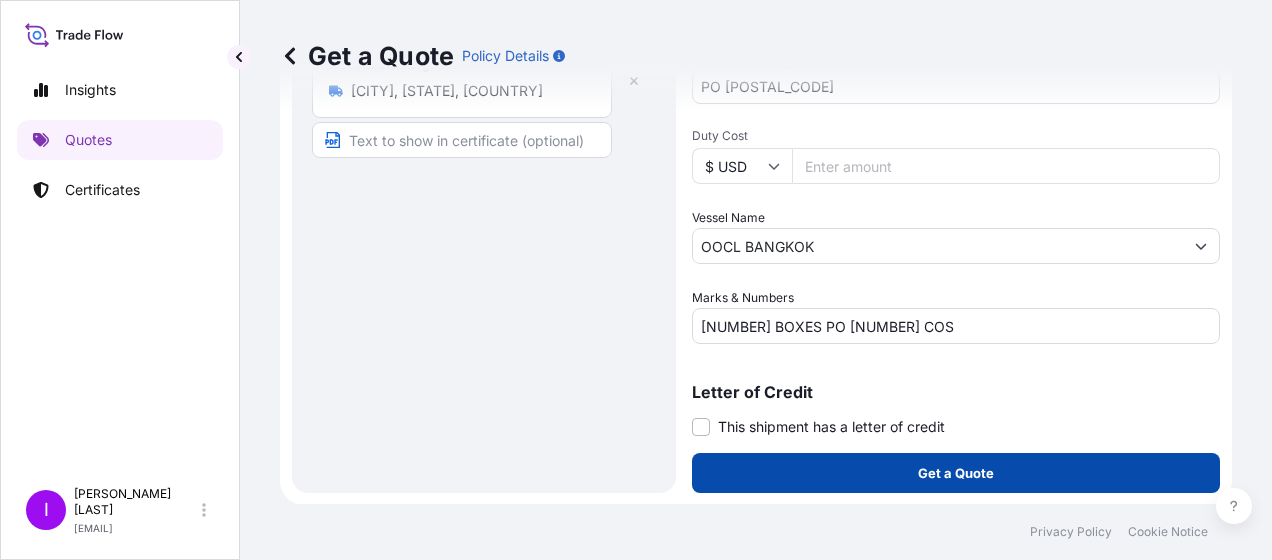 click on "Get a Quote" at bounding box center (956, 473) 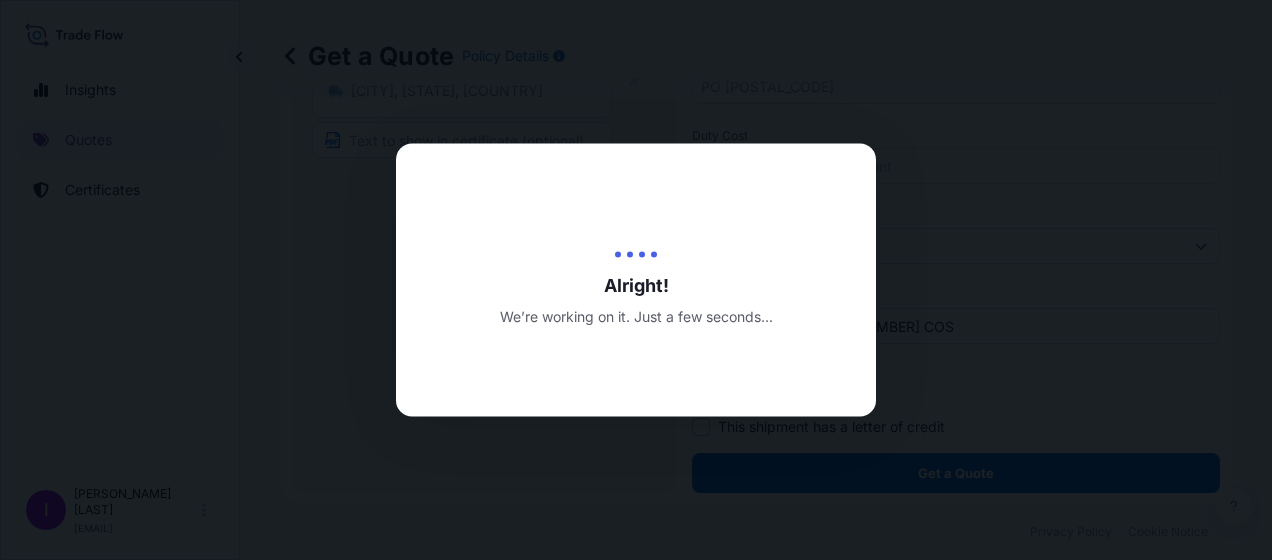 scroll, scrollTop: 0, scrollLeft: 0, axis: both 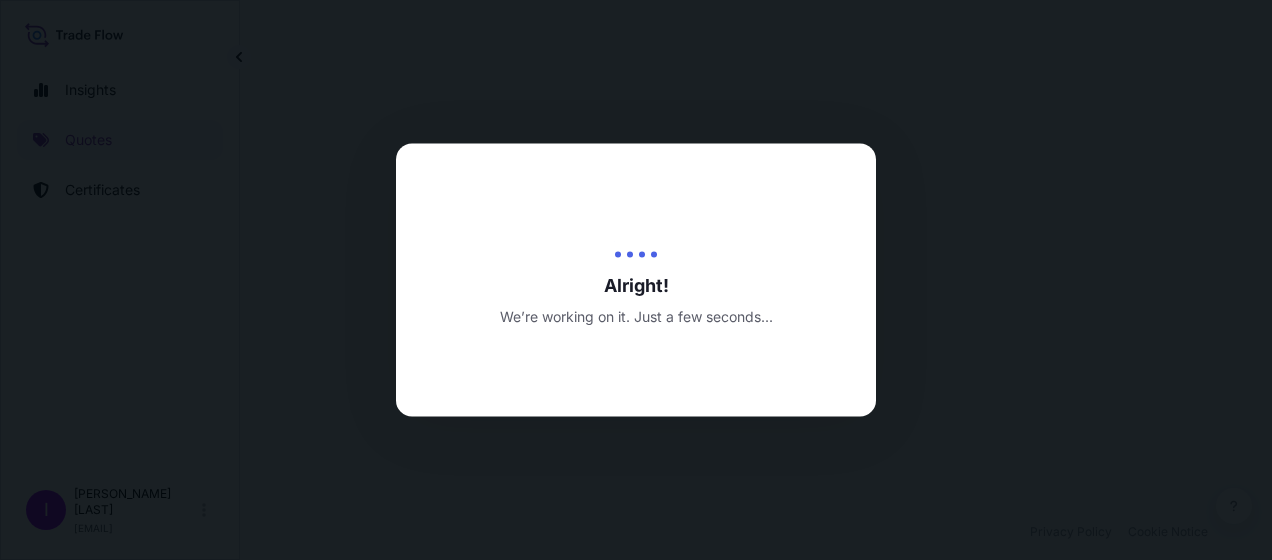 select on "Ocean Vessel" 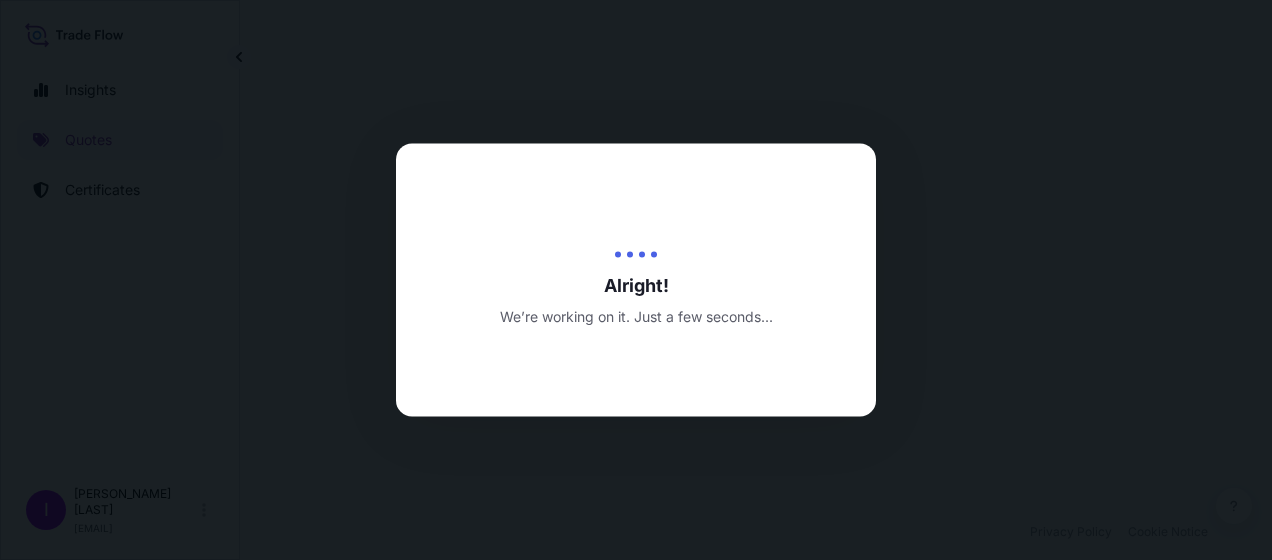 select on "Road / Inland" 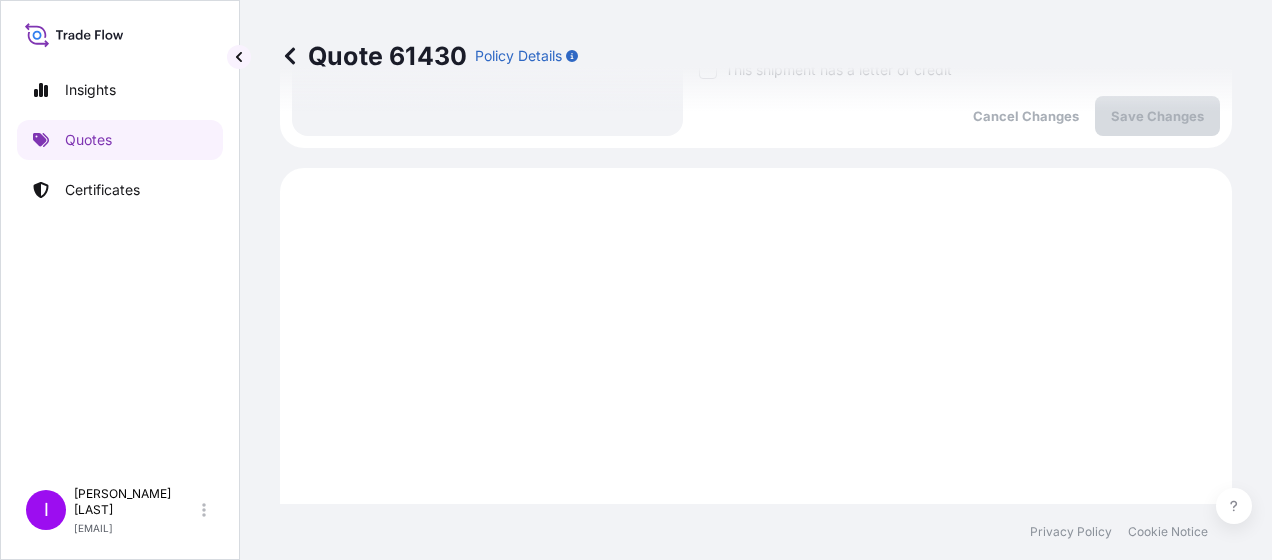 scroll, scrollTop: 1124, scrollLeft: 0, axis: vertical 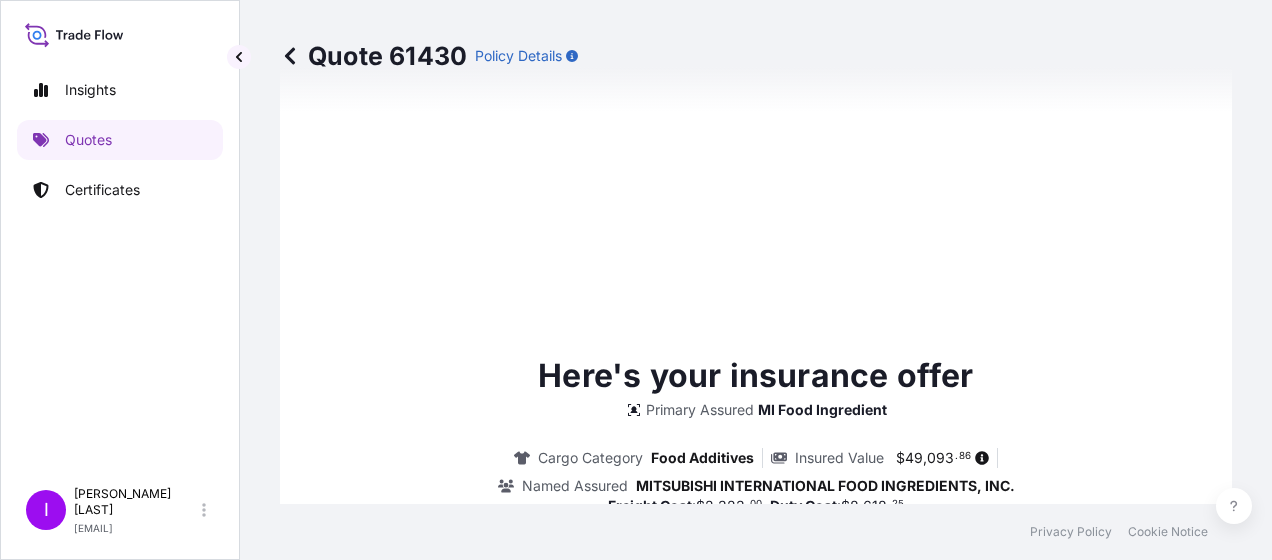 type on "08/05/2025" 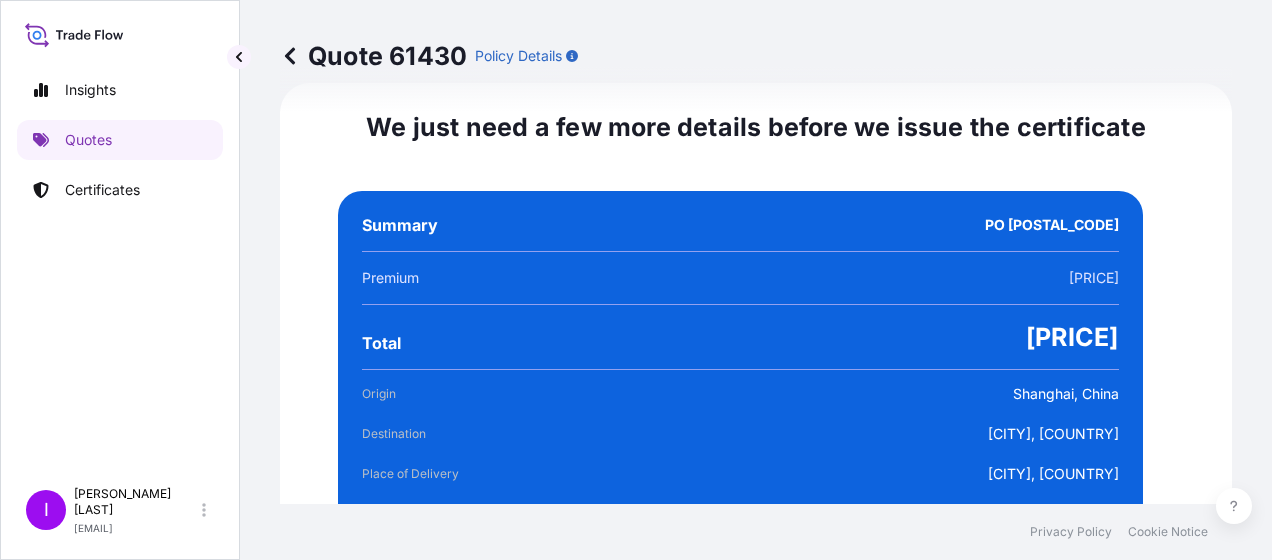scroll, scrollTop: 3721, scrollLeft: 0, axis: vertical 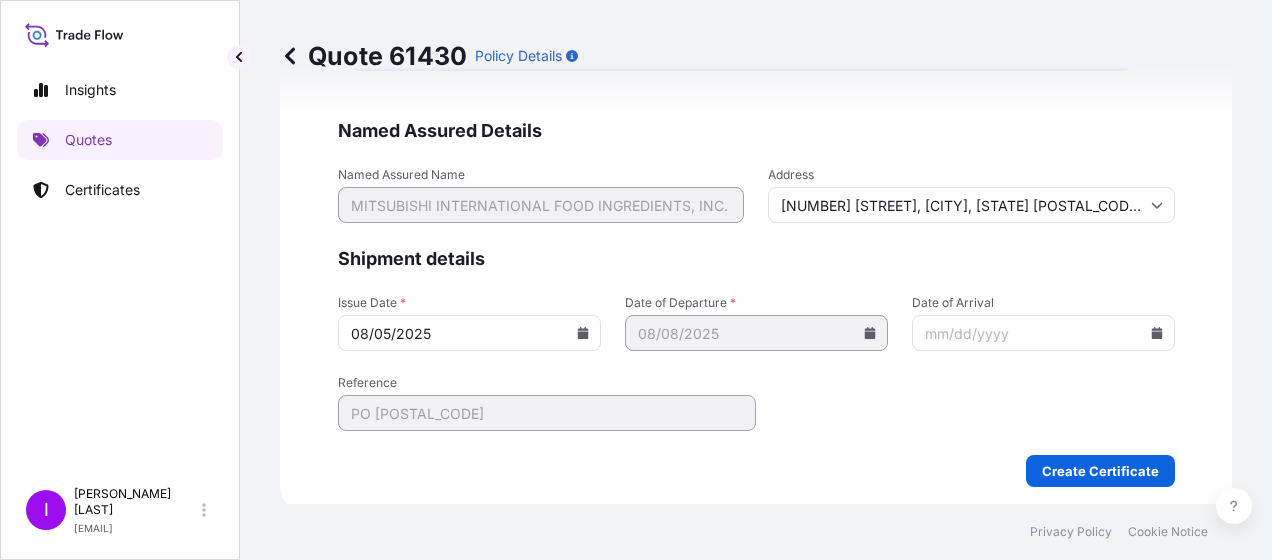 click 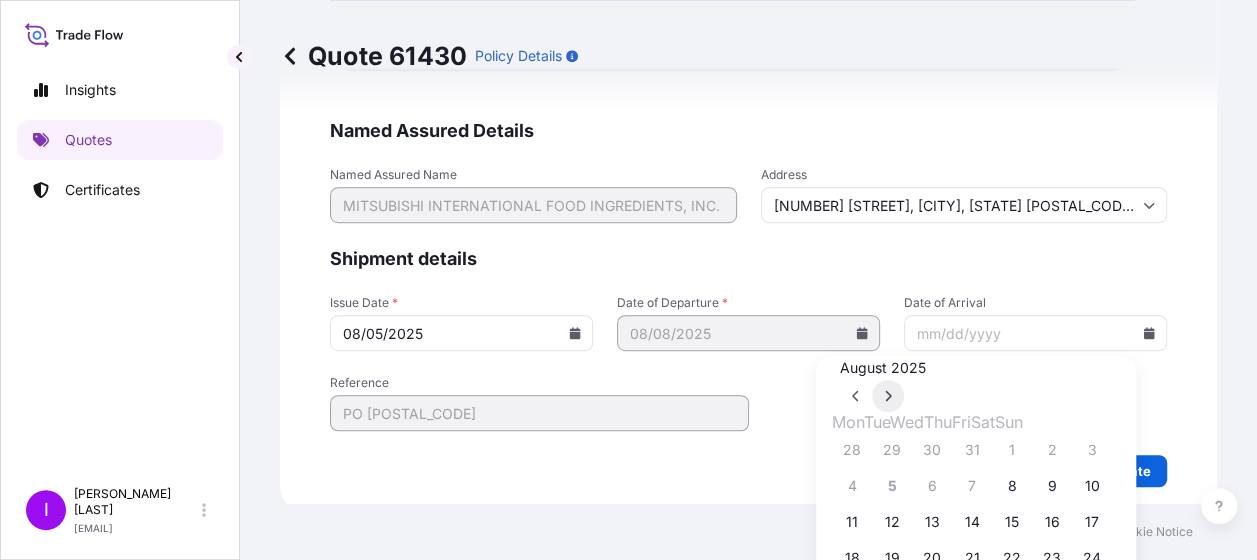 click at bounding box center (888, 396) 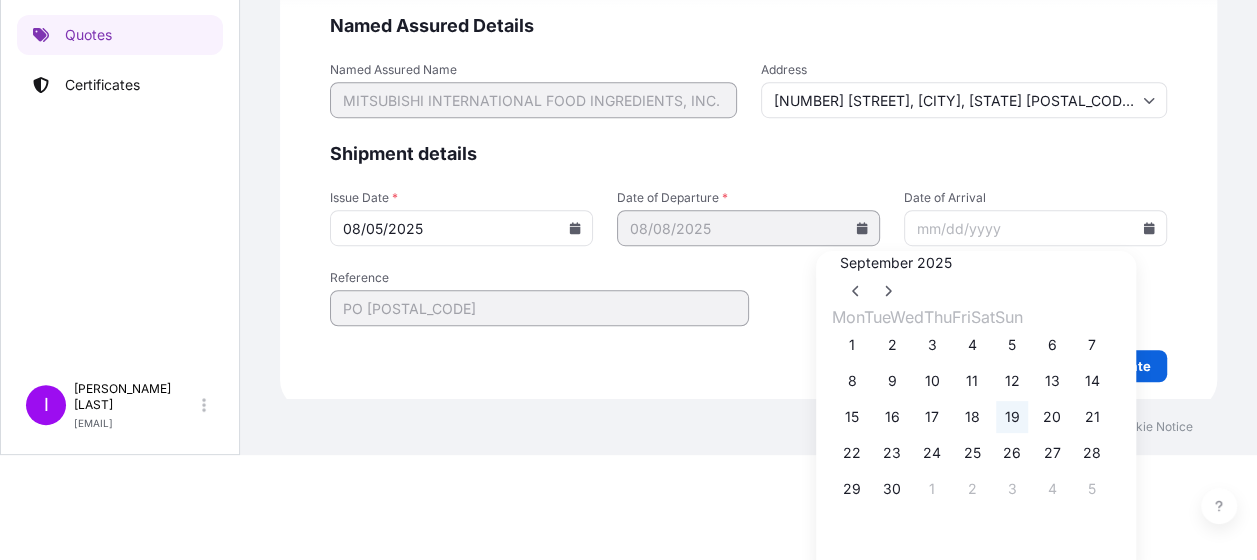 scroll, scrollTop: 104, scrollLeft: 0, axis: vertical 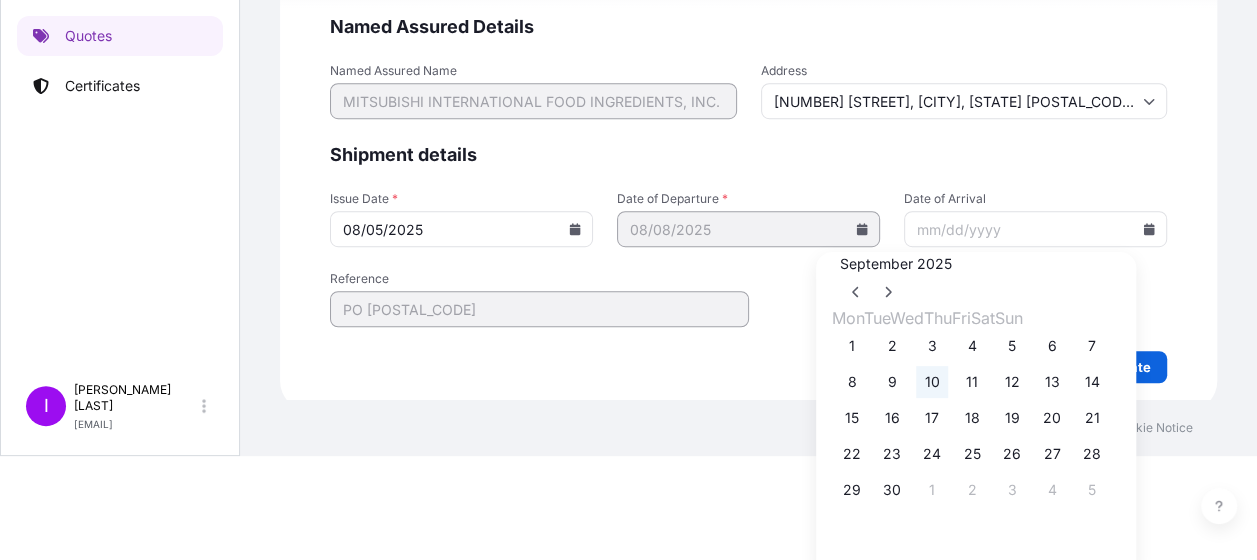 click on "10" at bounding box center (932, 382) 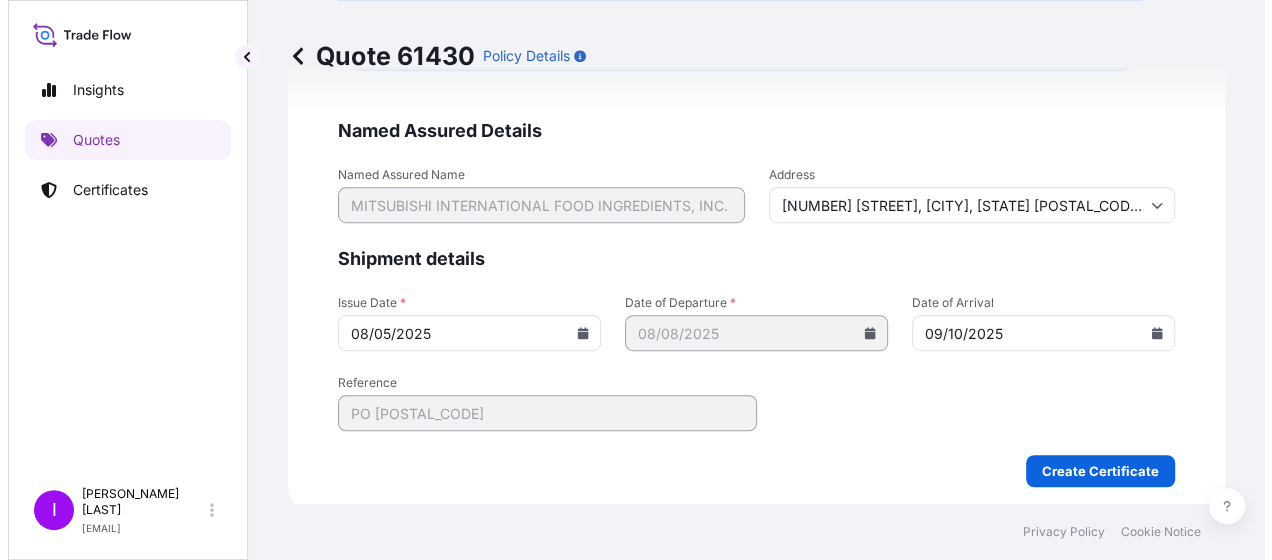 scroll, scrollTop: 0, scrollLeft: 0, axis: both 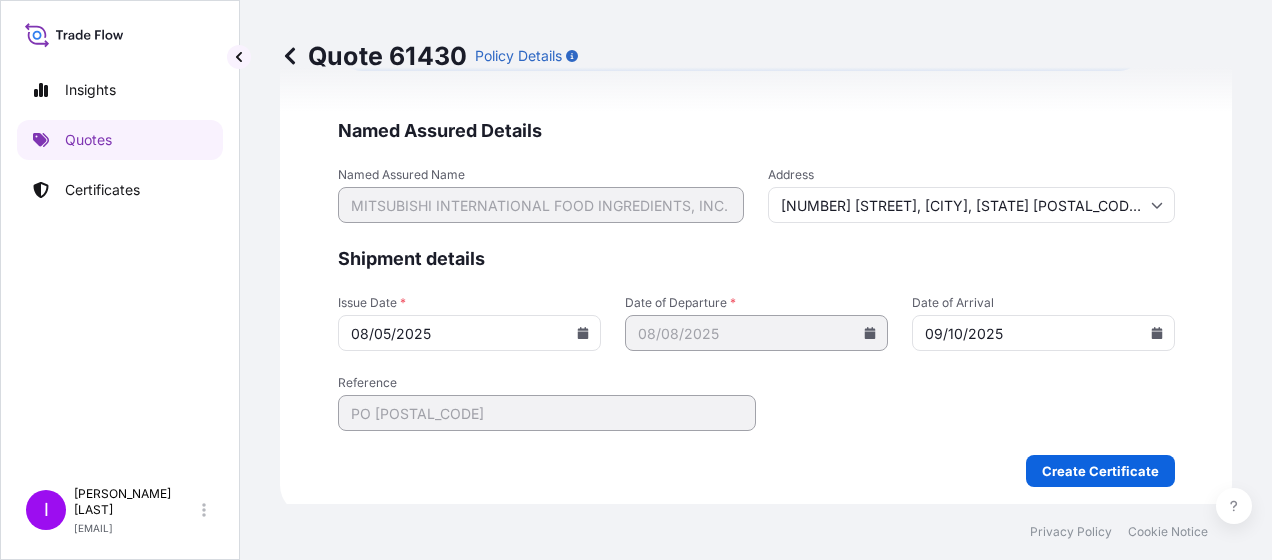 click on "Named Assured Details Named Assured Name MITSUBISHI INTERNATIONAL FOOD INGREDIENTS, INC. Address 411 Hackensack Ave, Hackensack, NJ 07601, USA Shipment details Issue Date * 08/05/2025 Date of Departure * 08/08/2025 Date of Arrival 09/10/2025 Reference PO [POSTAL_CODE] Create Certificate" at bounding box center (756, 303) 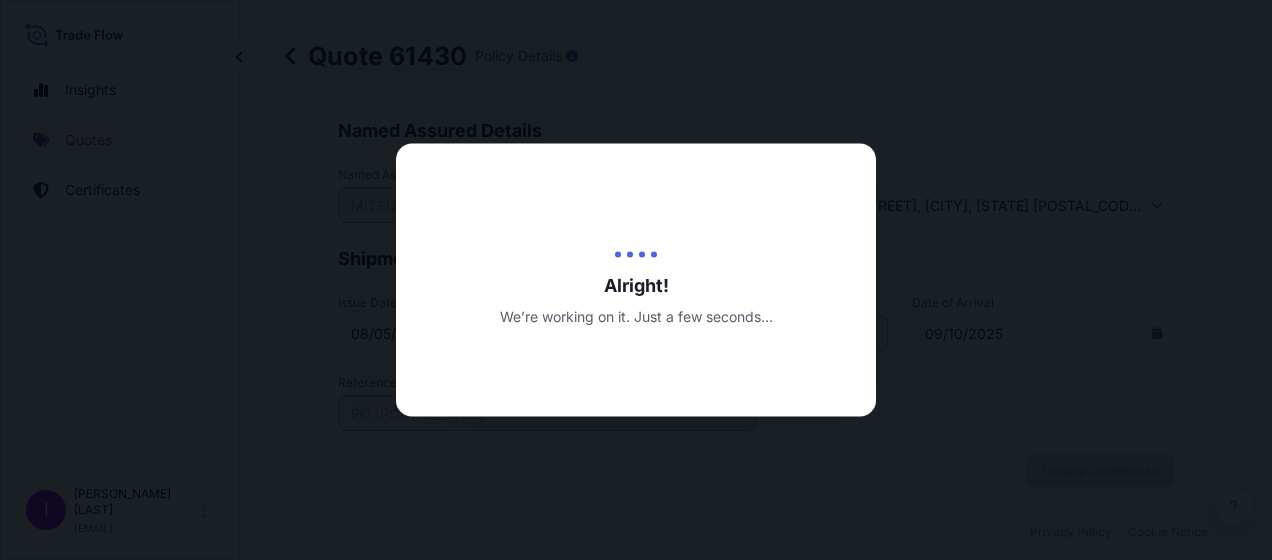 scroll, scrollTop: 0, scrollLeft: 0, axis: both 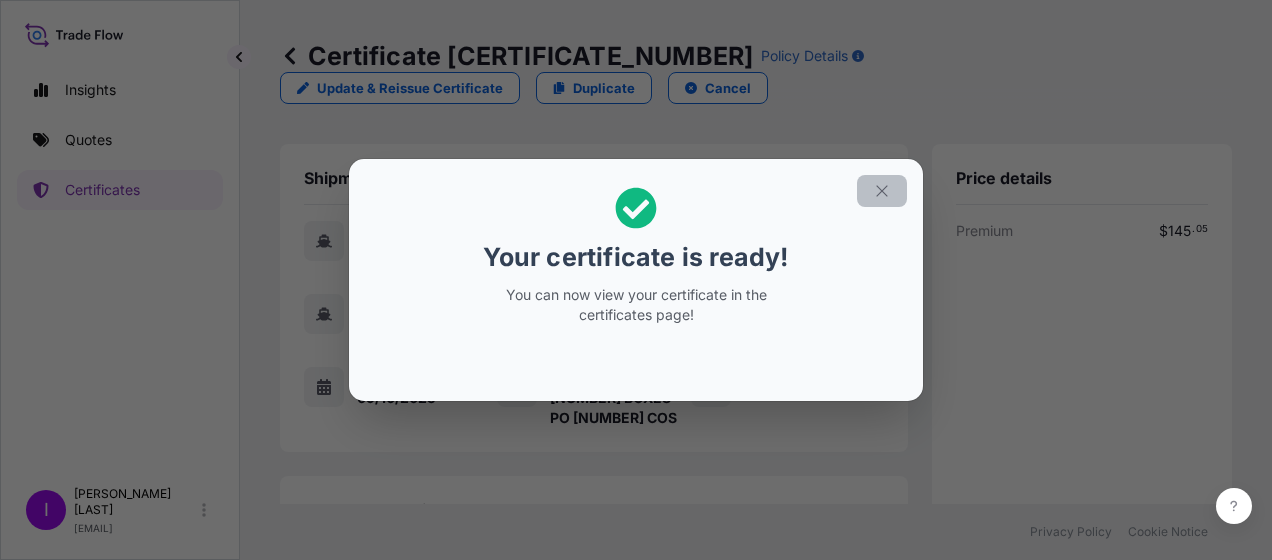 click 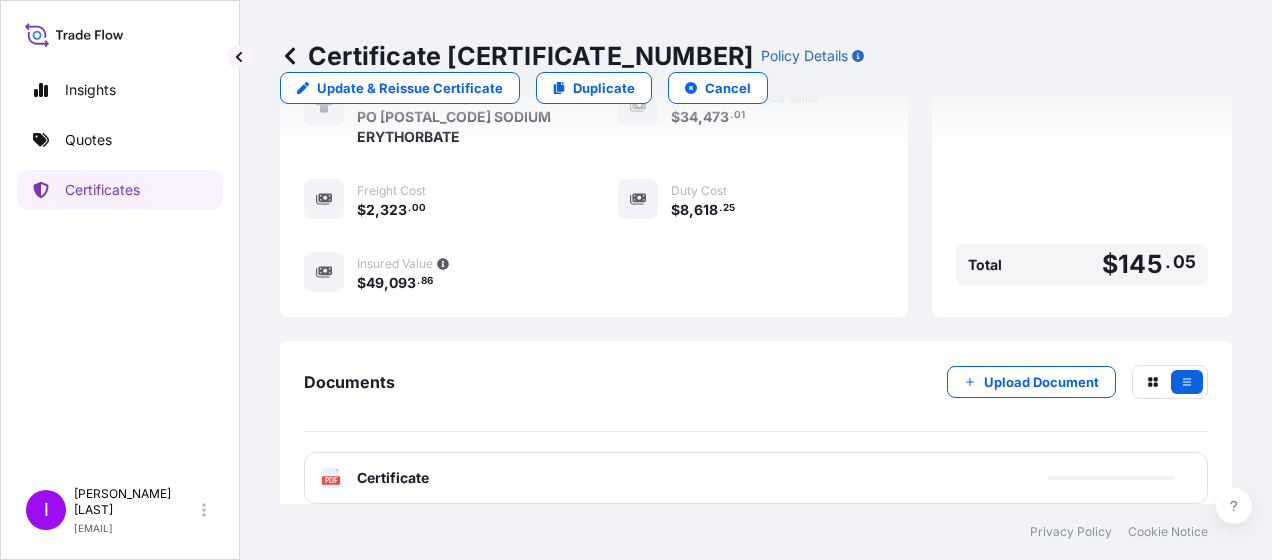 scroll, scrollTop: 588, scrollLeft: 0, axis: vertical 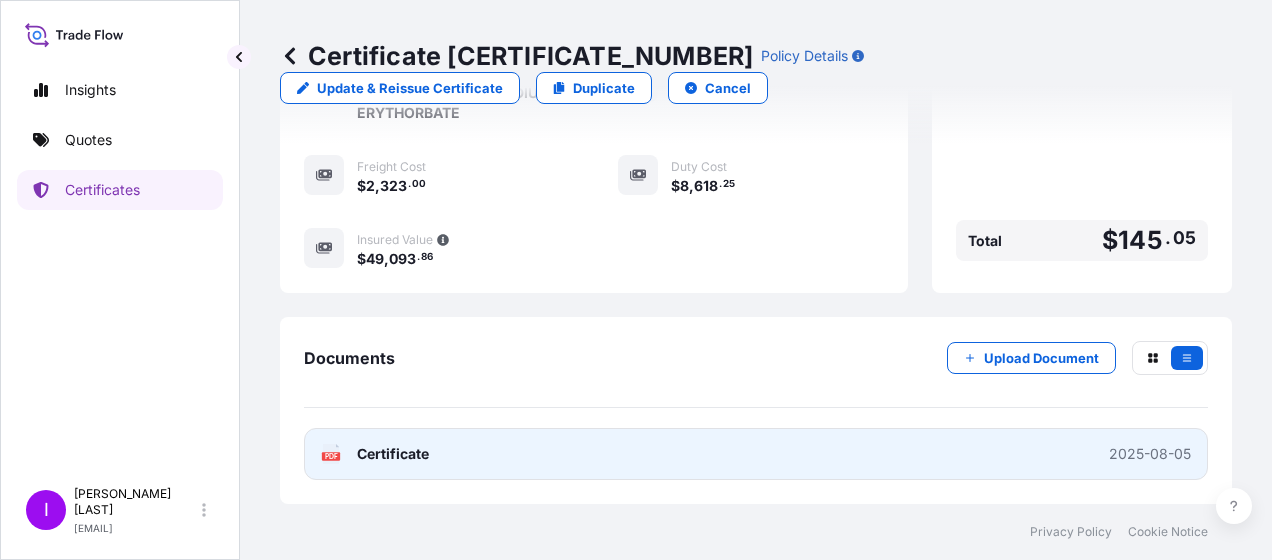 click on "Certificate" at bounding box center [393, 454] 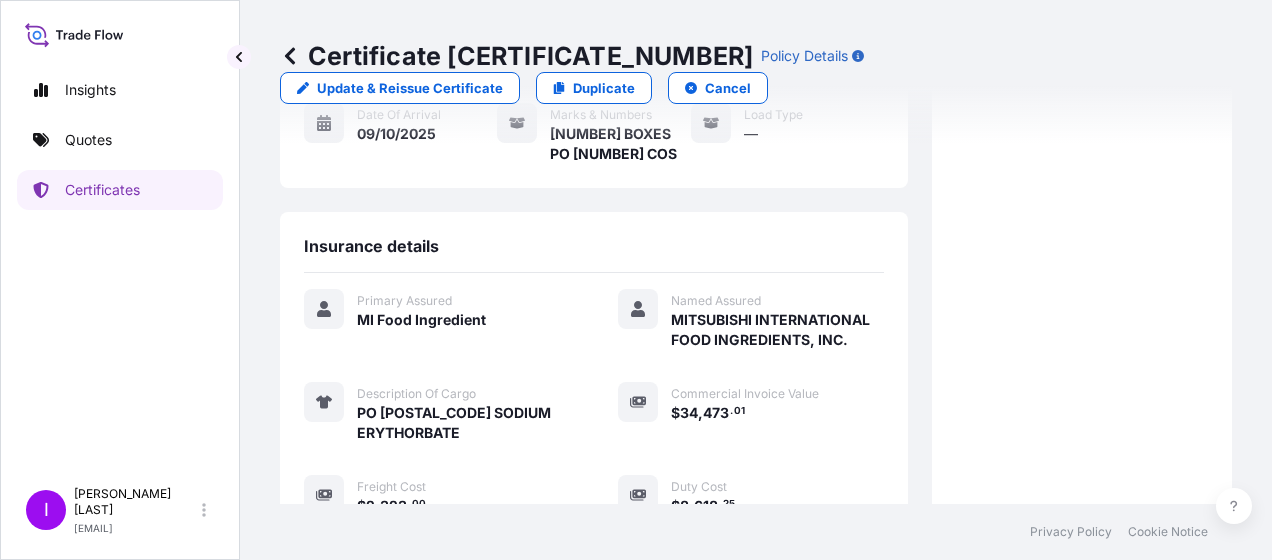 scroll, scrollTop: 0, scrollLeft: 0, axis: both 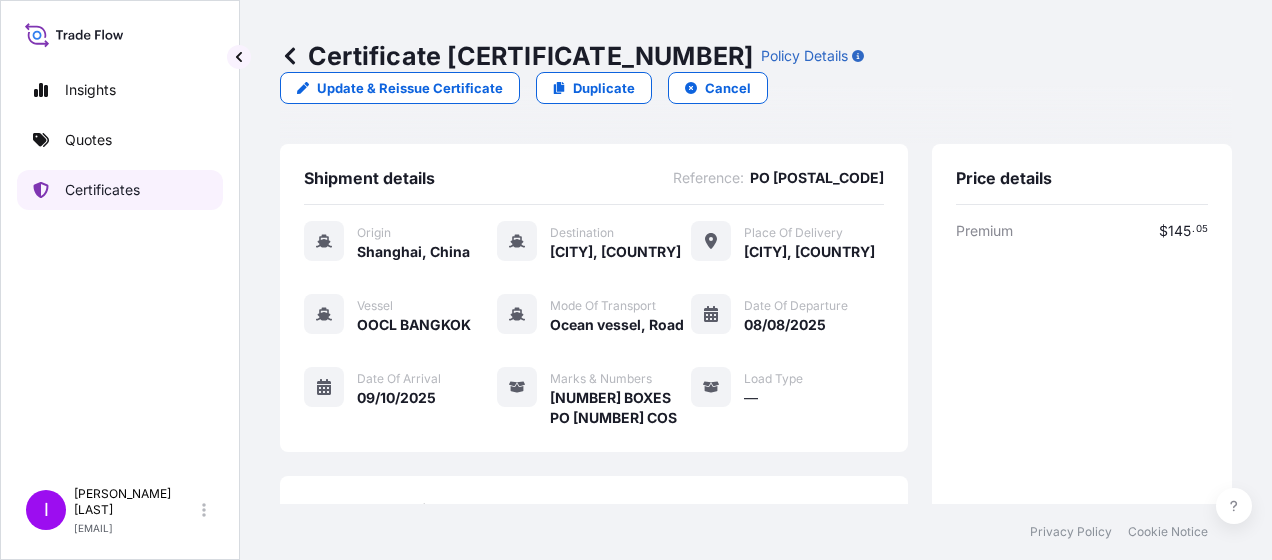 click on "Certificates" at bounding box center [102, 190] 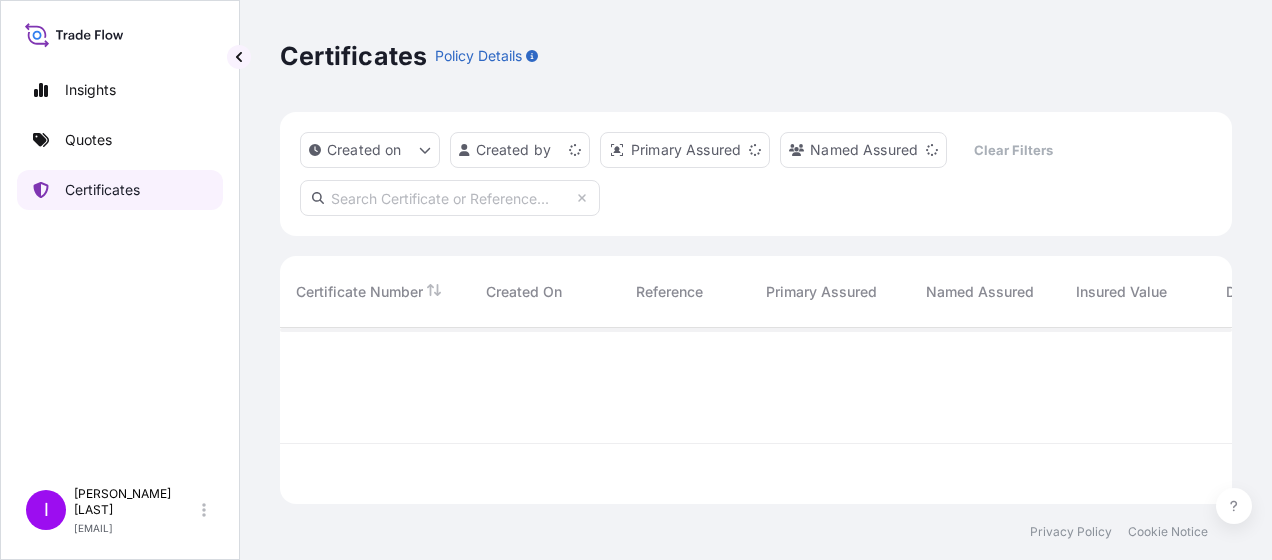 scroll, scrollTop: 16, scrollLeft: 16, axis: both 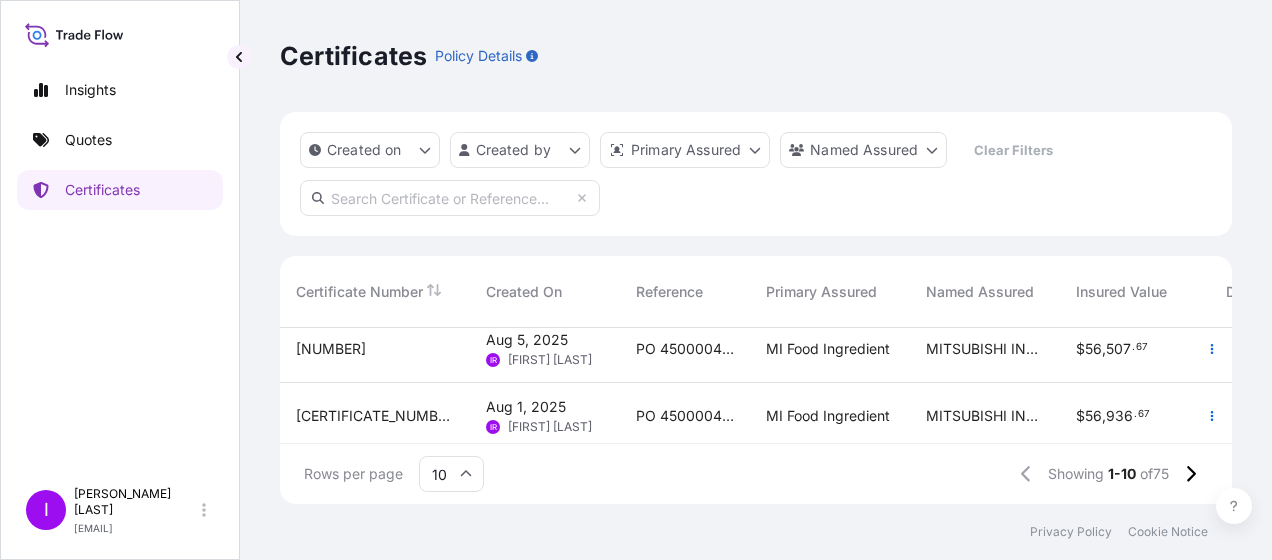 click on "PO 4500004206" at bounding box center [685, 349] 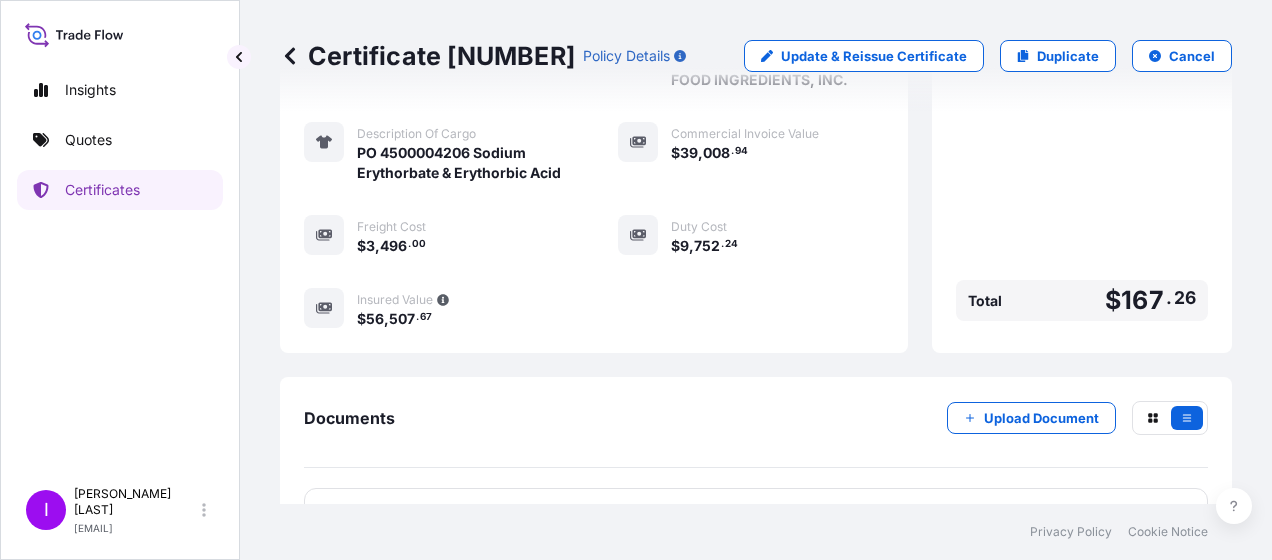 scroll, scrollTop: 129, scrollLeft: 0, axis: vertical 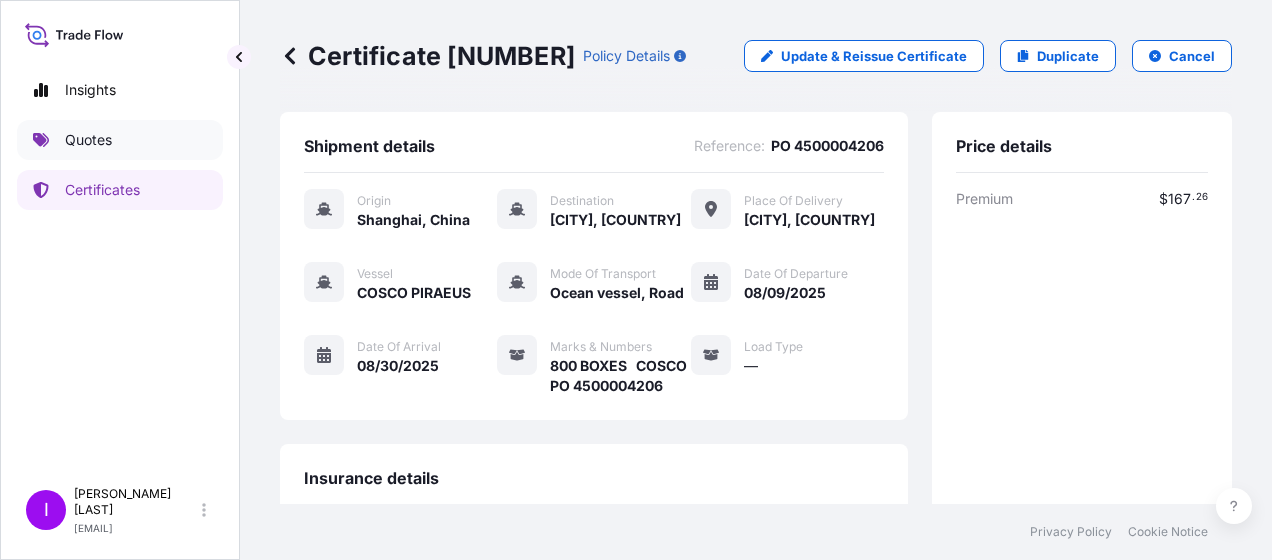 click on "Quotes" at bounding box center (88, 140) 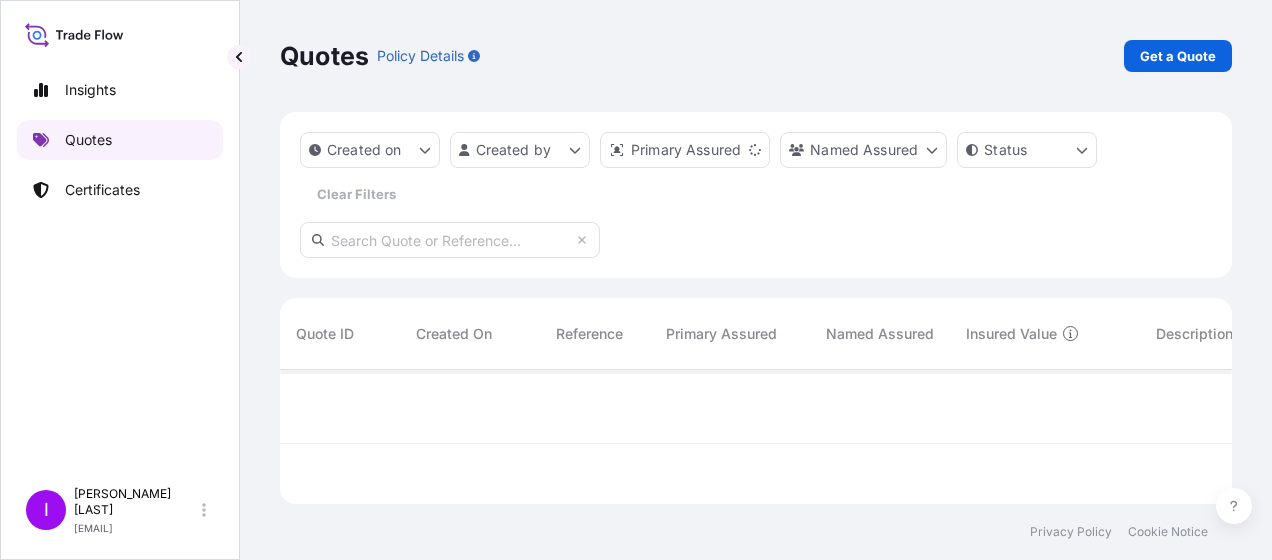 scroll, scrollTop: 16, scrollLeft: 16, axis: both 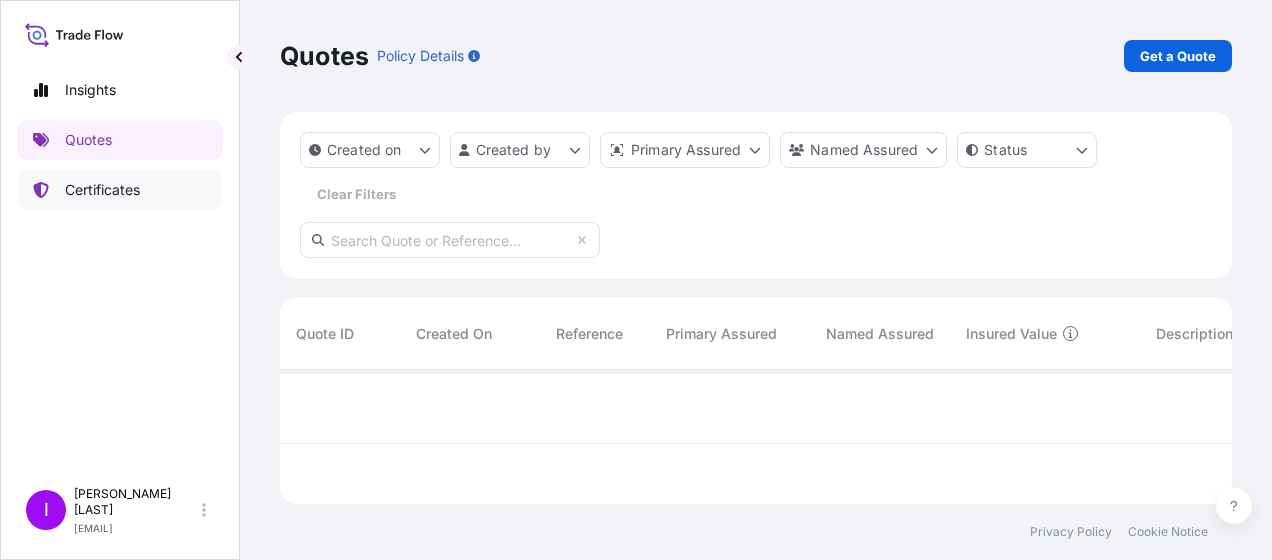 click on "Certificates" at bounding box center (102, 190) 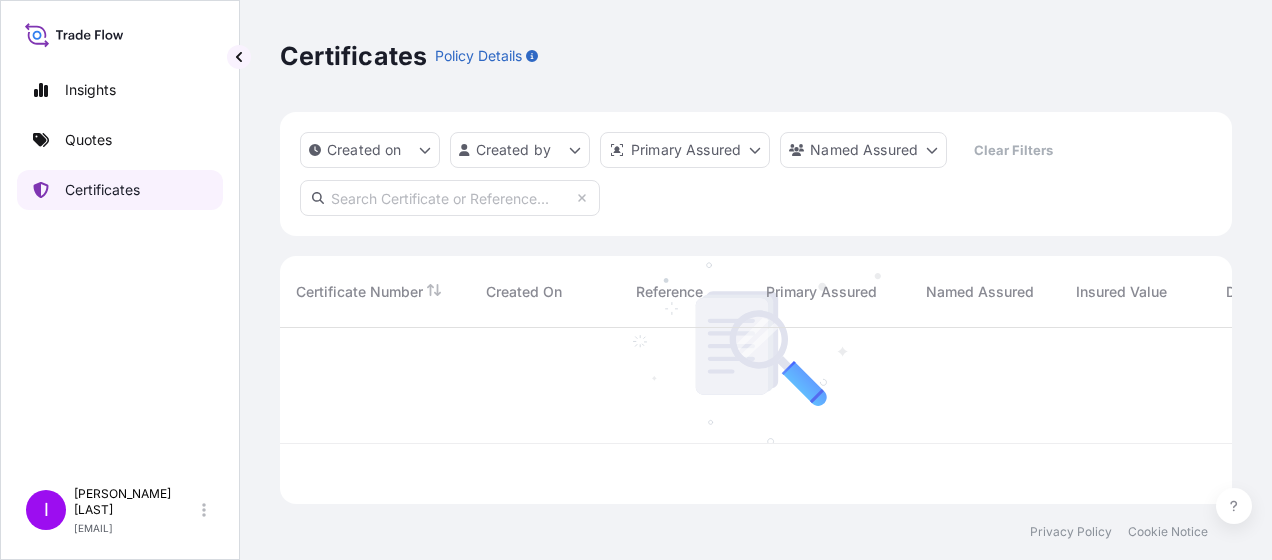 scroll, scrollTop: 16, scrollLeft: 16, axis: both 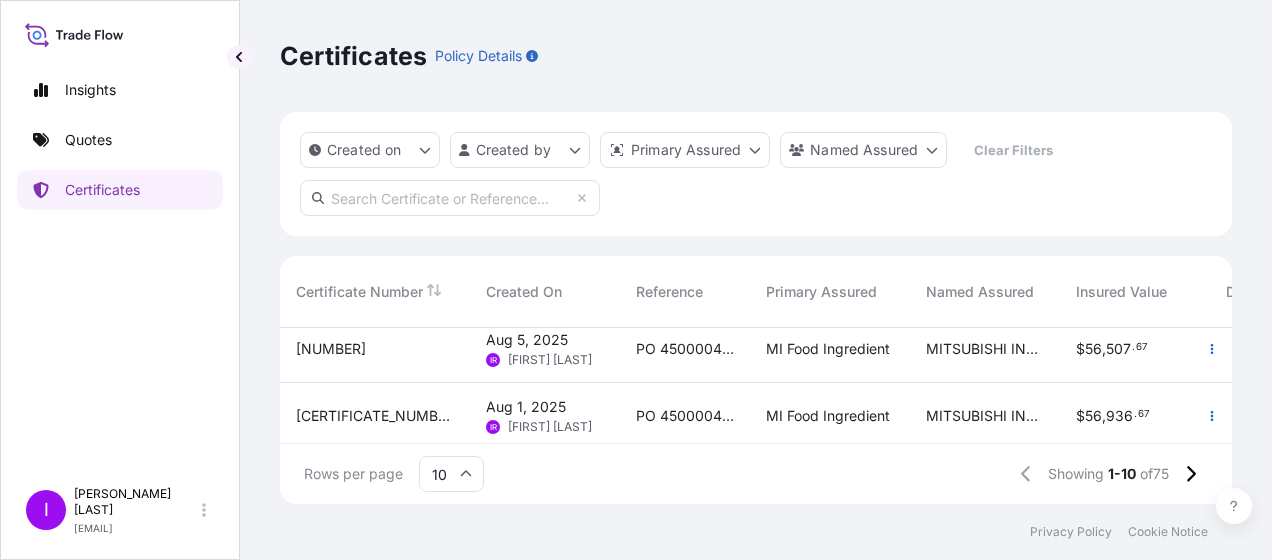 click on "PO 4500004206" at bounding box center [685, 416] 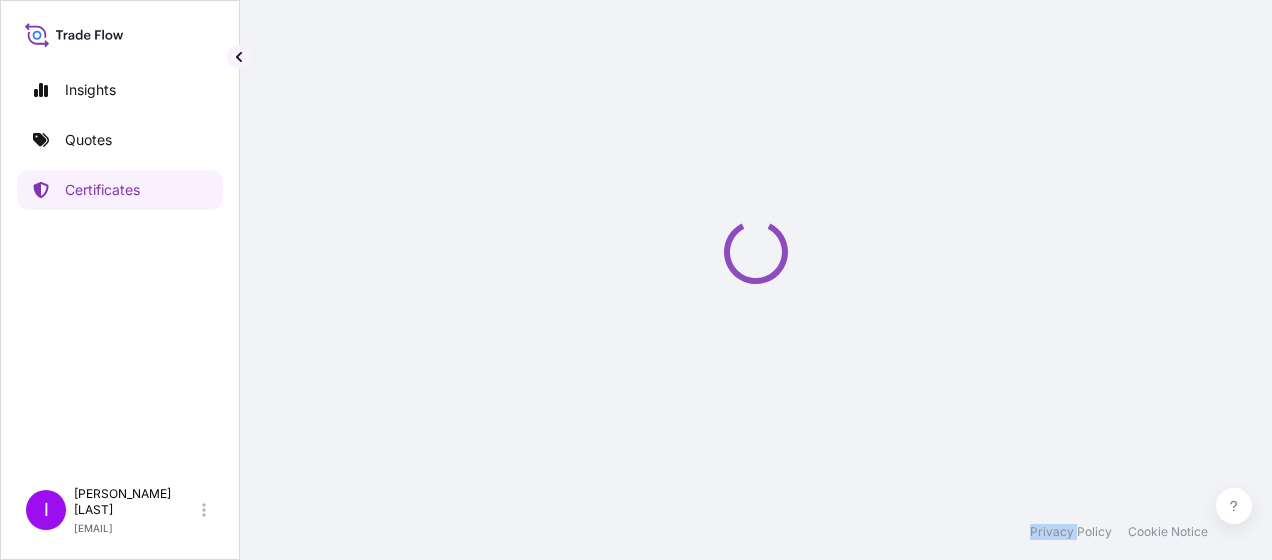 click at bounding box center (756, 252) 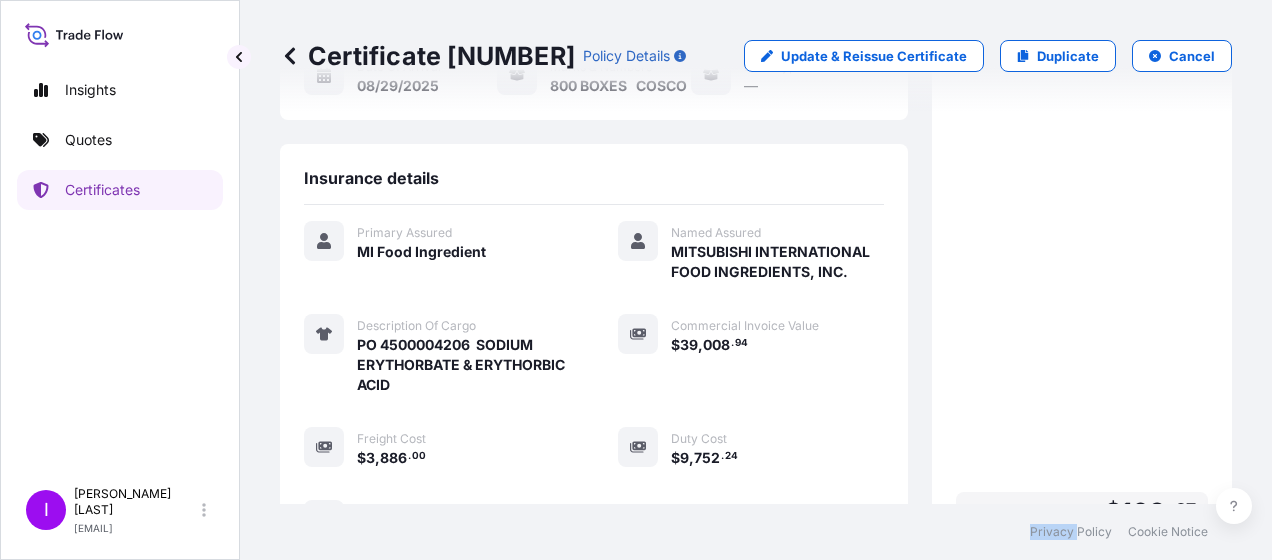 scroll, scrollTop: 0, scrollLeft: 0, axis: both 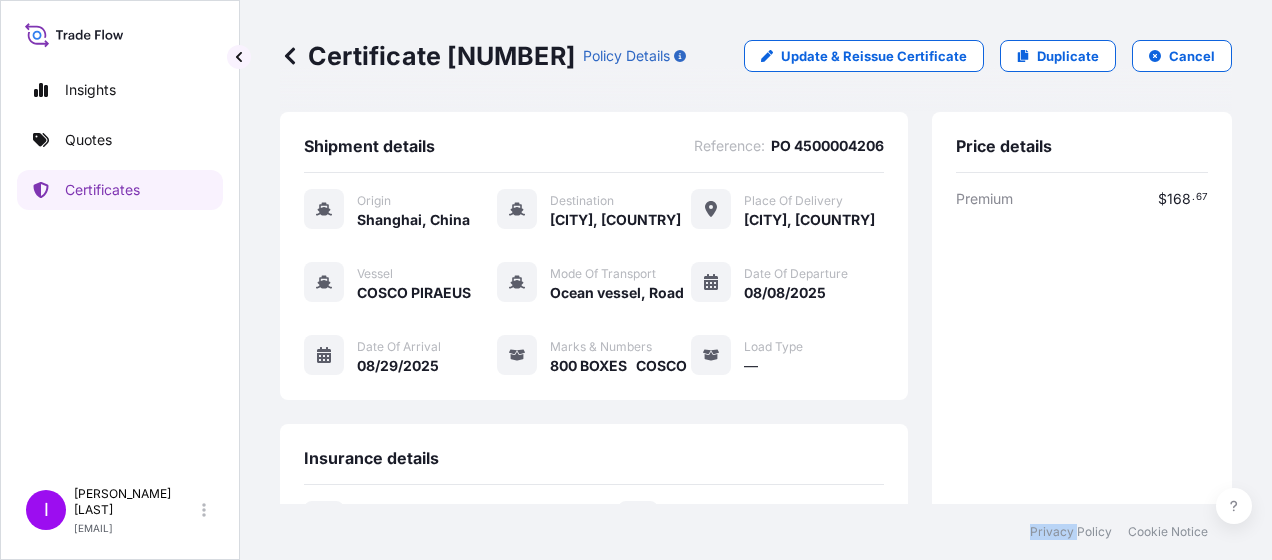 click 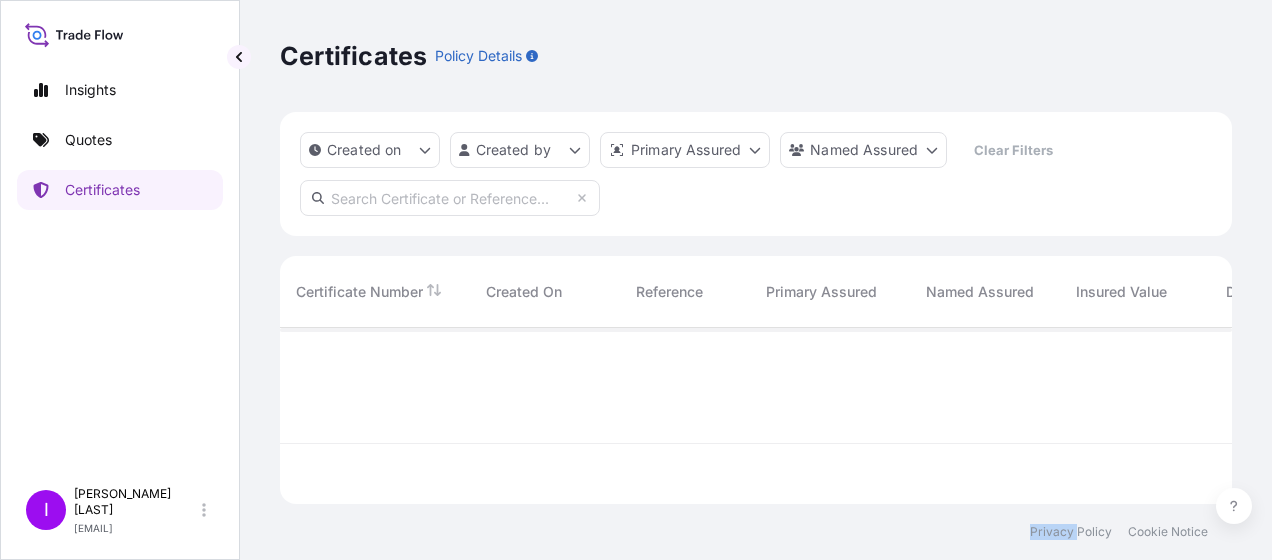 scroll, scrollTop: 16, scrollLeft: 16, axis: both 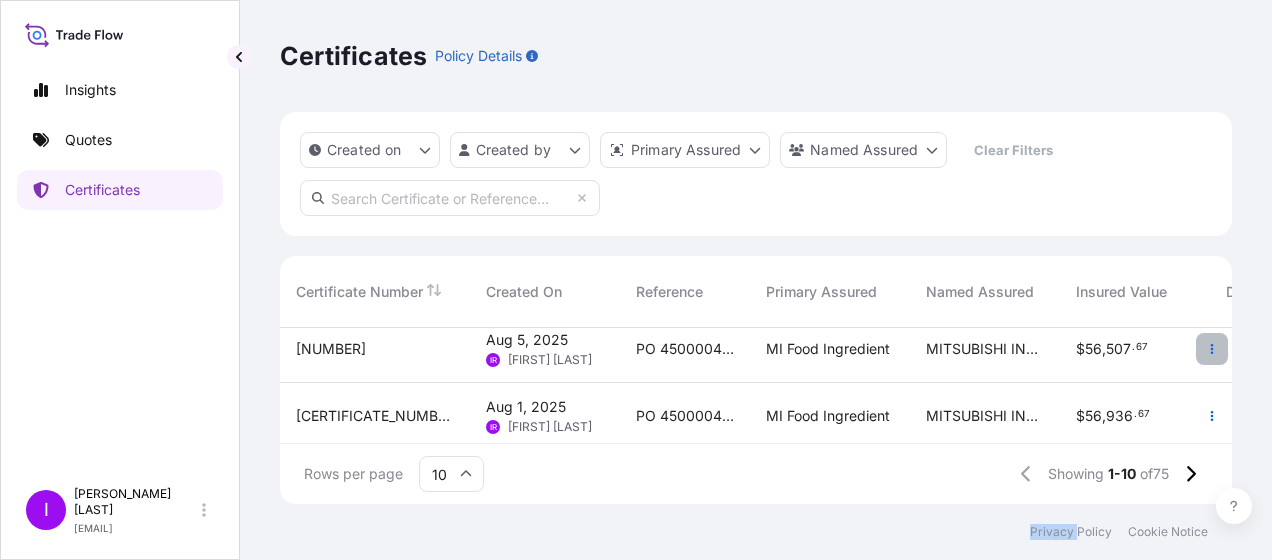 click 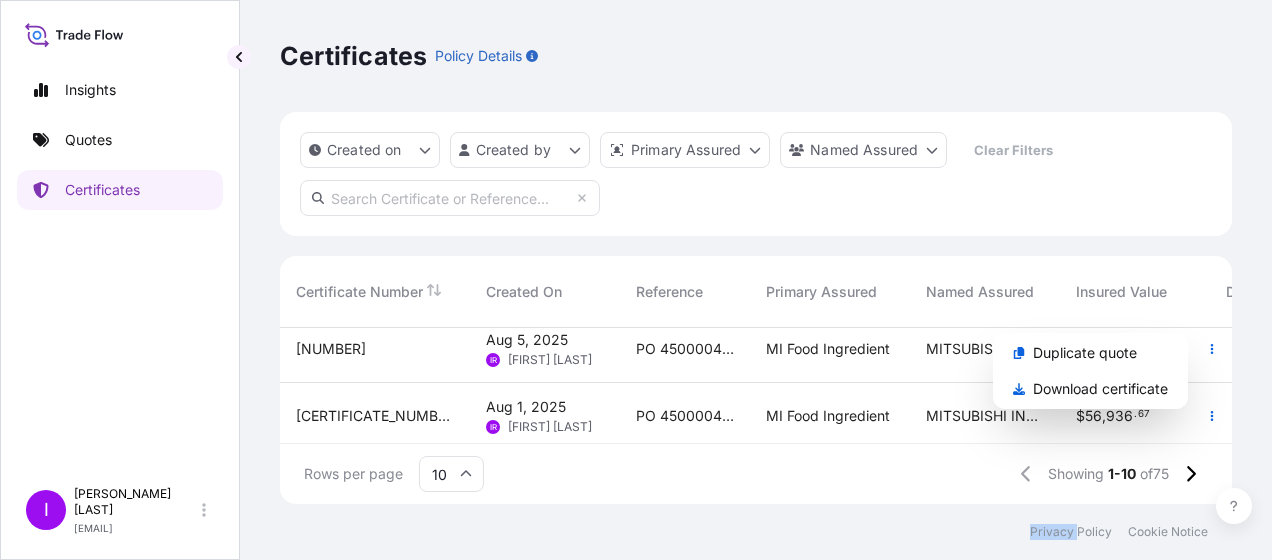 click on "PO 4500004206" at bounding box center (685, 349) 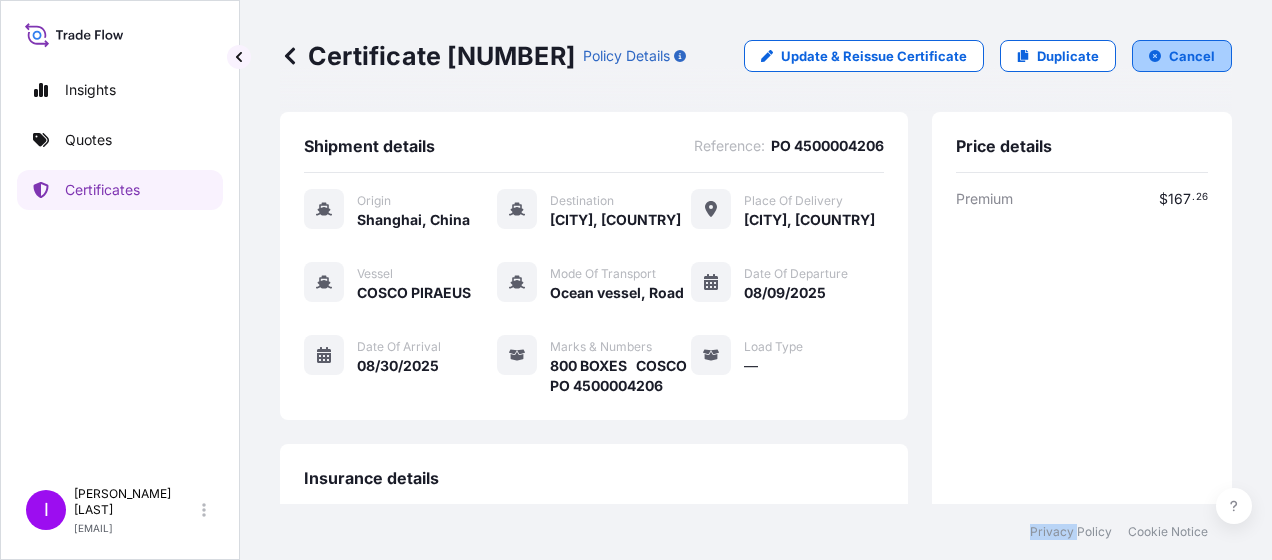 click on "Cancel" at bounding box center [1192, 56] 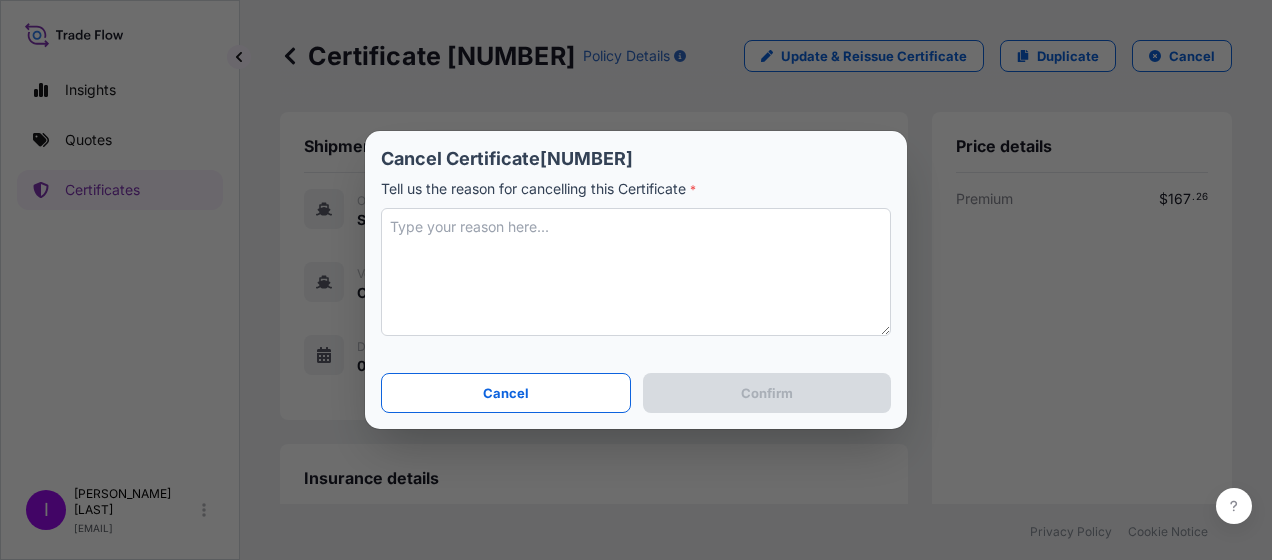 click at bounding box center [636, 272] 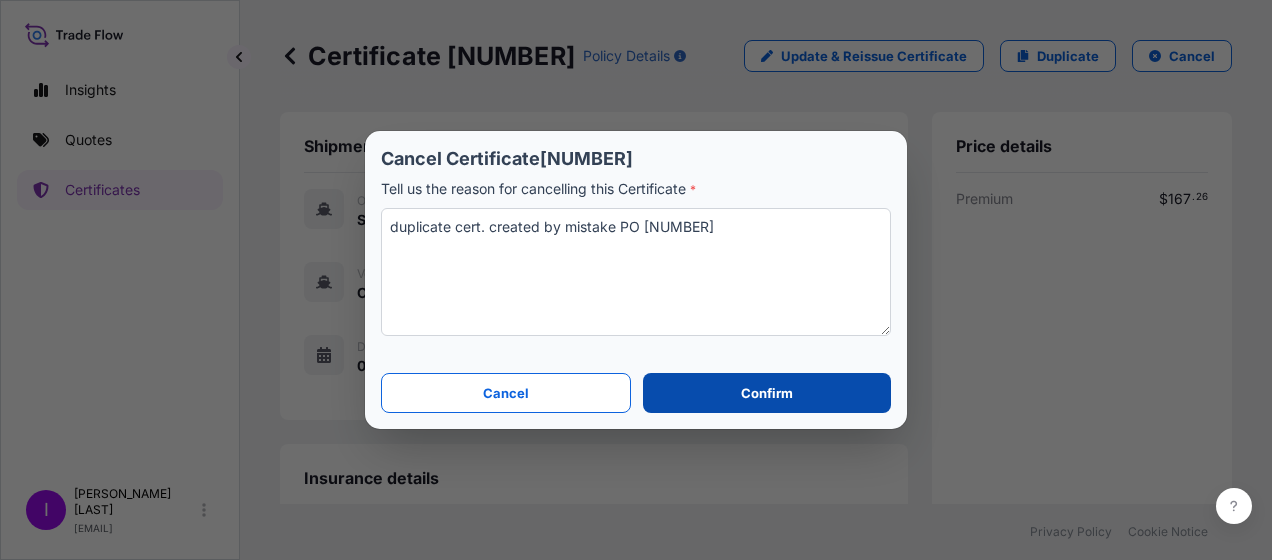 type on "duplicate cert. created by mistake PO [NUMBER]" 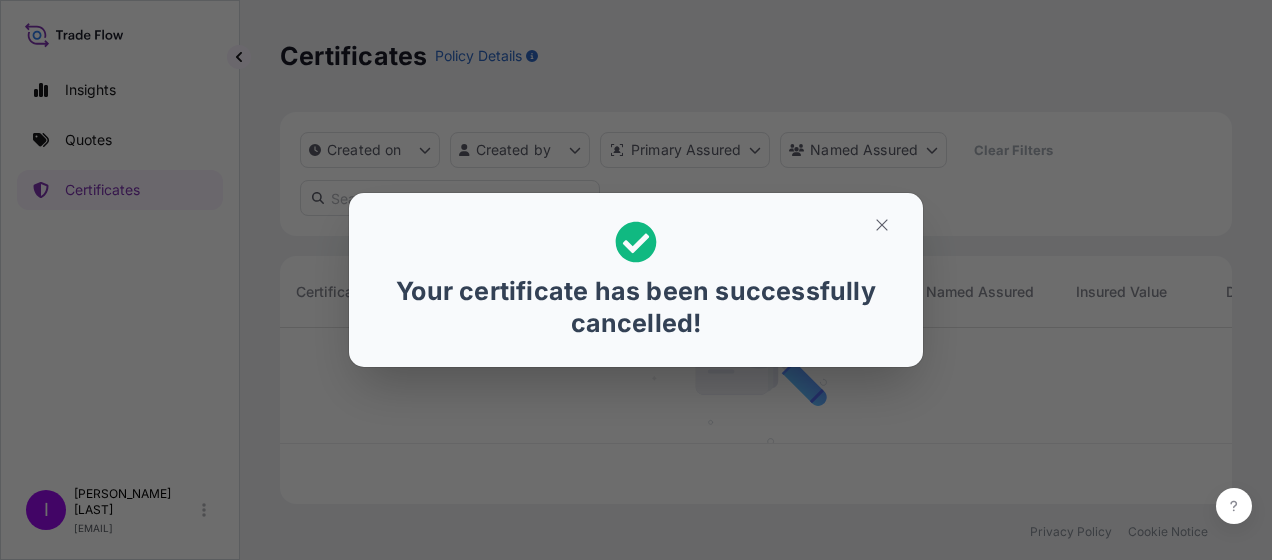 scroll, scrollTop: 16, scrollLeft: 16, axis: both 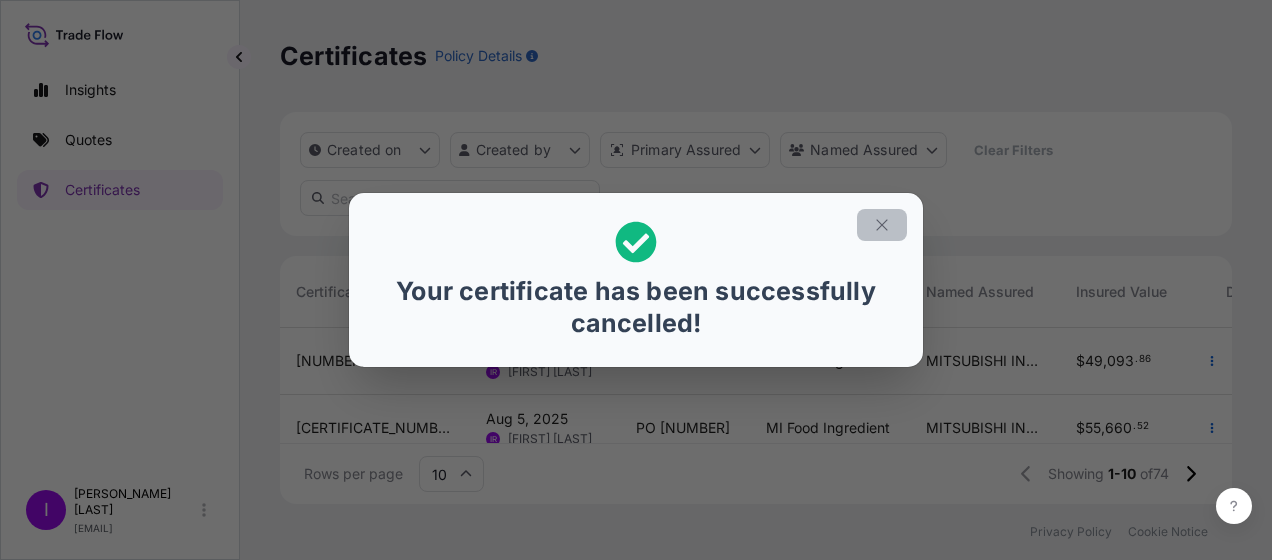 click 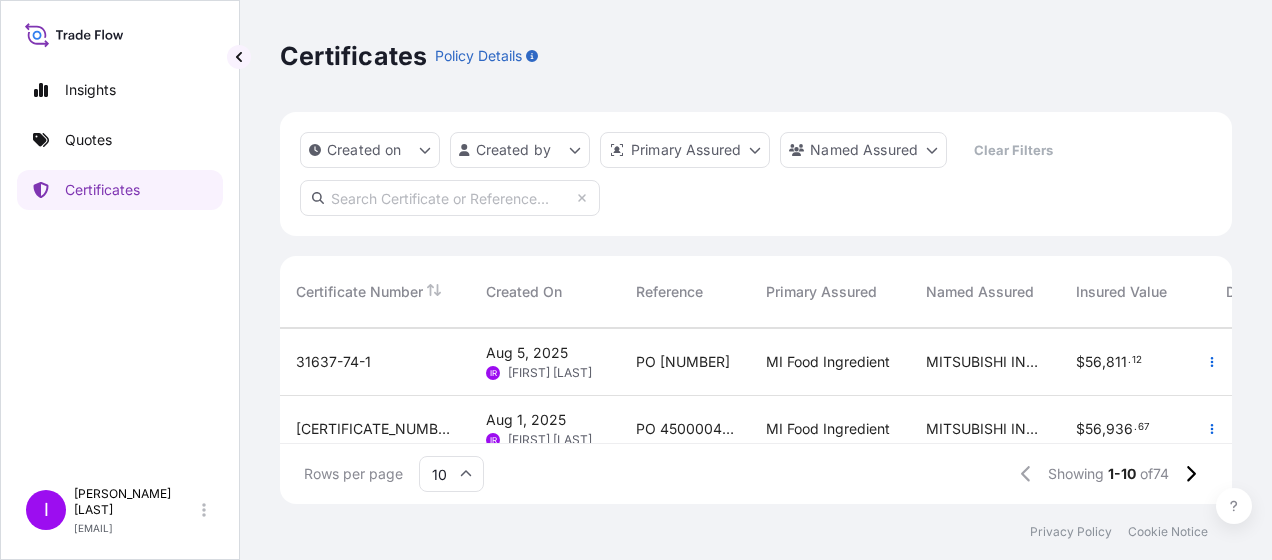 scroll, scrollTop: 240, scrollLeft: 0, axis: vertical 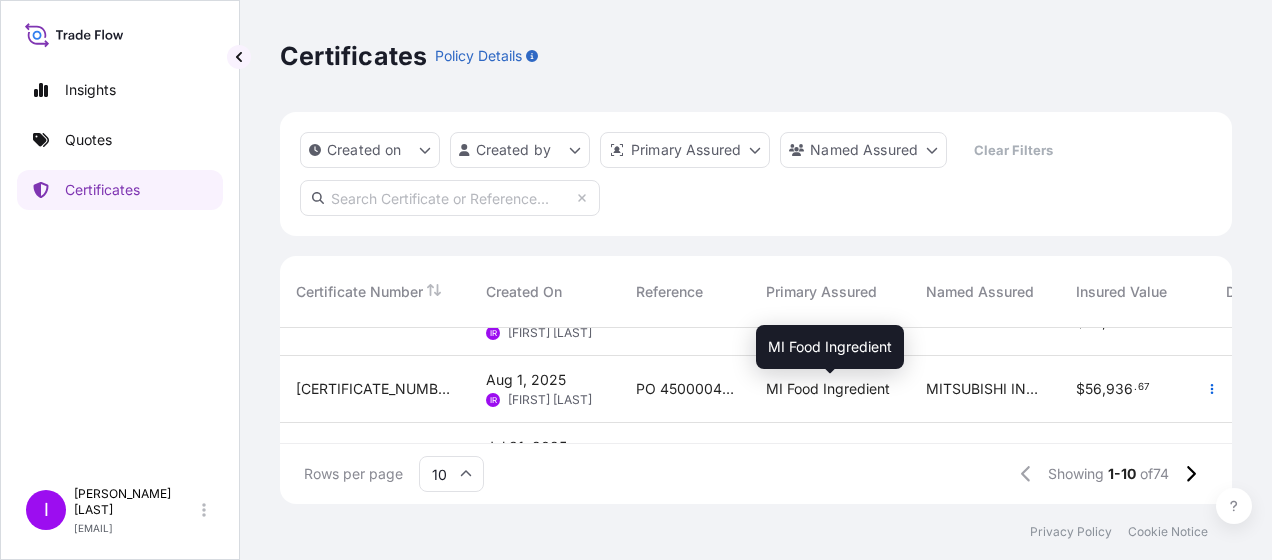 click on "MI Food Ingredient" at bounding box center [828, 389] 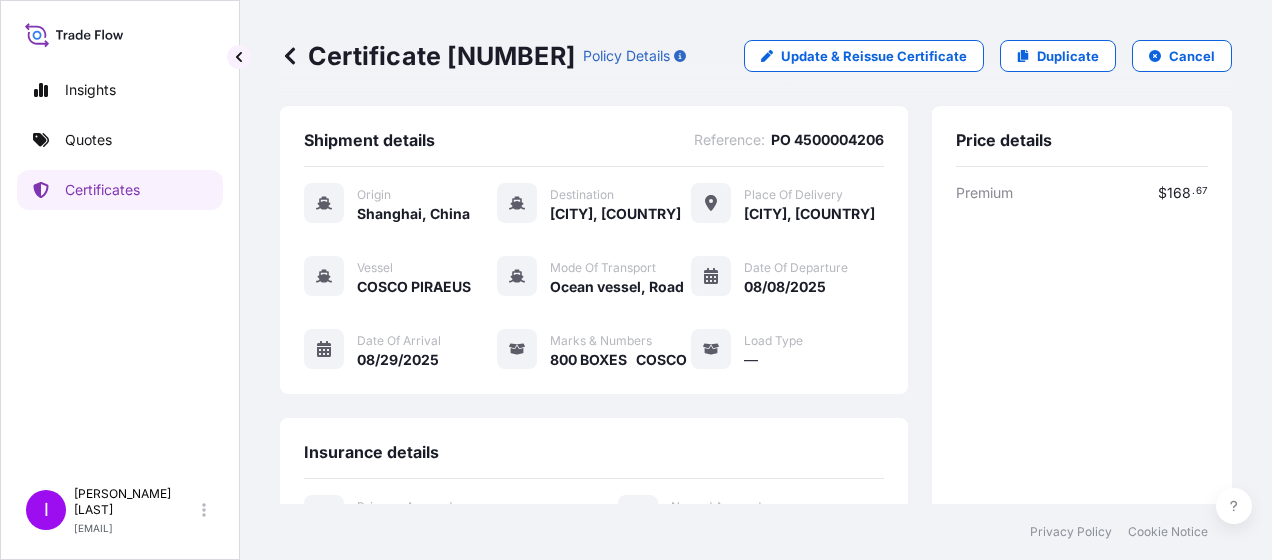 scroll, scrollTop: 0, scrollLeft: 0, axis: both 